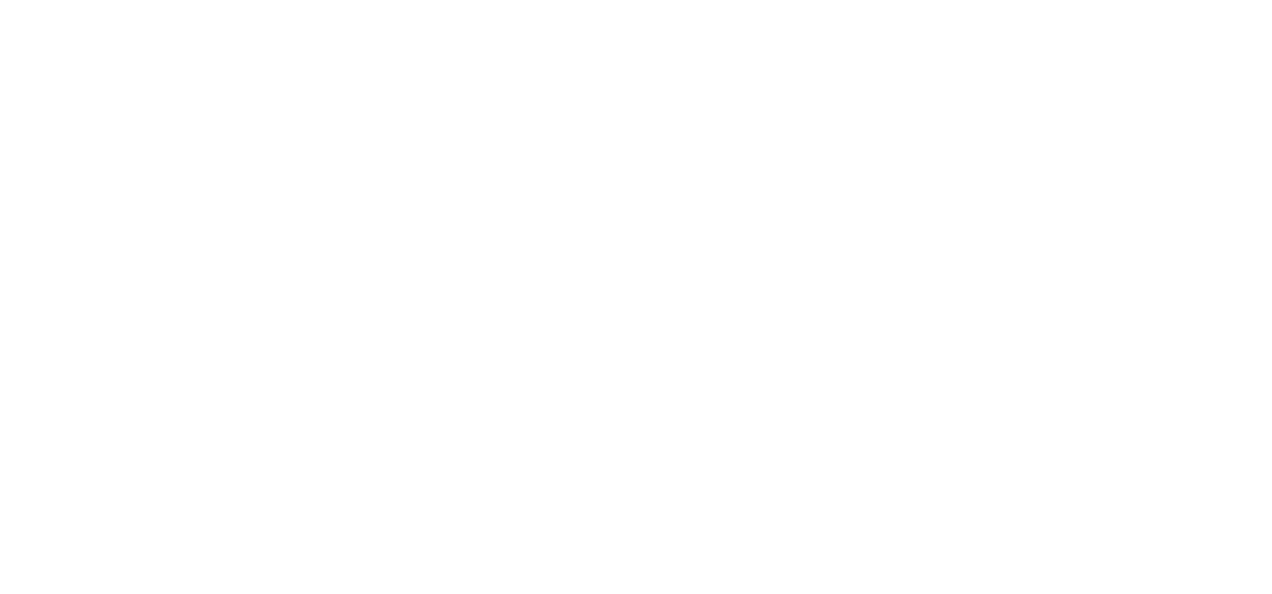 scroll, scrollTop: 0, scrollLeft: 0, axis: both 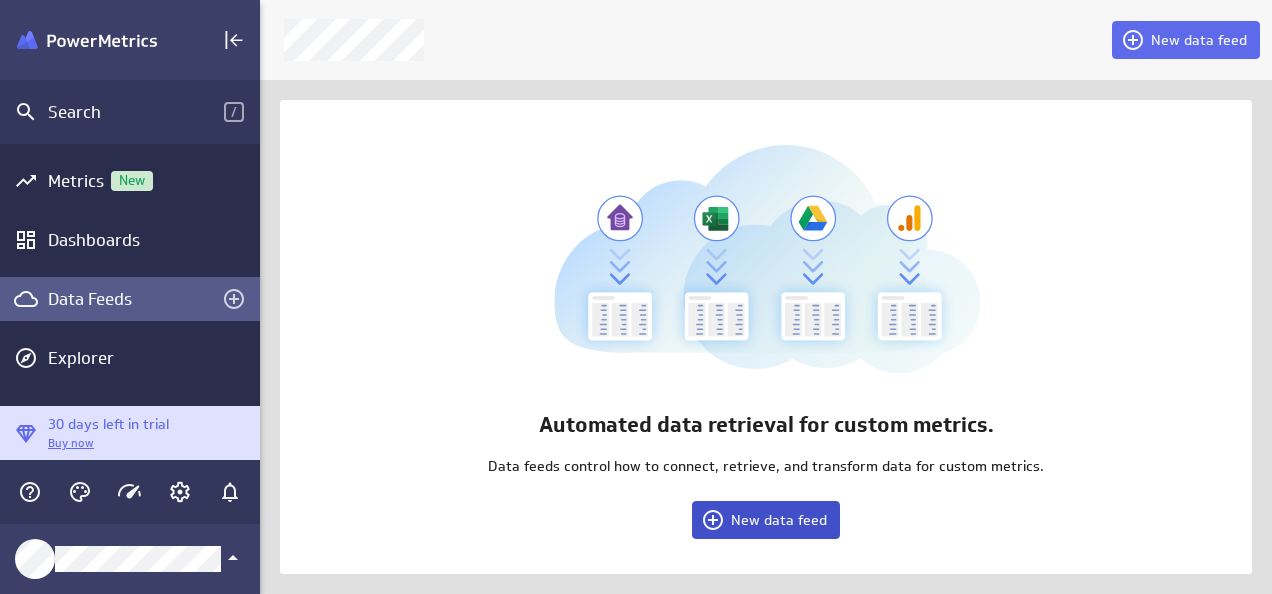 click on "New data feed" at bounding box center (779, 520) 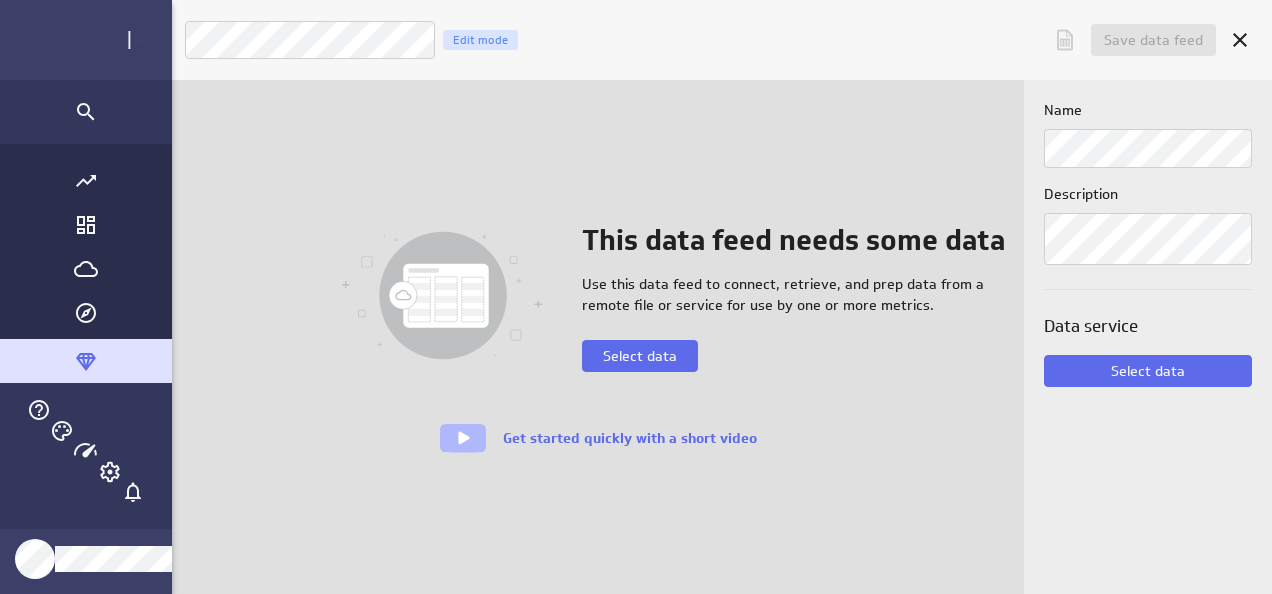 scroll, scrollTop: 10, scrollLeft: 10, axis: both 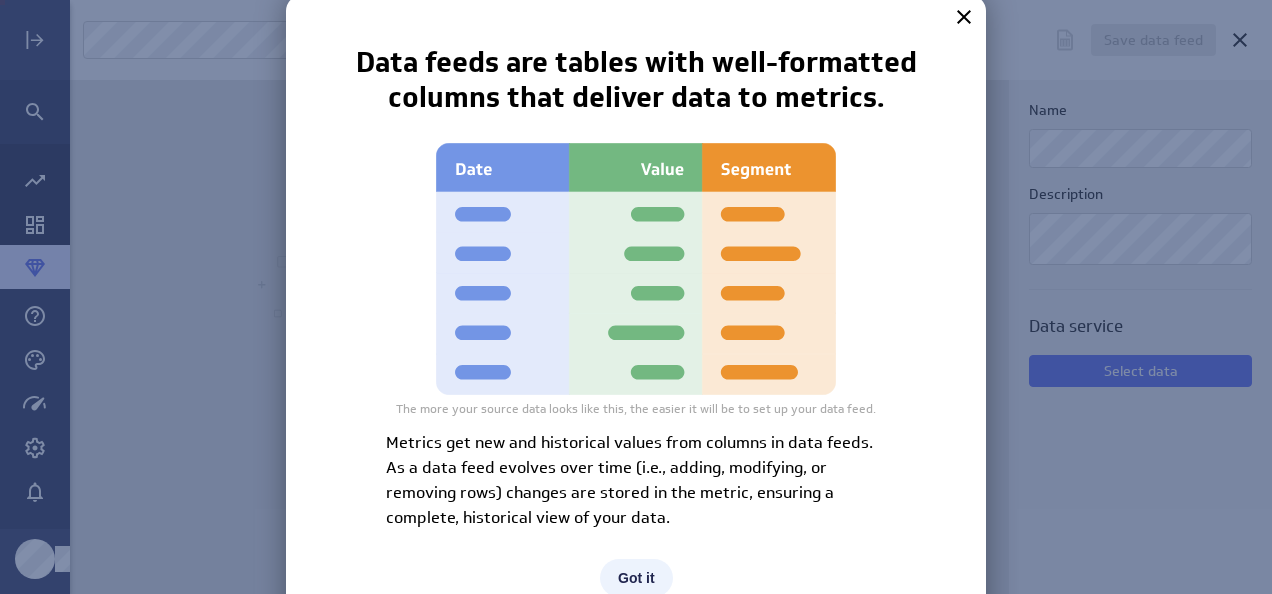 click on "Got it" at bounding box center (636, 578) 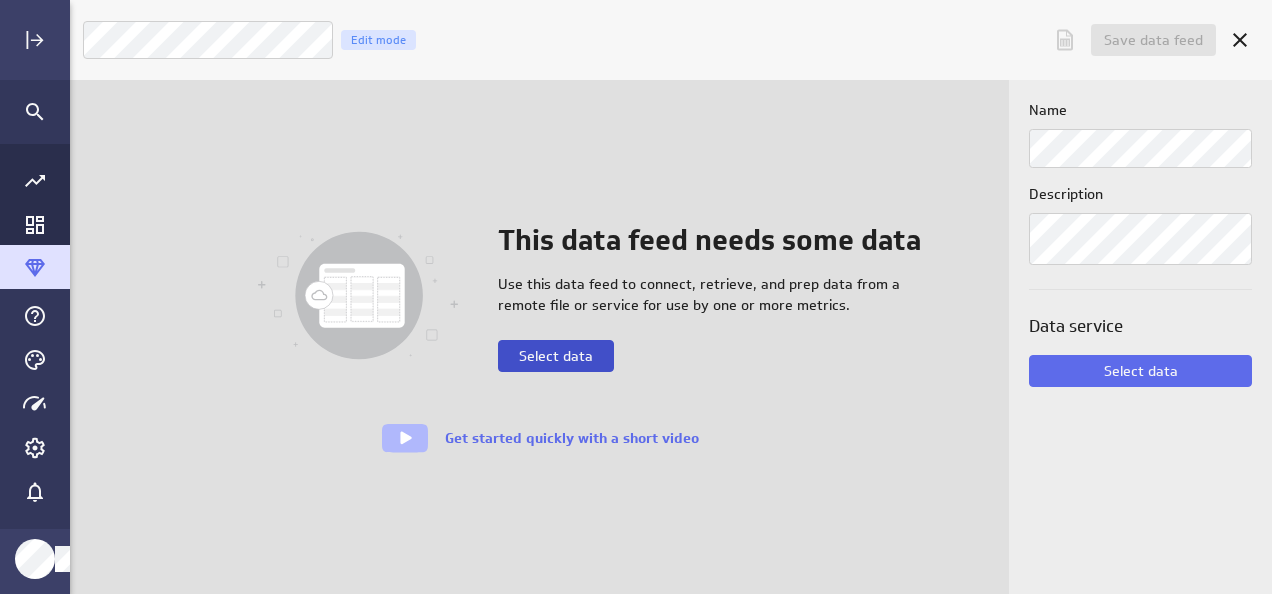 click on "Select data" at bounding box center (556, 356) 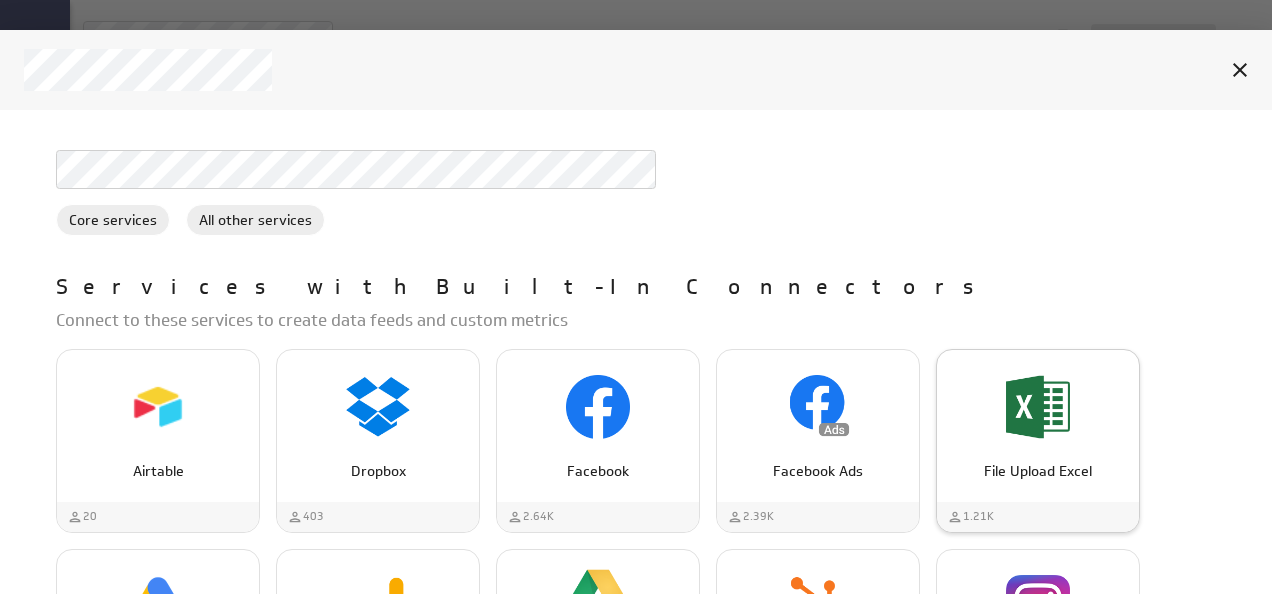 click at bounding box center (1038, 407) 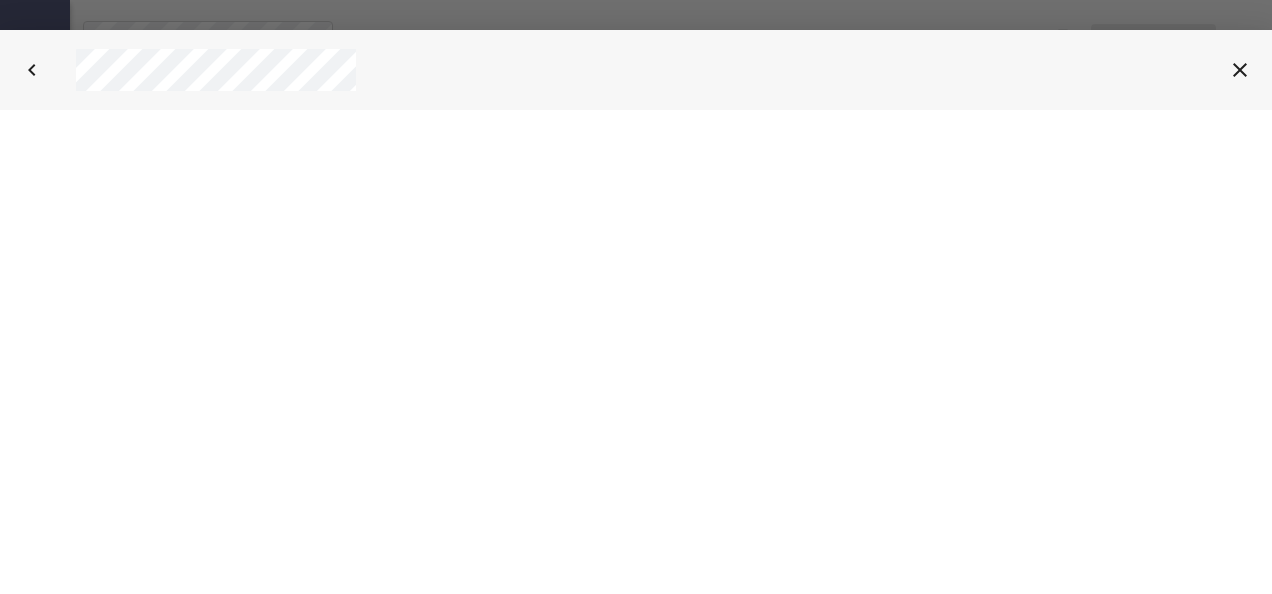 scroll, scrollTop: 0, scrollLeft: 0, axis: both 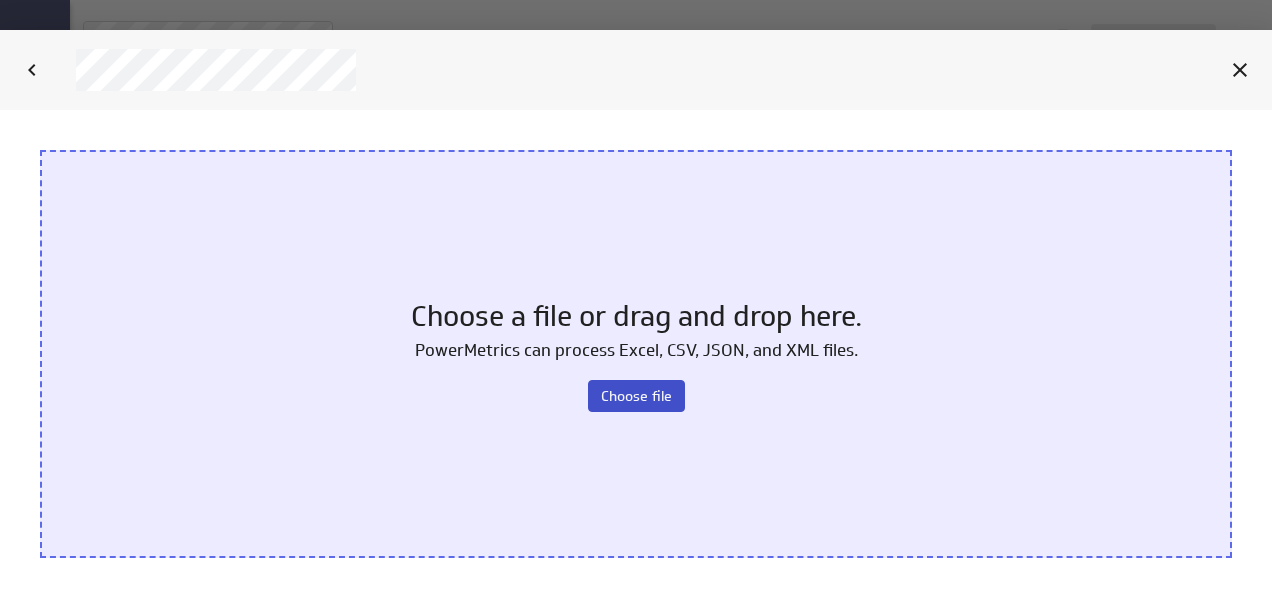 click on "Choose file" at bounding box center (636, 395) 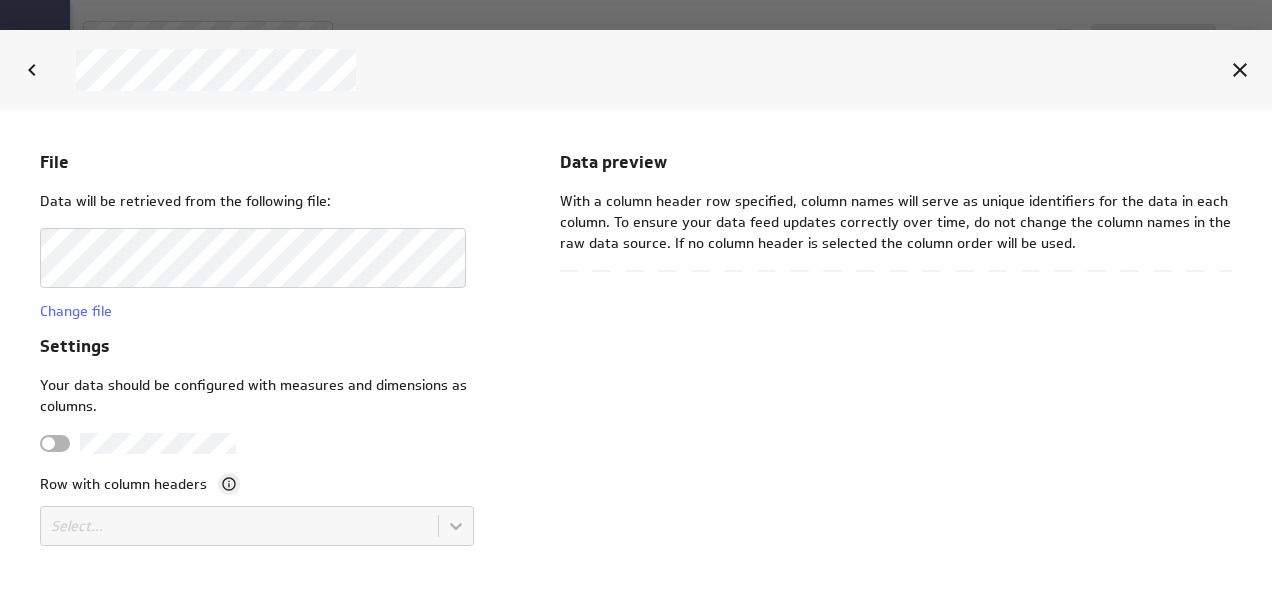 scroll, scrollTop: 0, scrollLeft: 0, axis: both 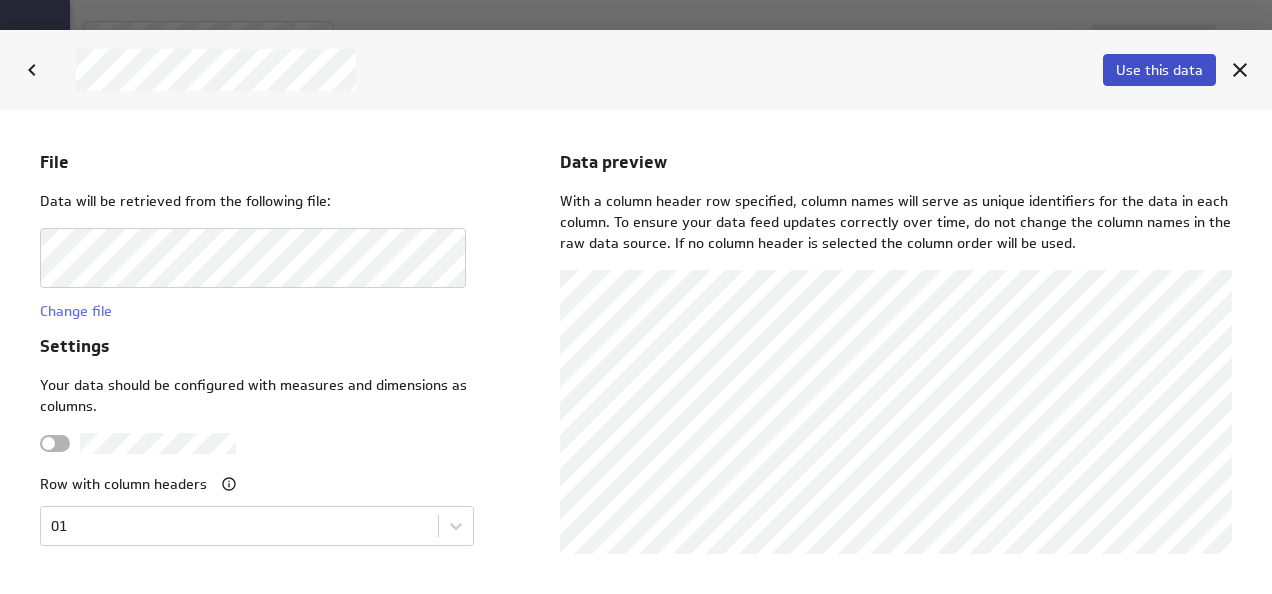 click on "Use this data" at bounding box center [1159, 70] 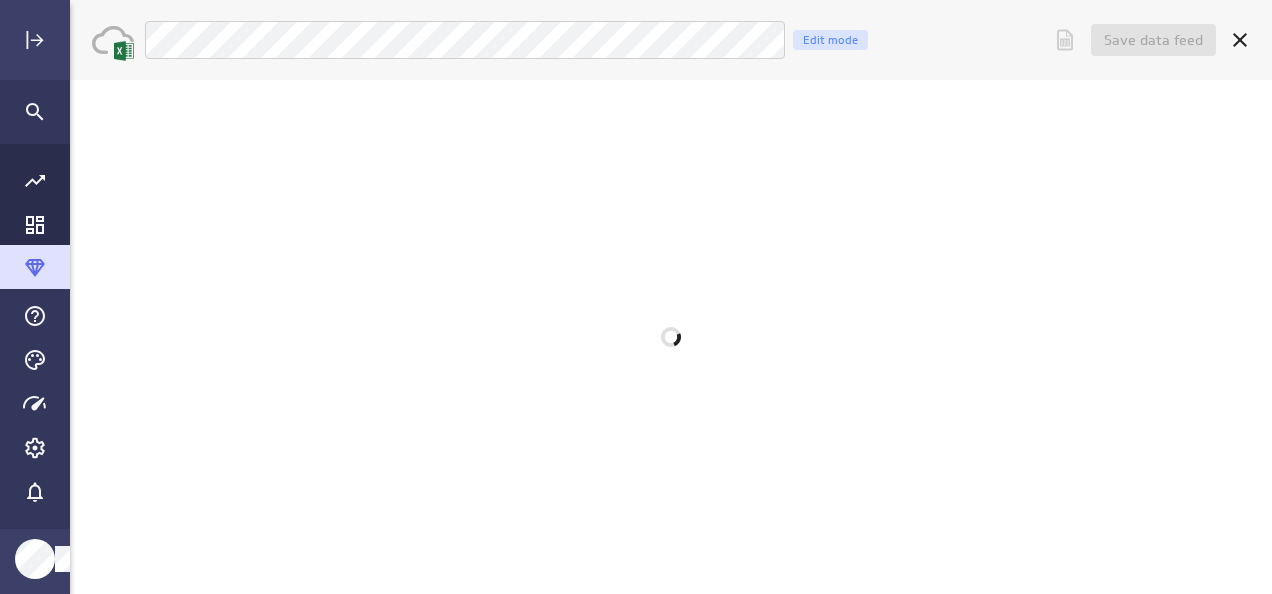 scroll, scrollTop: 0, scrollLeft: 0, axis: both 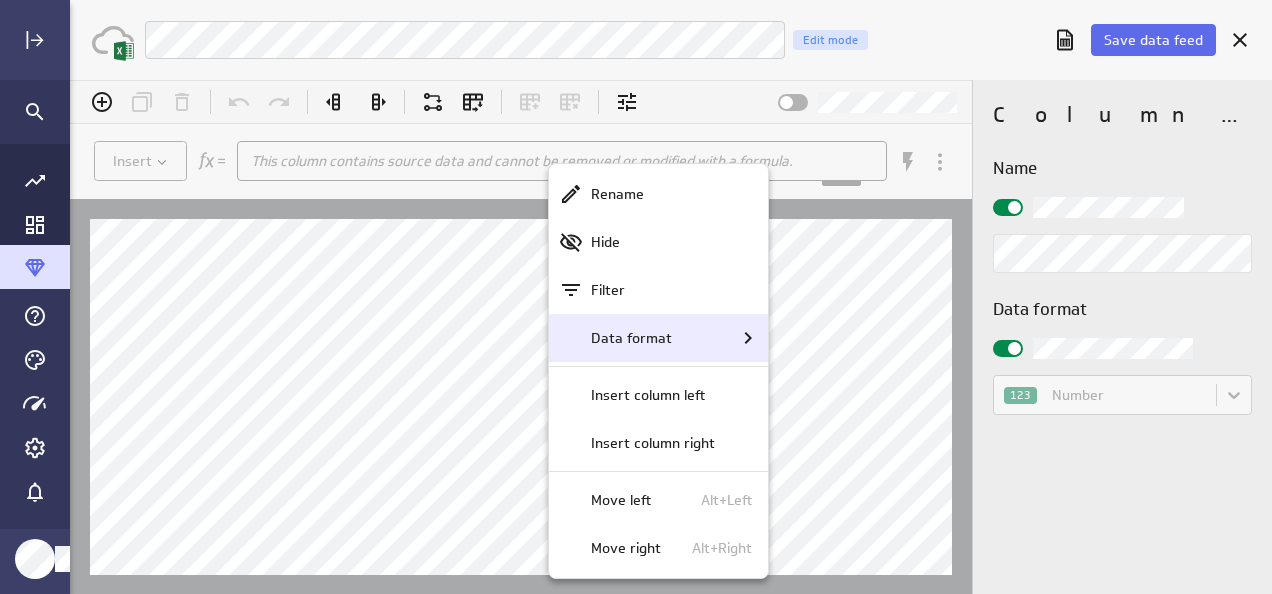 click on "Data format" at bounding box center (658, 338) 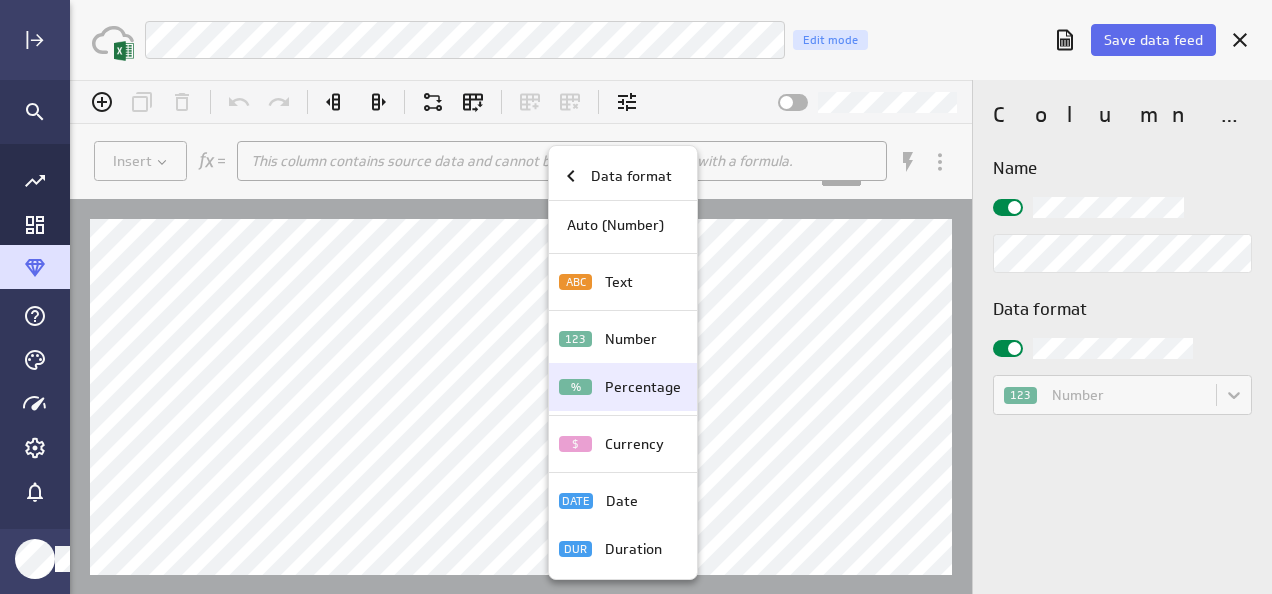 click on "Percentage" at bounding box center [643, 387] 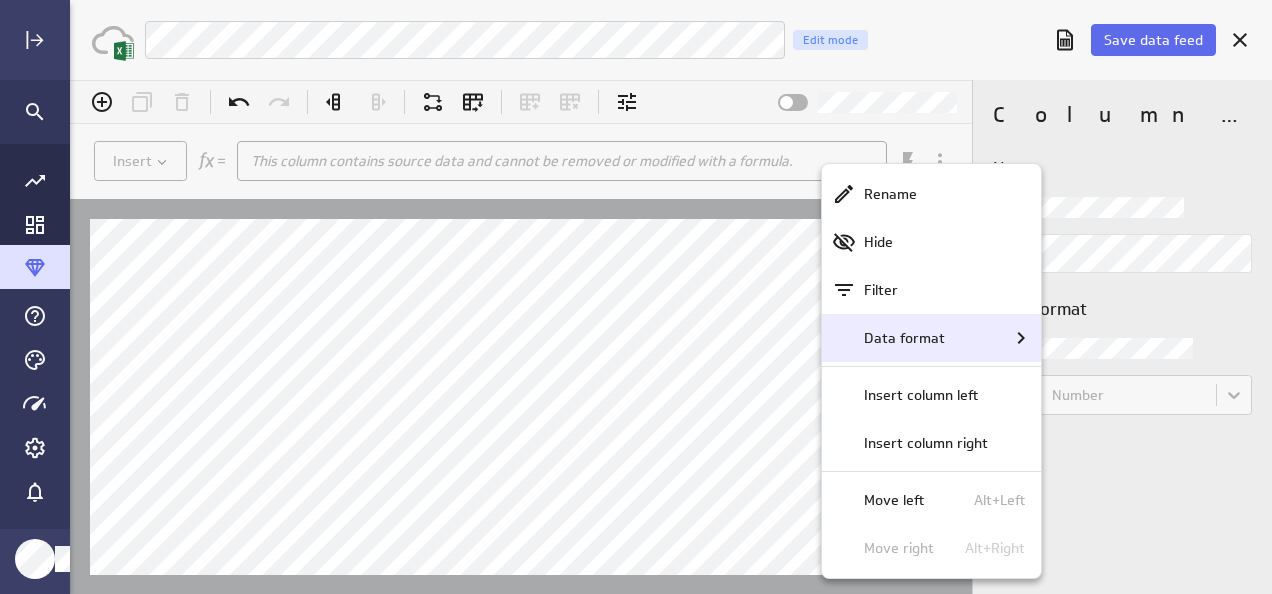 click on "Data format" at bounding box center [931, 338] 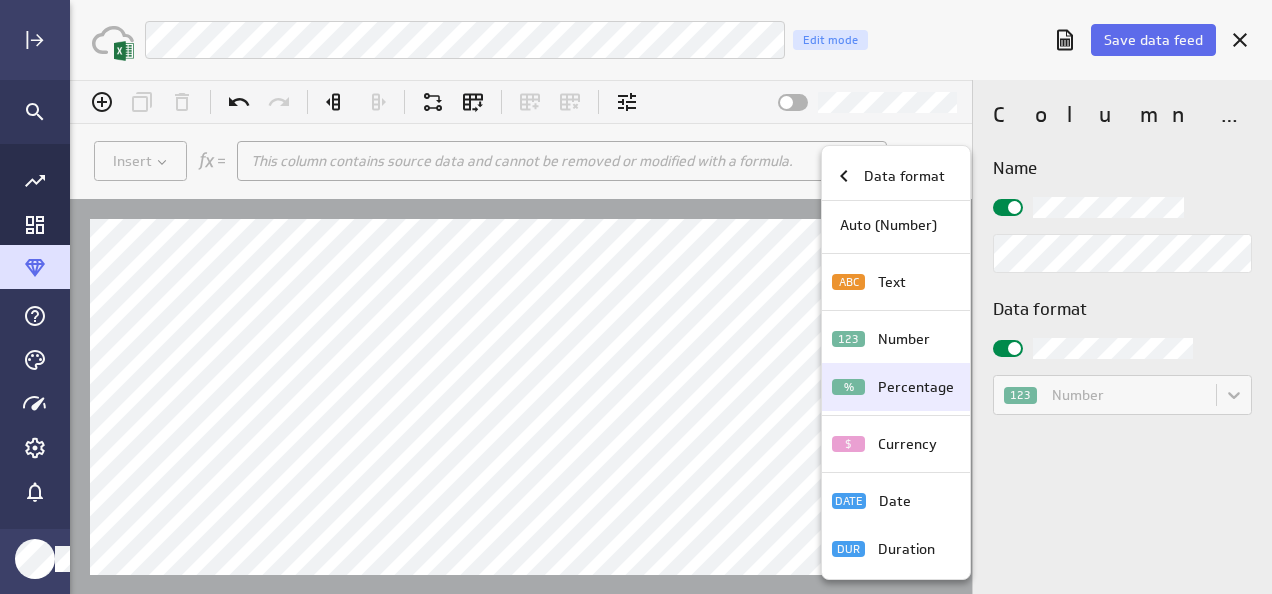 click on "Percentage" at bounding box center (916, 387) 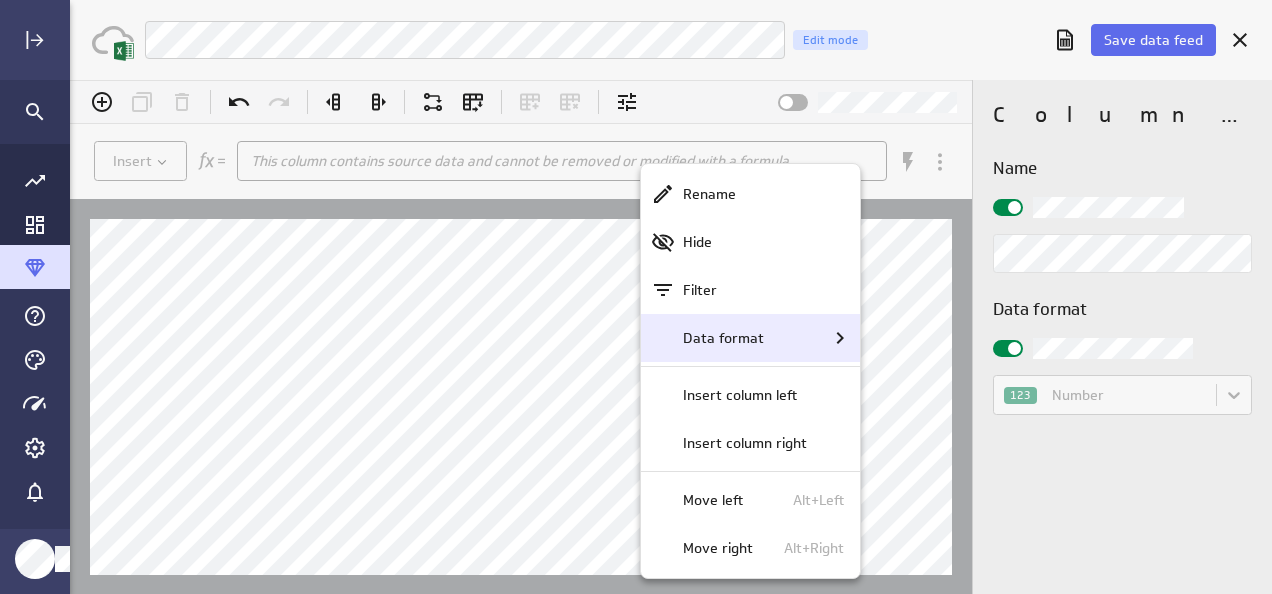 click on "Data format" at bounding box center (723, 338) 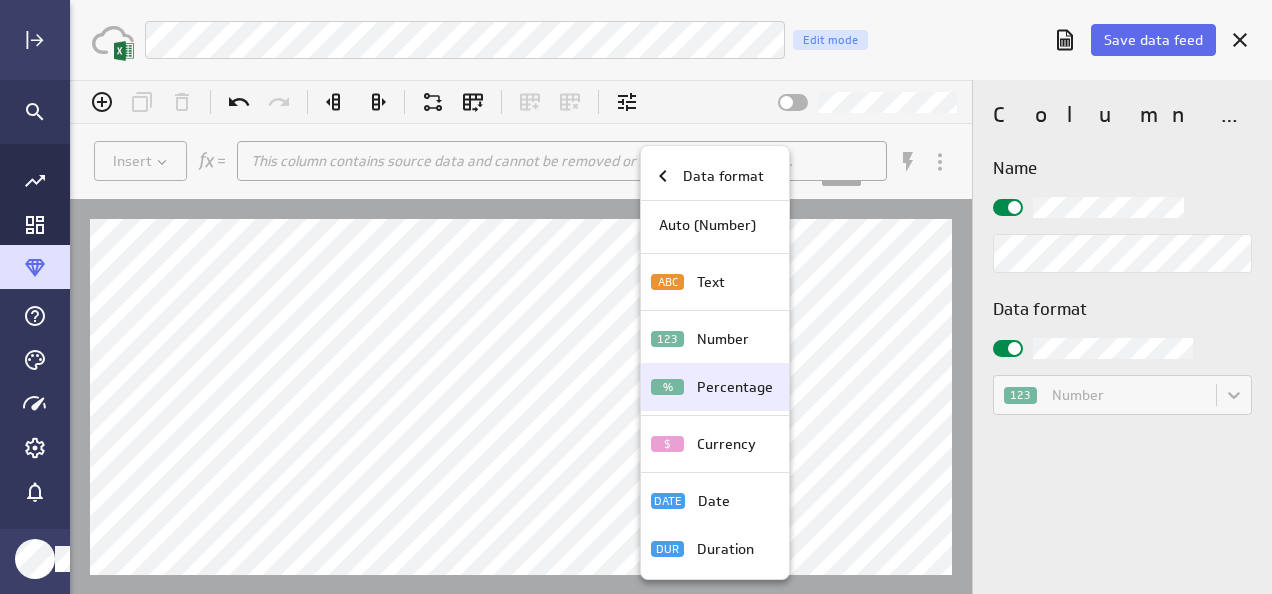 click on "Percentage" at bounding box center (735, 387) 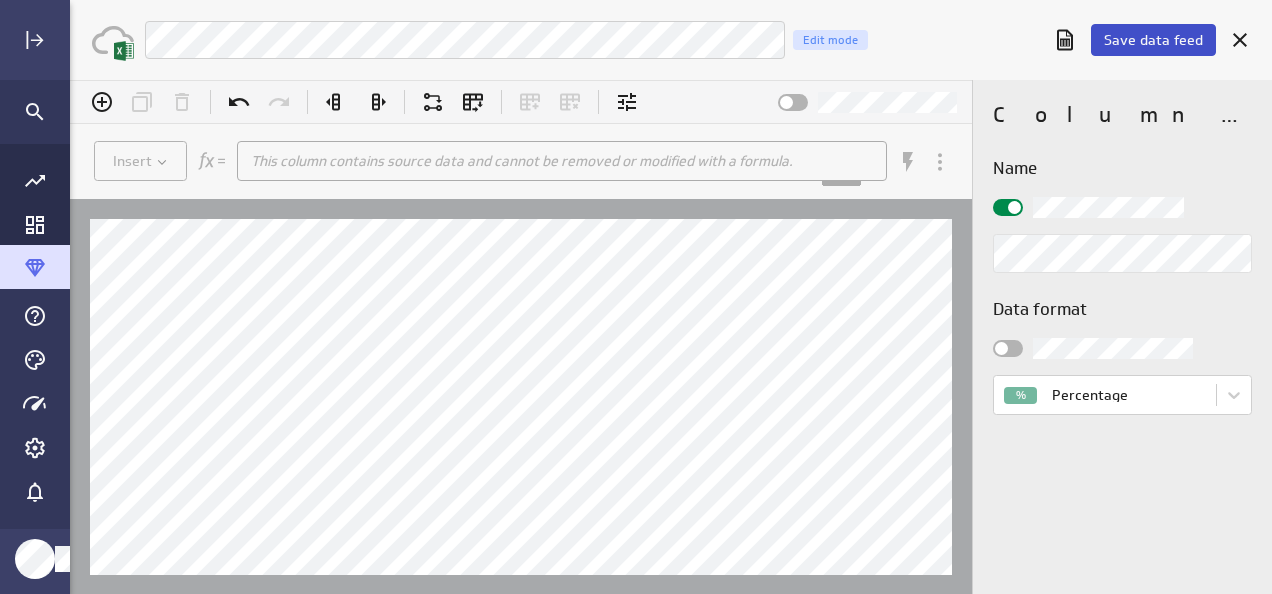 click on "Save data feed" at bounding box center (1153, 40) 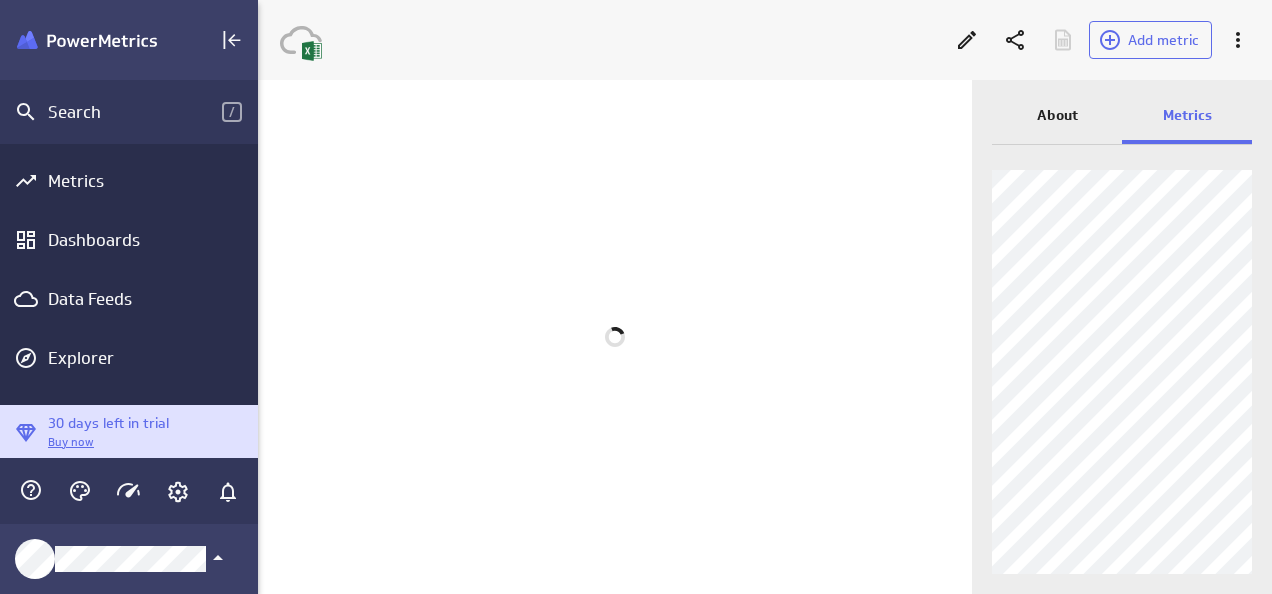 scroll, scrollTop: 624, scrollLeft: 1042, axis: both 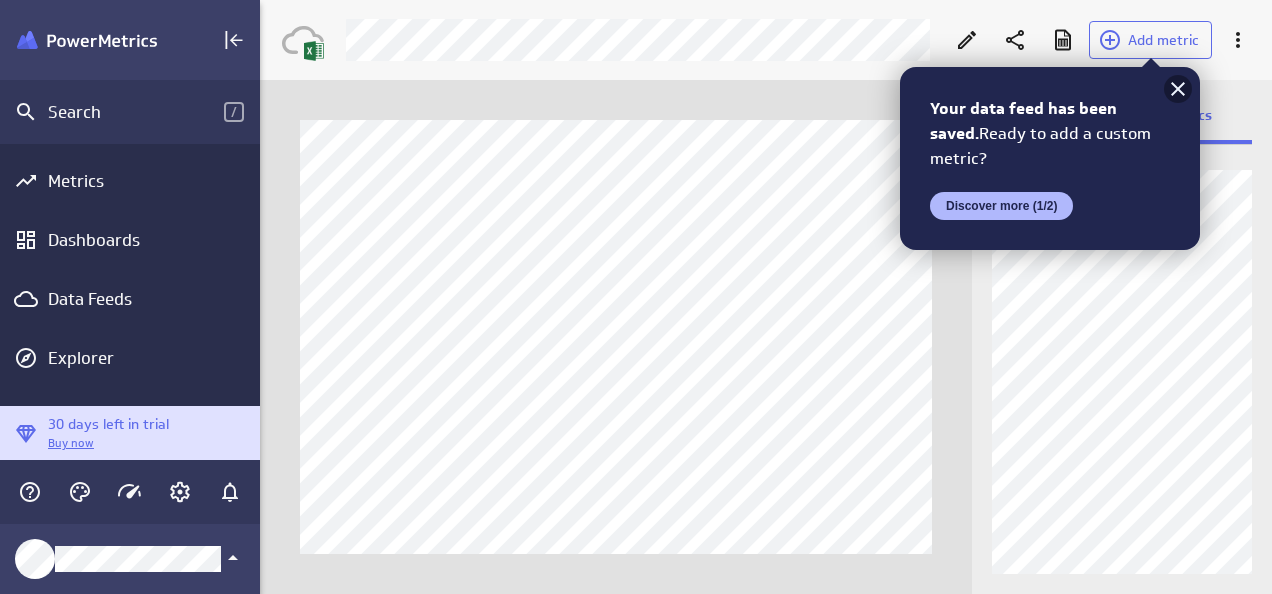 click 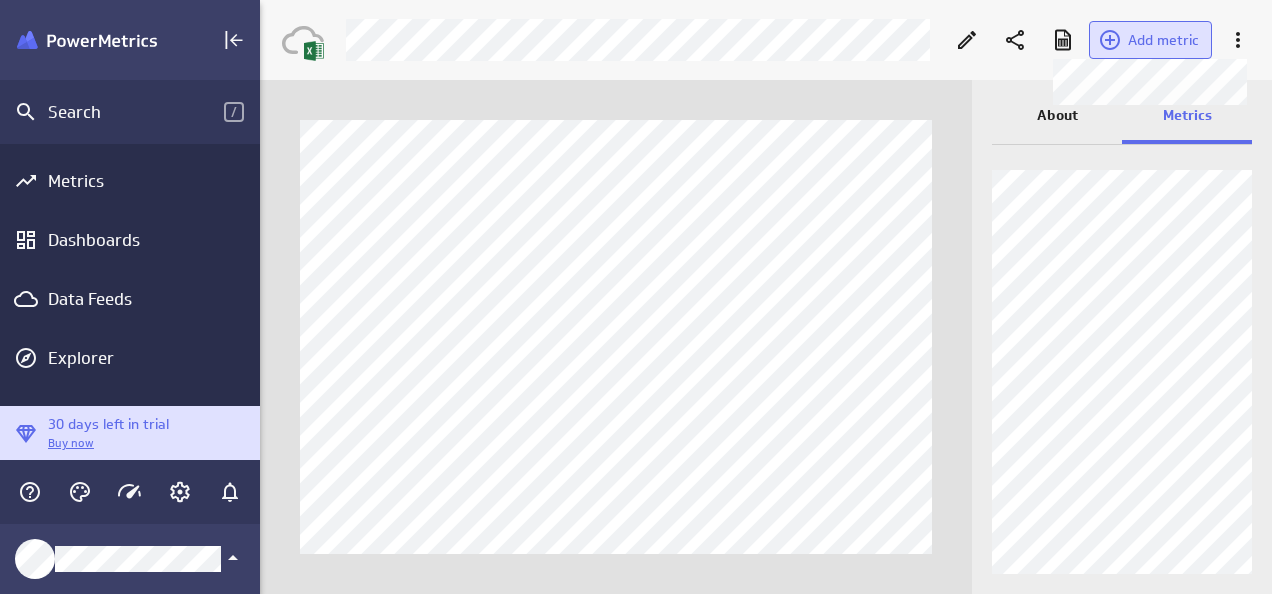 click on "Add metric" at bounding box center [1163, 40] 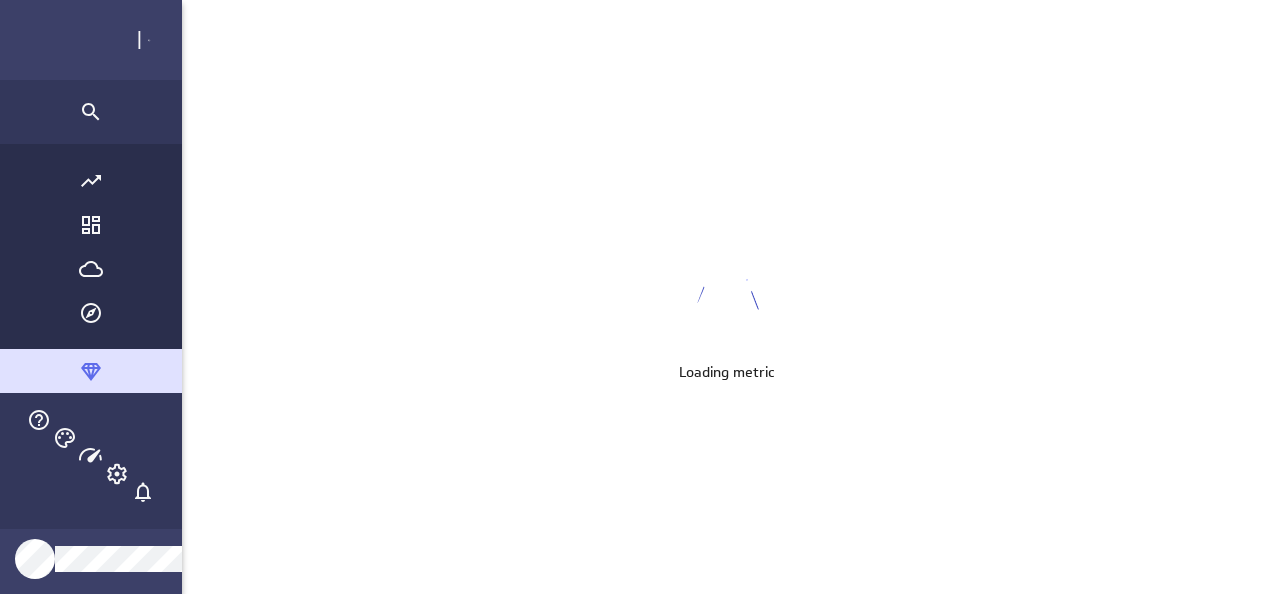 scroll, scrollTop: 10, scrollLeft: 9, axis: both 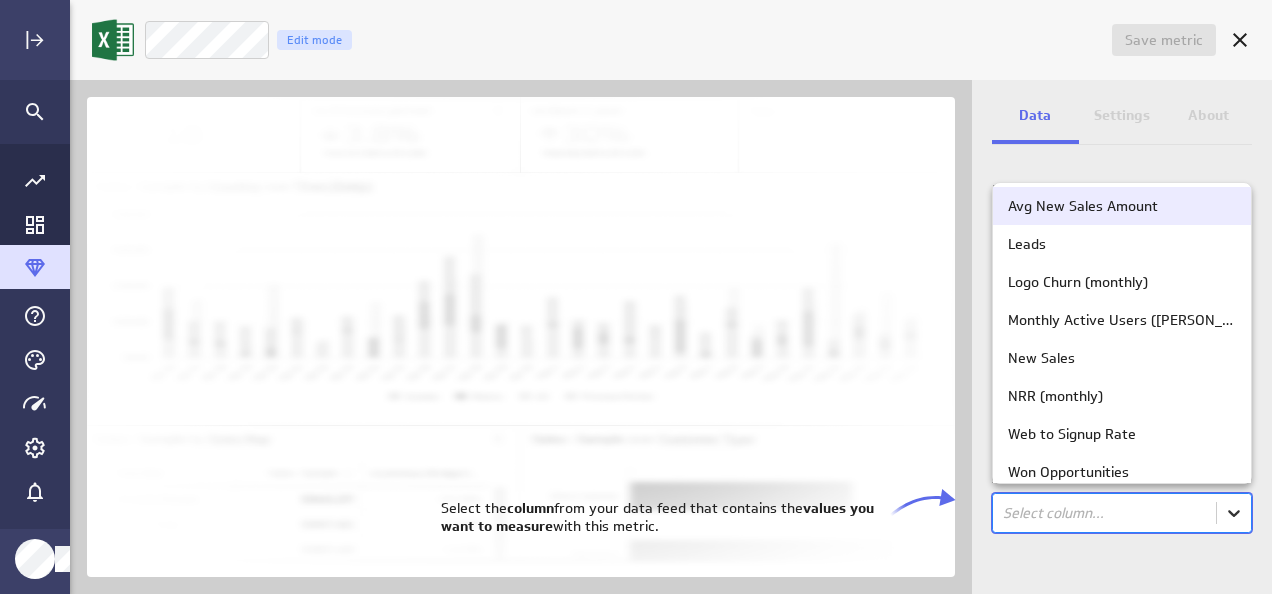 click on "Save metric Untitled Edit mode Data Settings About Data source Data is automatically retrieved and stored for this metric from the following data feed: Filter source data Measure Column in the data feed that contains the values you'll track: option Avg New Sales Amount focused, 1 of 12. 12 results available. Use Up and Down to choose options, press Enter to select the currently focused option, press Escape to exit the menu, press Tab to select the option and exit the menu. Select column... (no message) PowerMetrics Assistant Hey [PERSON_NAME] [PERSON_NAME]. I’m your PowerMetrics Assistant. If I can’t answer your question, try searching in our  Help Center  (that’s what I do!) You can also contact the  Support Team . How can I help you [DATE]?
Select the  column  from your data feed that contains the  values you want to measure  with this metric. Avg New Sales Amount Leads Logo Churn (monthly) Monthly Active Users ([PERSON_NAME]) New Sales NRR (monthly) Web to Signup Rate" at bounding box center [636, 297] 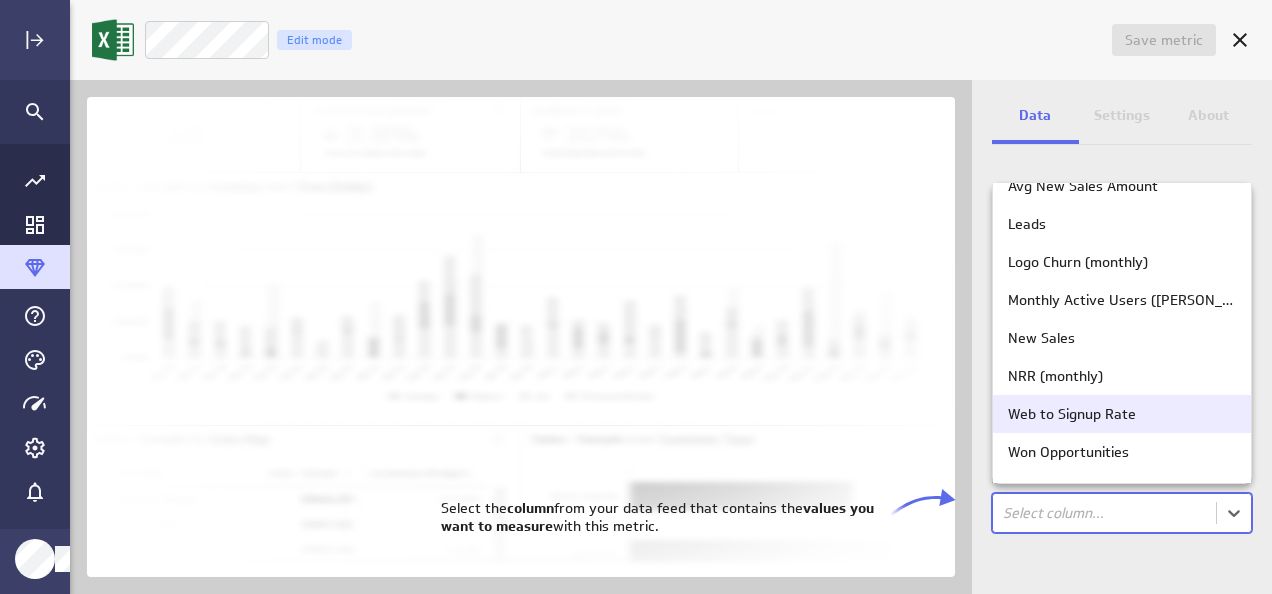 scroll, scrollTop: 164, scrollLeft: 0, axis: vertical 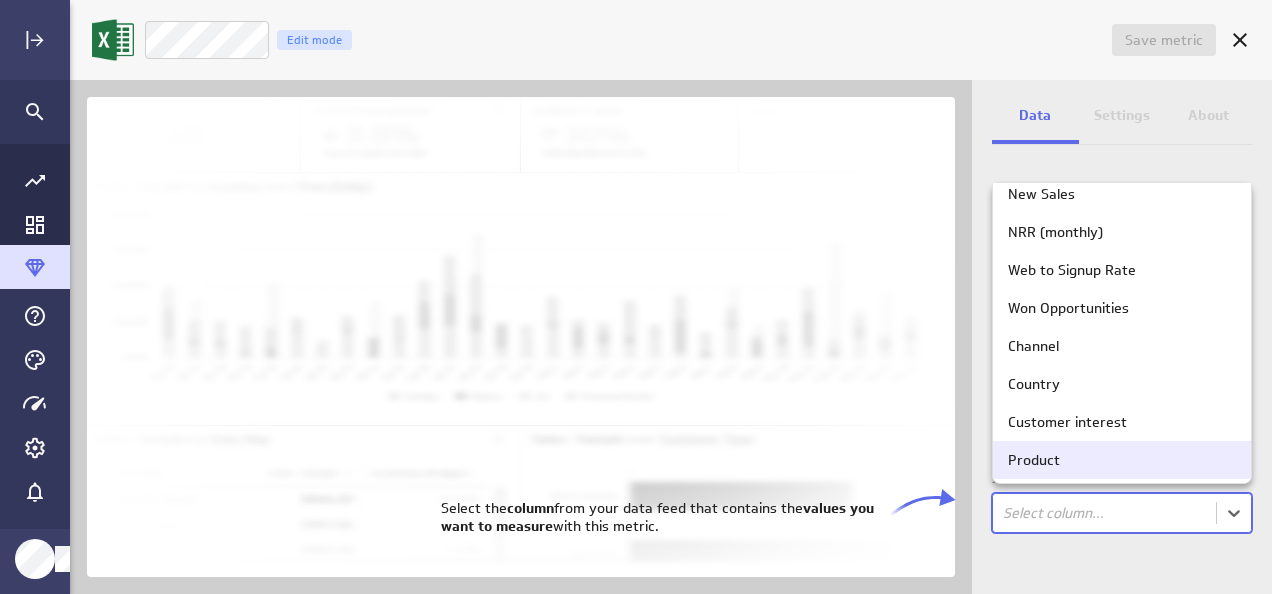 click on "Product" at bounding box center (1122, 460) 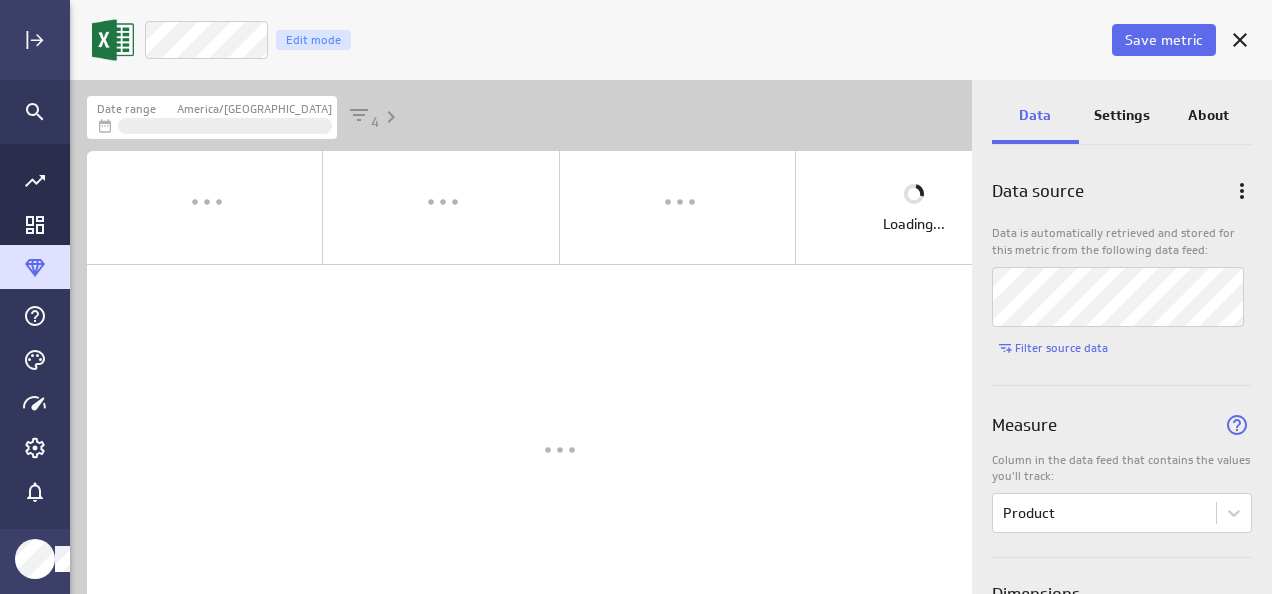 scroll, scrollTop: 10, scrollLeft: 10, axis: both 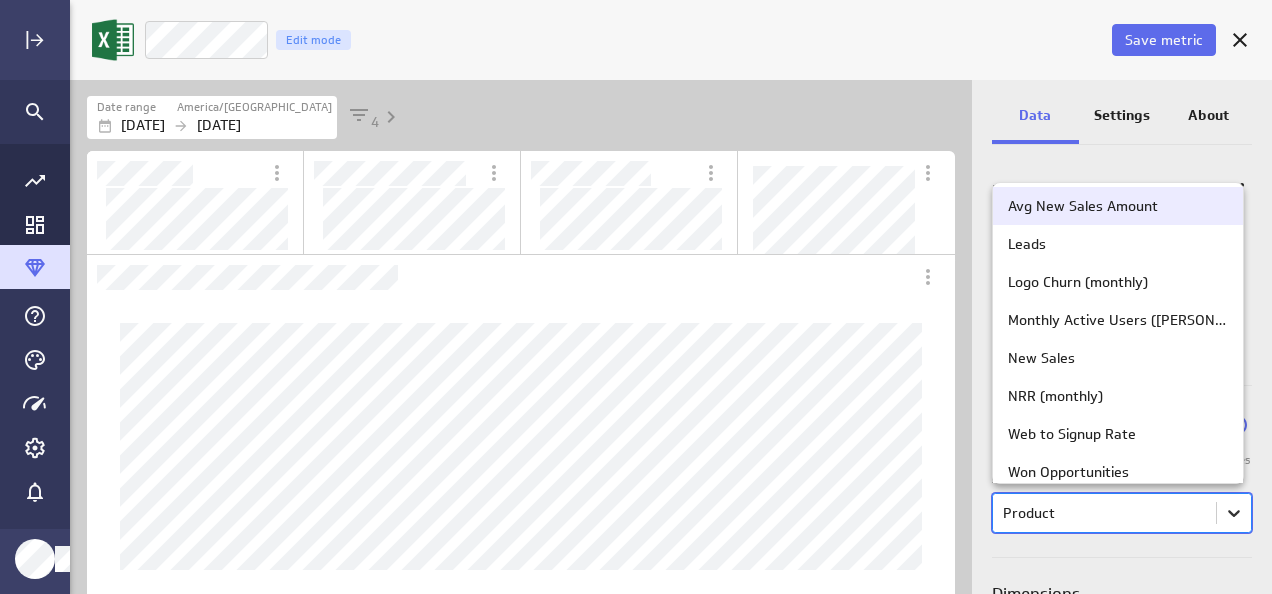 click on "Save metric Product Edit mode Date range America/[GEOGRAPHIC_DATA] [DATE] [DATE] 4 Data Settings About Data source Data is automatically retrieved and stored for this metric from the following data feed: Filter source data Measure Column in the data feed that contains the values you'll track: option Avg New Sales Amount focused, 1 of 12. 12 results available. Use Up and Down to choose options, press Enter to select the currently focused option, press Escape to exit the menu, press Tab to select the option and exit the menu. Product Dimensions Data for the selected dimensions will be stored in the metric history. 4 of maximum 10 dimensions selected Date and Time Column in the data feed that contains the date/time associated with each value: Date (no message) PowerMetrics Assistant Hey [PERSON_NAME] [PERSON_NAME]. I’m your PowerMetrics Assistant. If I can’t answer your question, try searching in our  Help Center  (that’s what I do!) You can also contact the  Support Team" at bounding box center [636, 297] 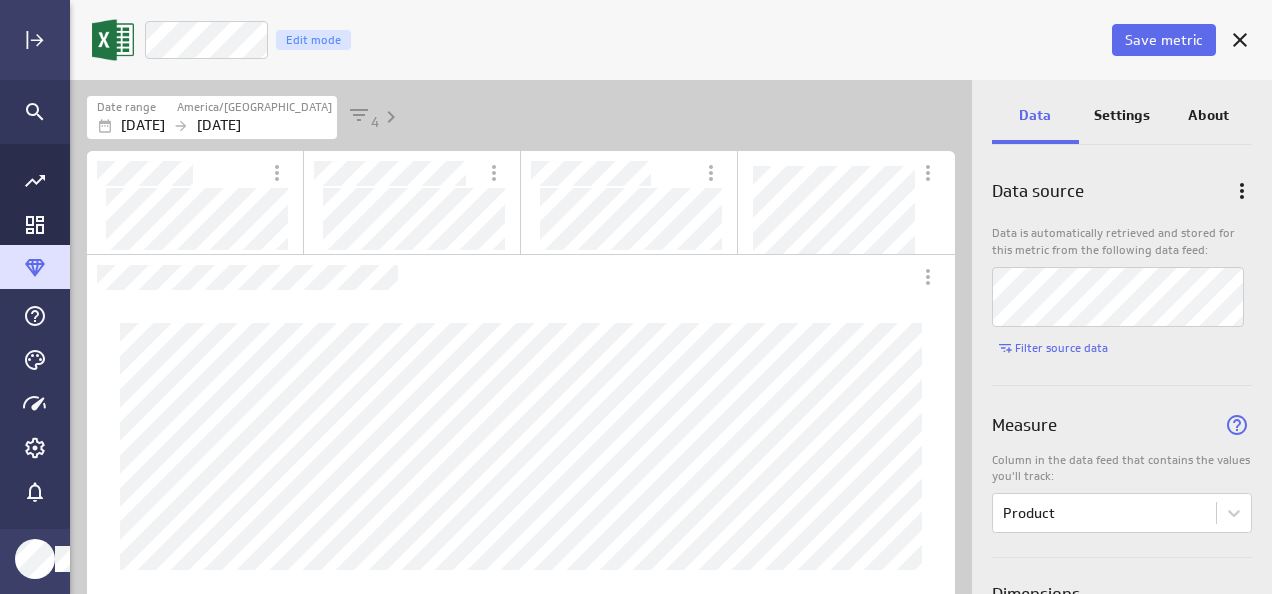 drag, startPoint x: 1218, startPoint y: 510, endPoint x: 1143, endPoint y: 536, distance: 79.37884 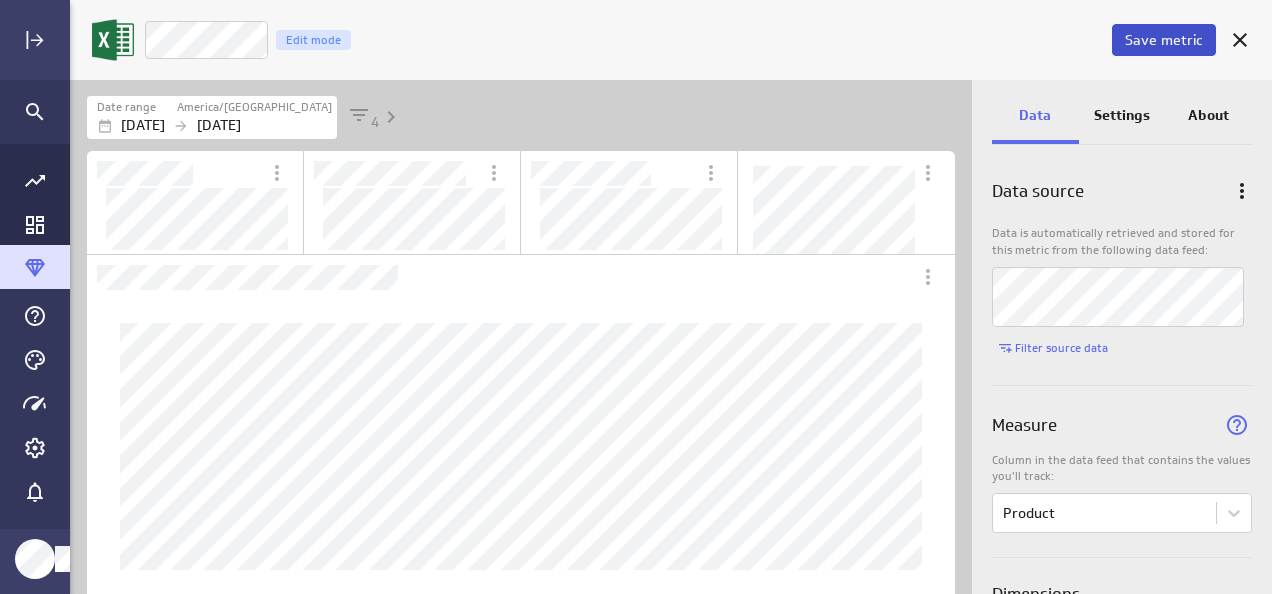 click on "Save metric" at bounding box center [1164, 40] 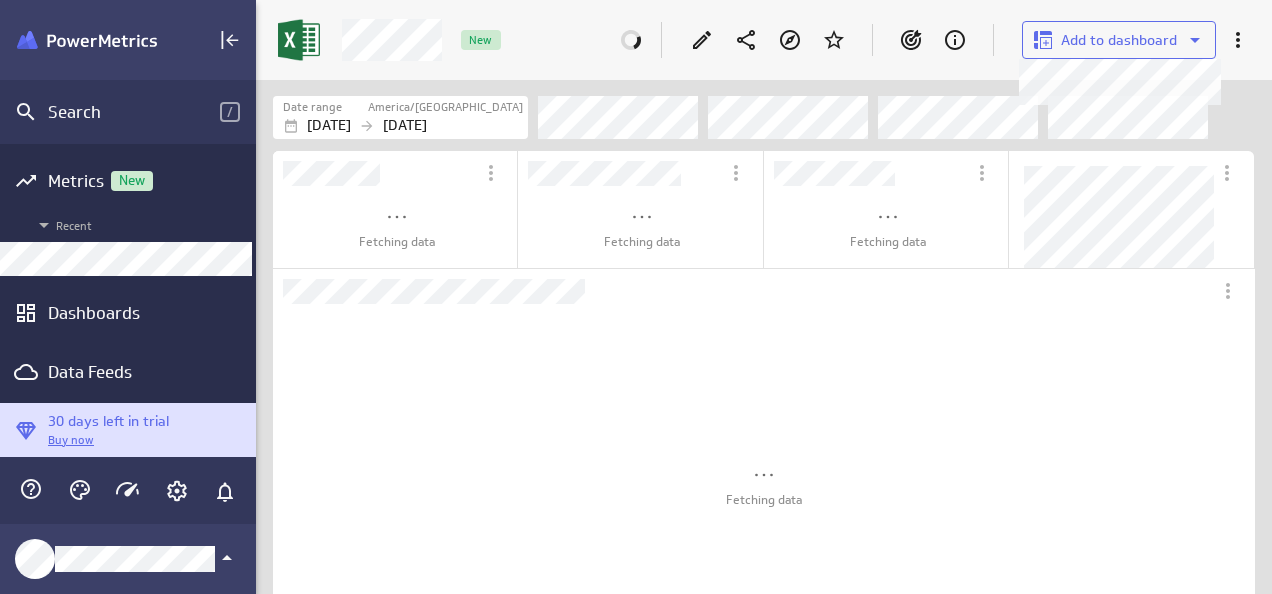 scroll, scrollTop: 624, scrollLeft: 1042, axis: both 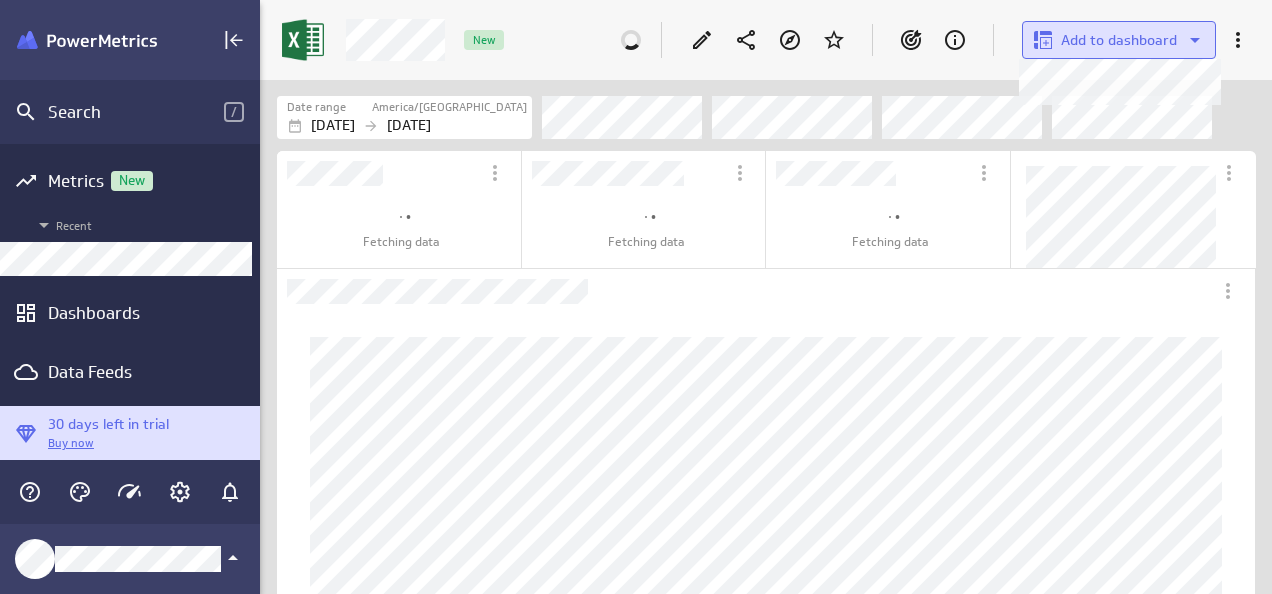 click on "Add to dashboard" at bounding box center (1119, 40) 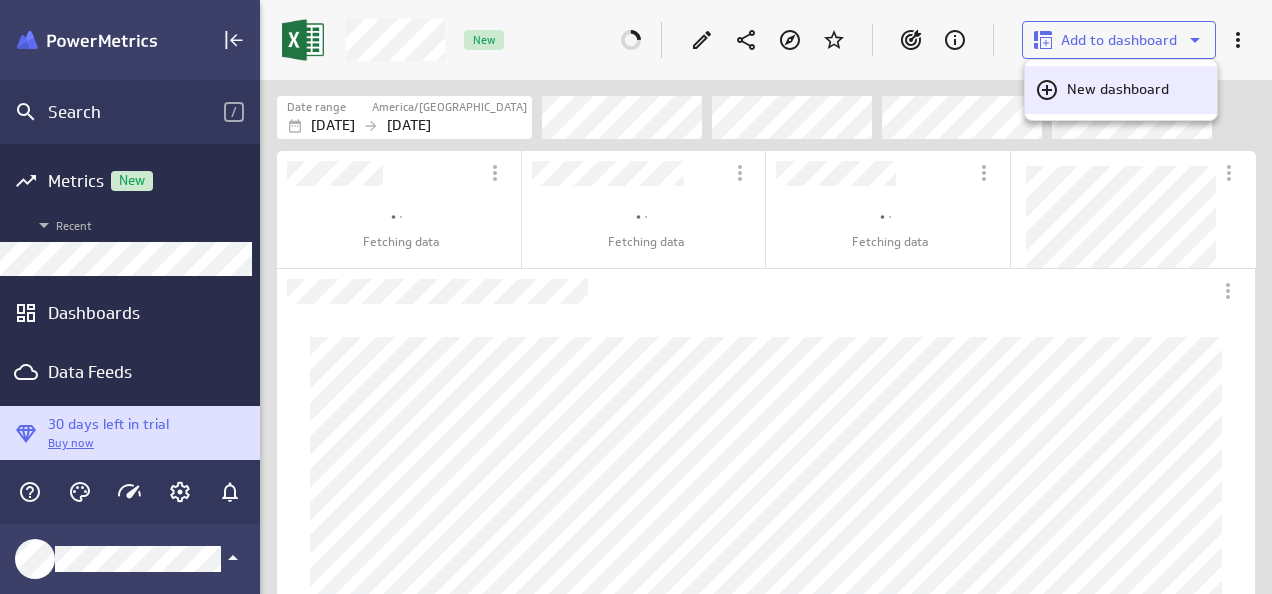click on "New dashboard" at bounding box center (1118, 89) 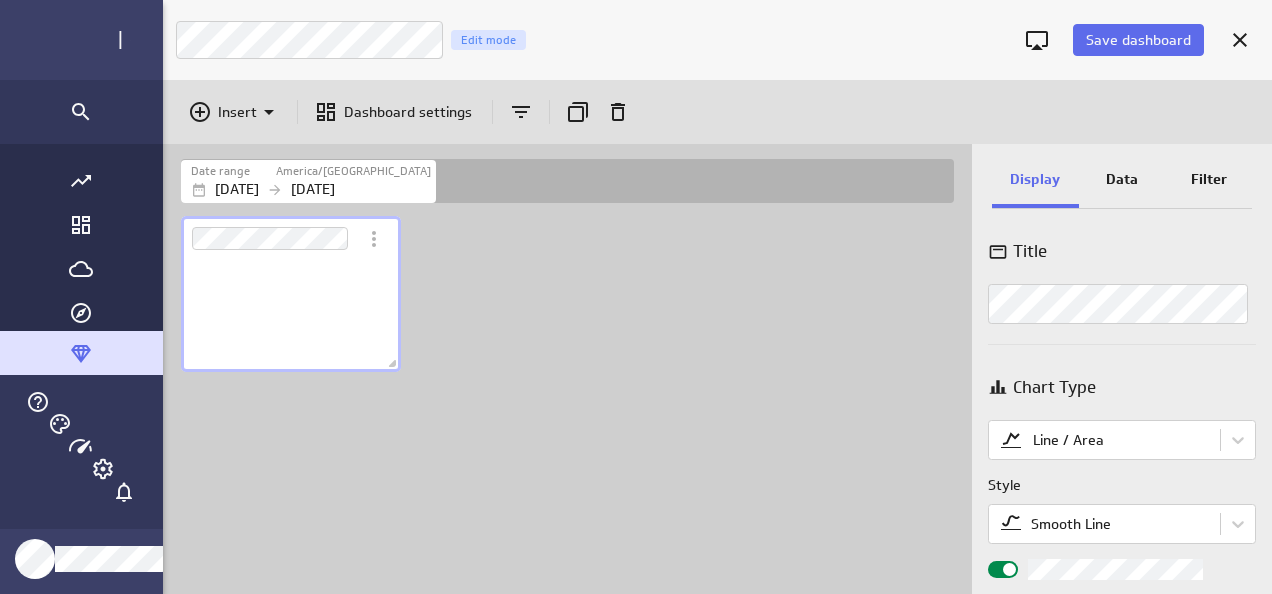 scroll, scrollTop: 10, scrollLeft: 10, axis: both 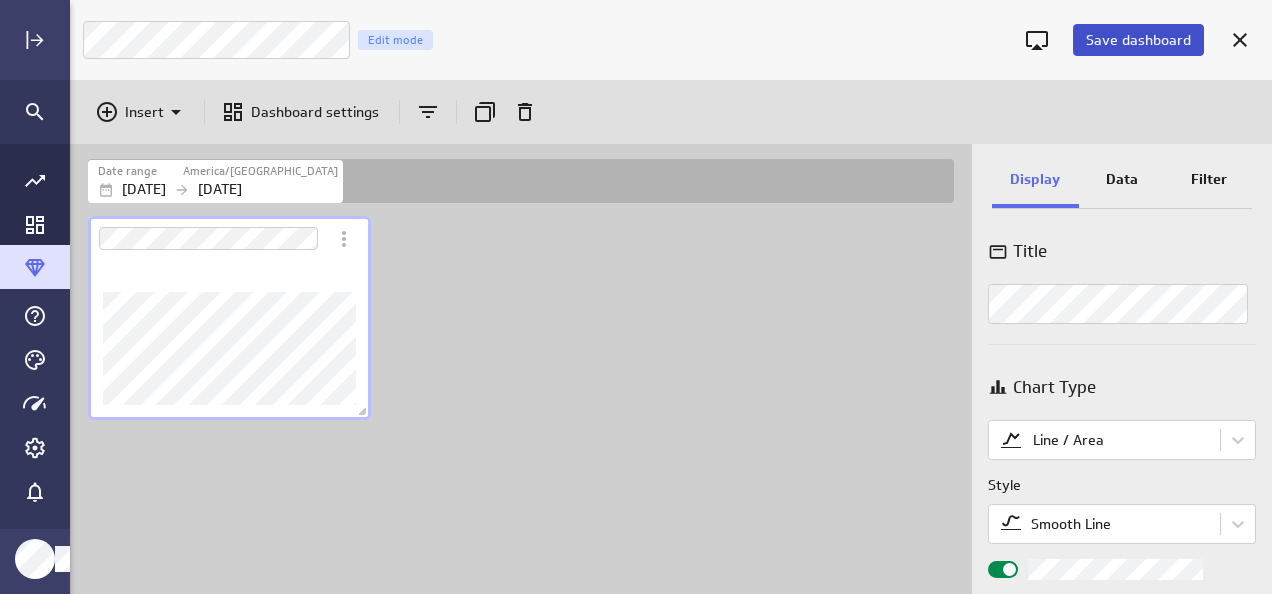 click on "Save dashboard" at bounding box center [1138, 40] 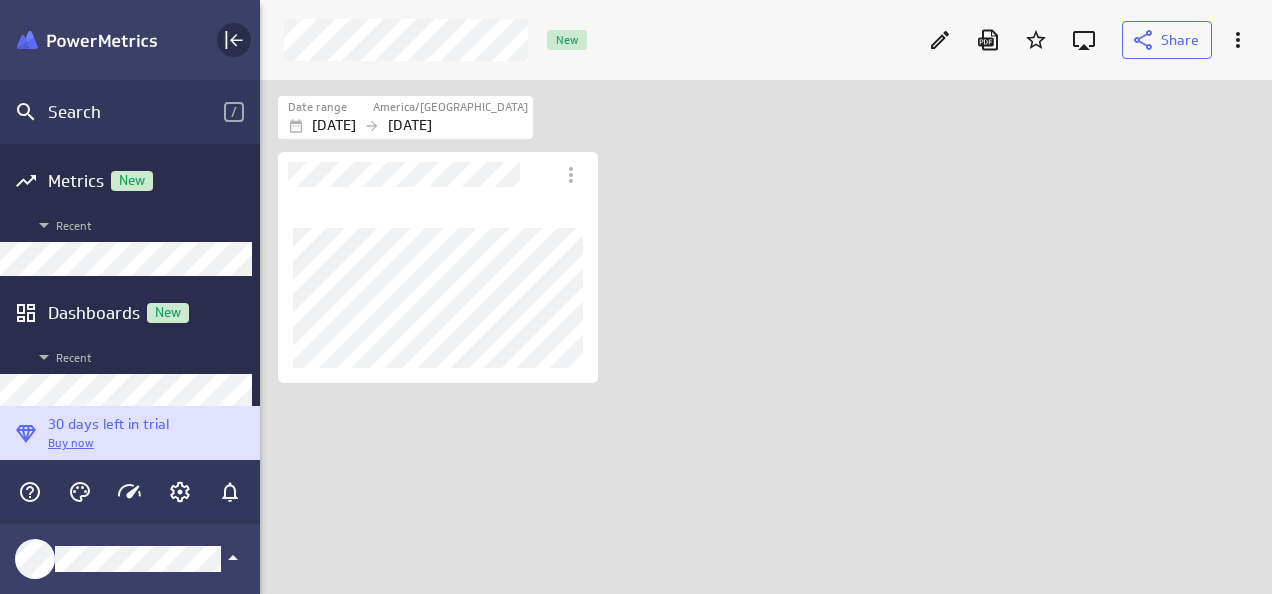 click 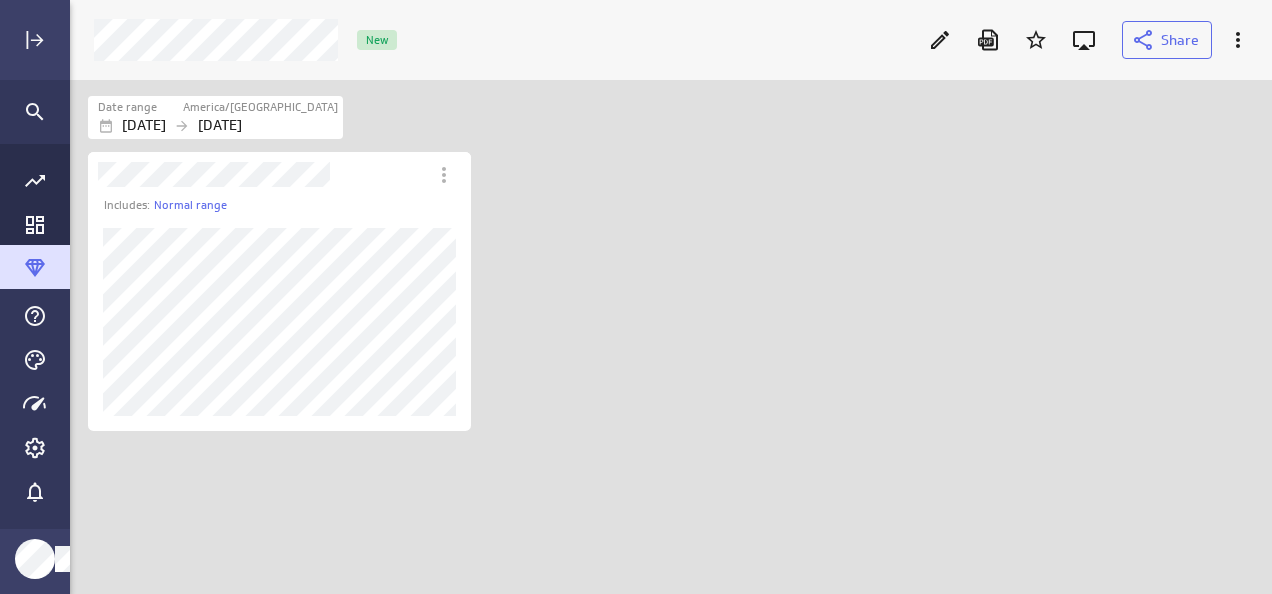 drag, startPoint x: 339, startPoint y: 45, endPoint x: 88, endPoint y: 21, distance: 252.1448 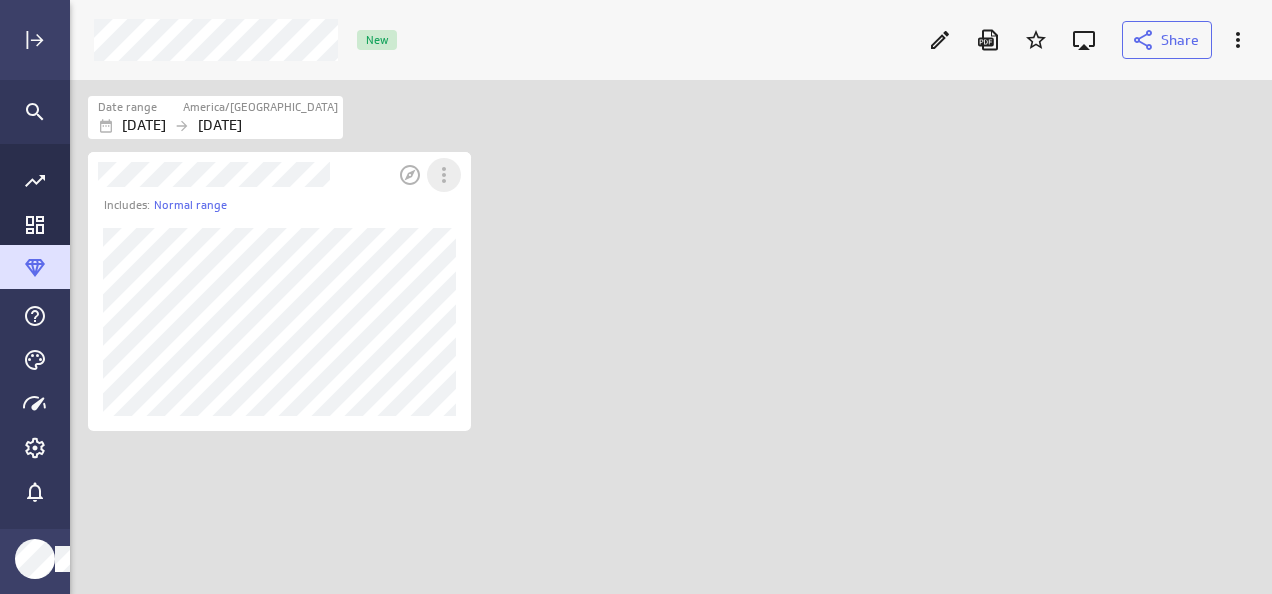 click 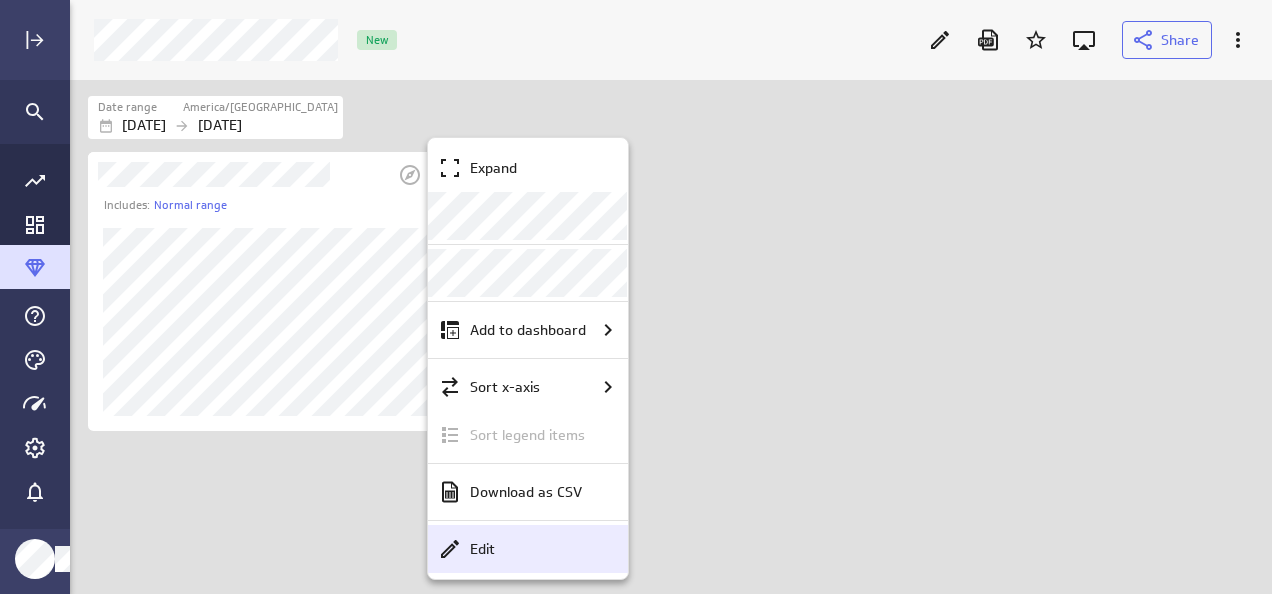 click on "Edit" at bounding box center [482, 549] 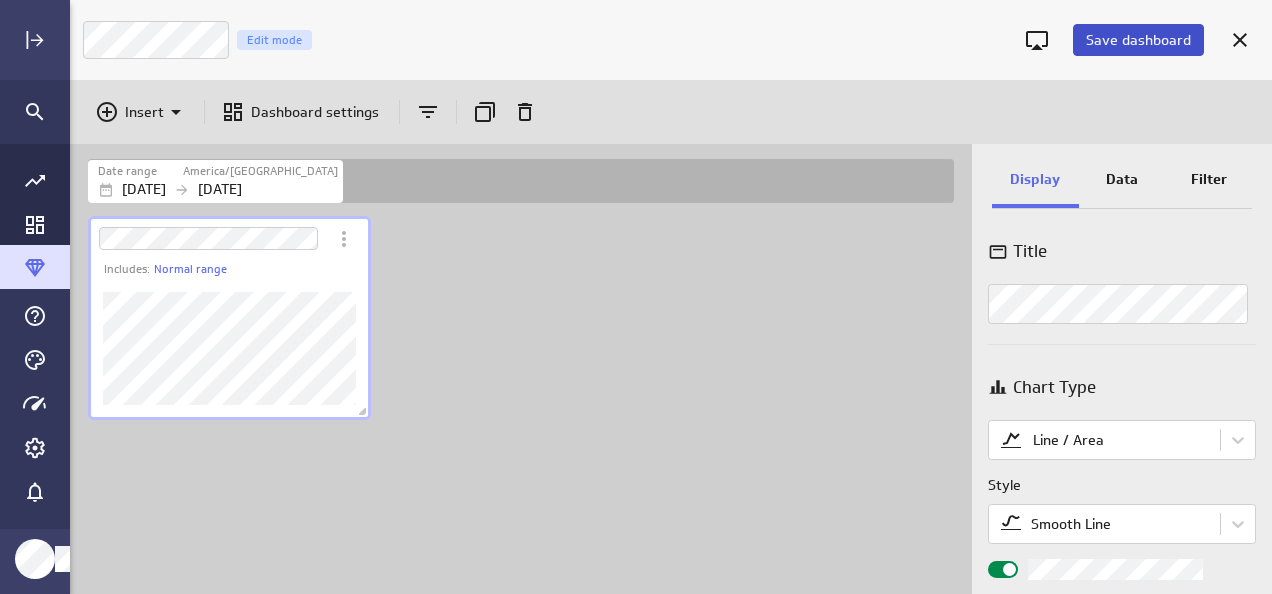 click on "Save dashboard" at bounding box center [1138, 40] 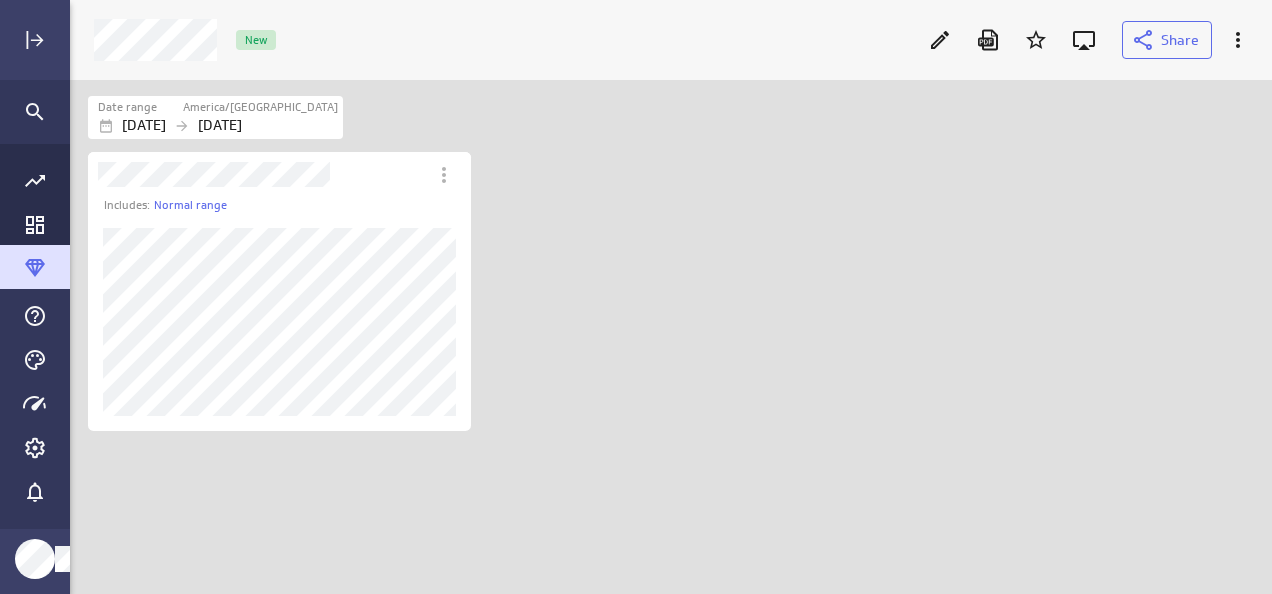 click on "New" at bounding box center (256, 39) 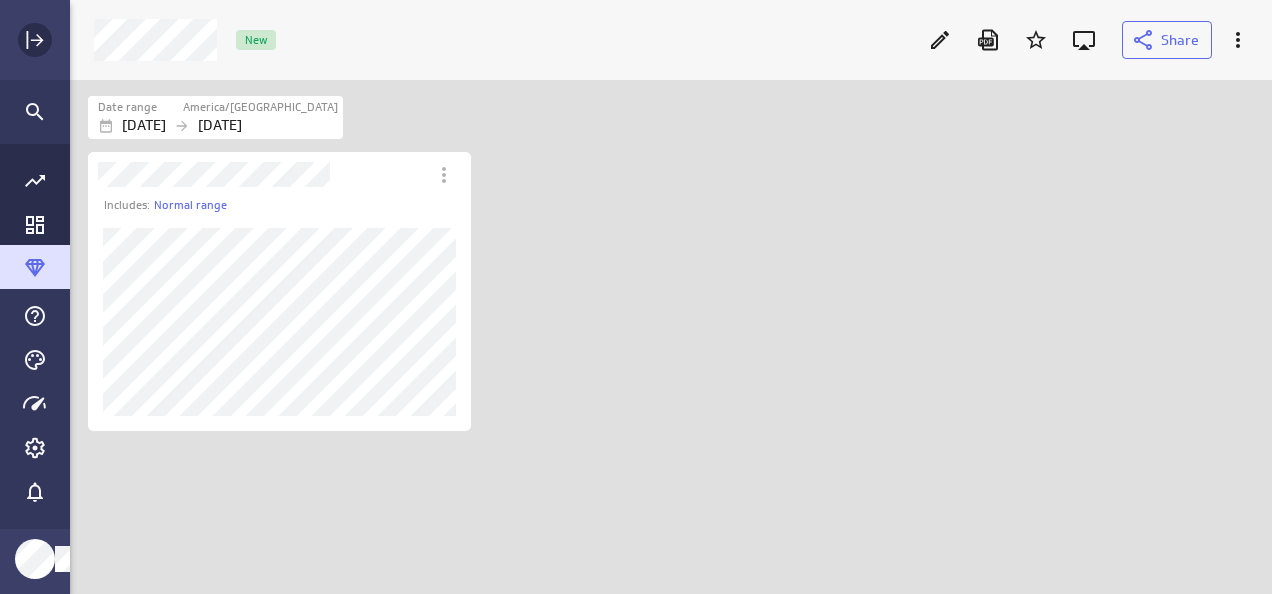 click 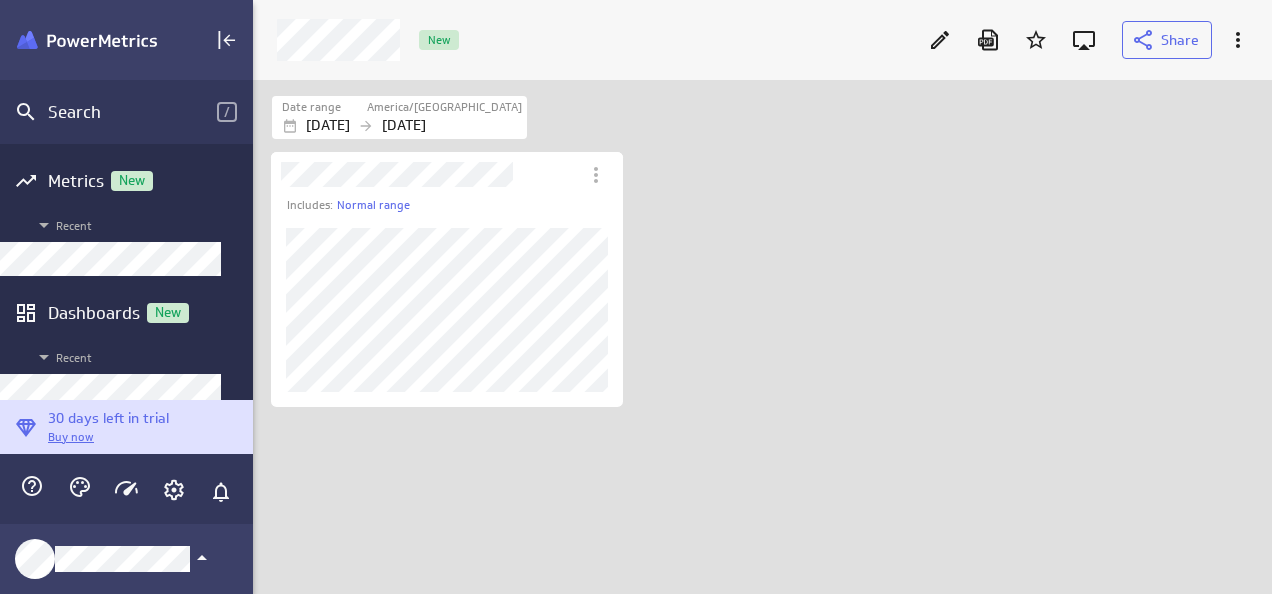 scroll, scrollTop: 74, scrollLeft: 1006, axis: both 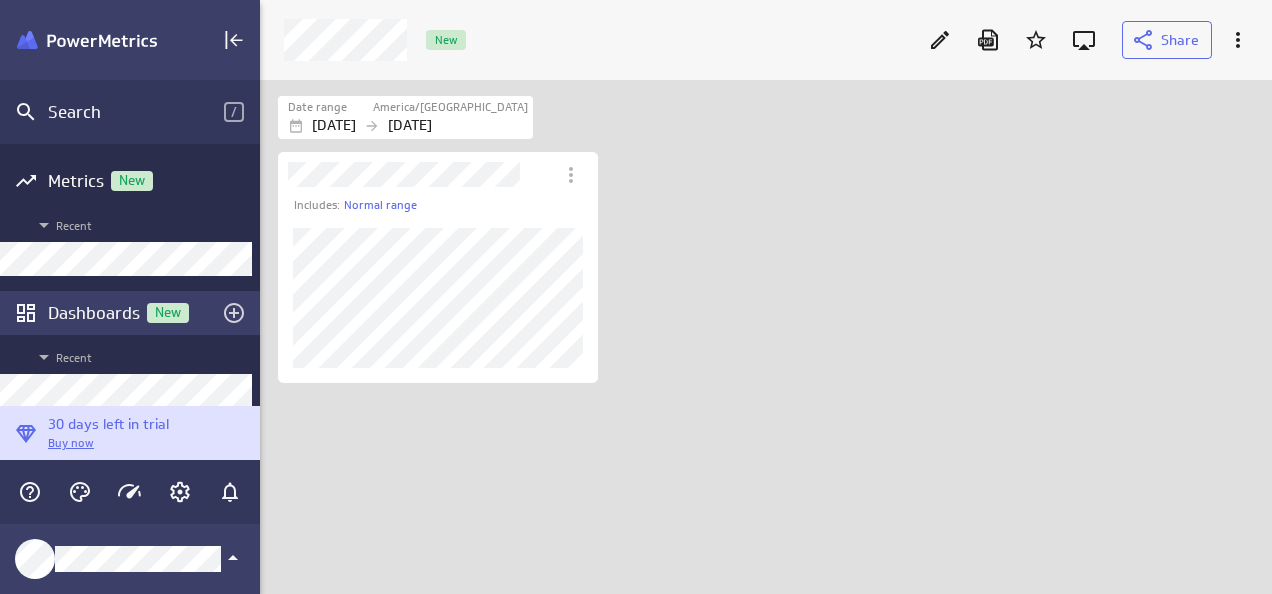 click on "Dashboards New" at bounding box center [130, 313] 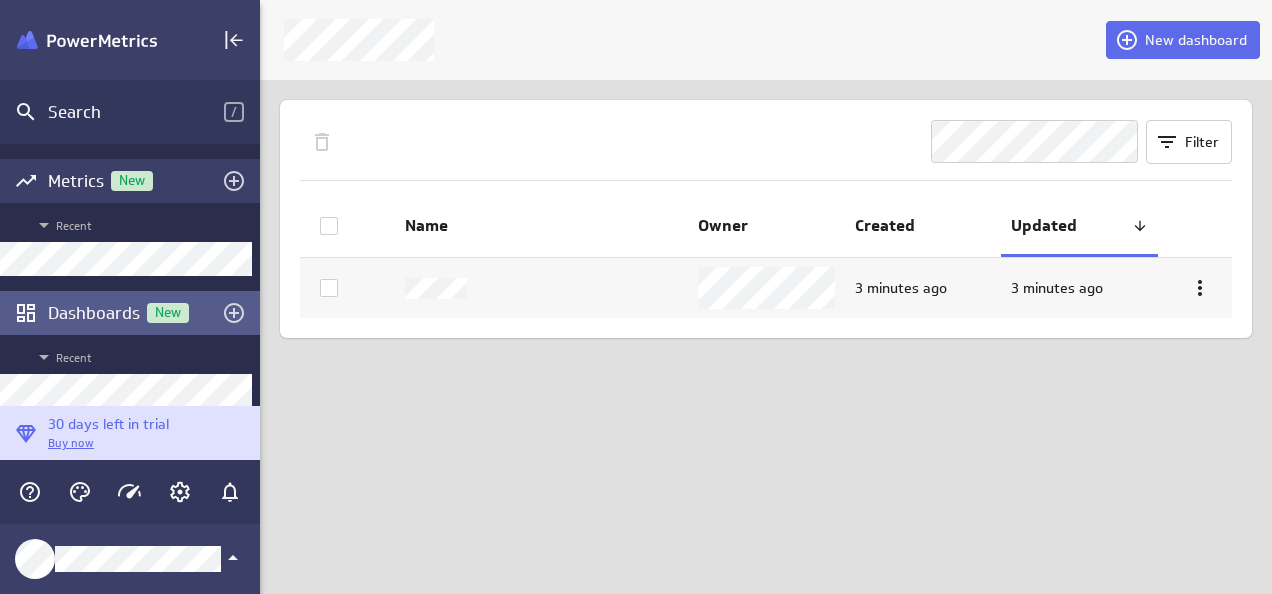 click on "New" at bounding box center [132, 180] 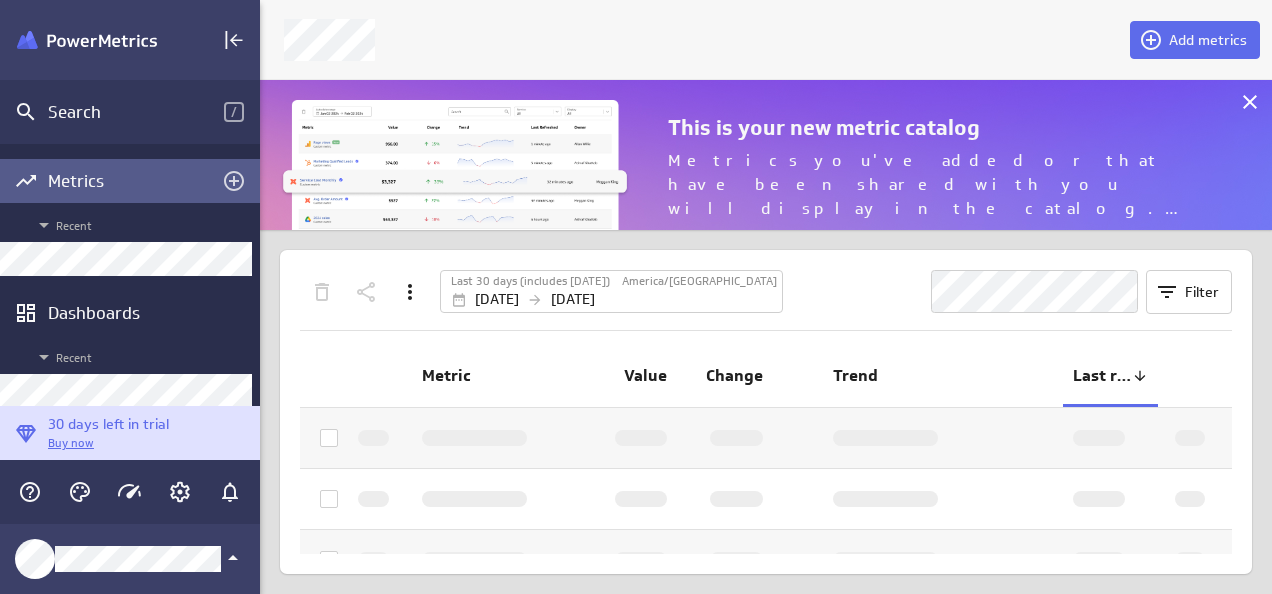 scroll, scrollTop: 10, scrollLeft: 10, axis: both 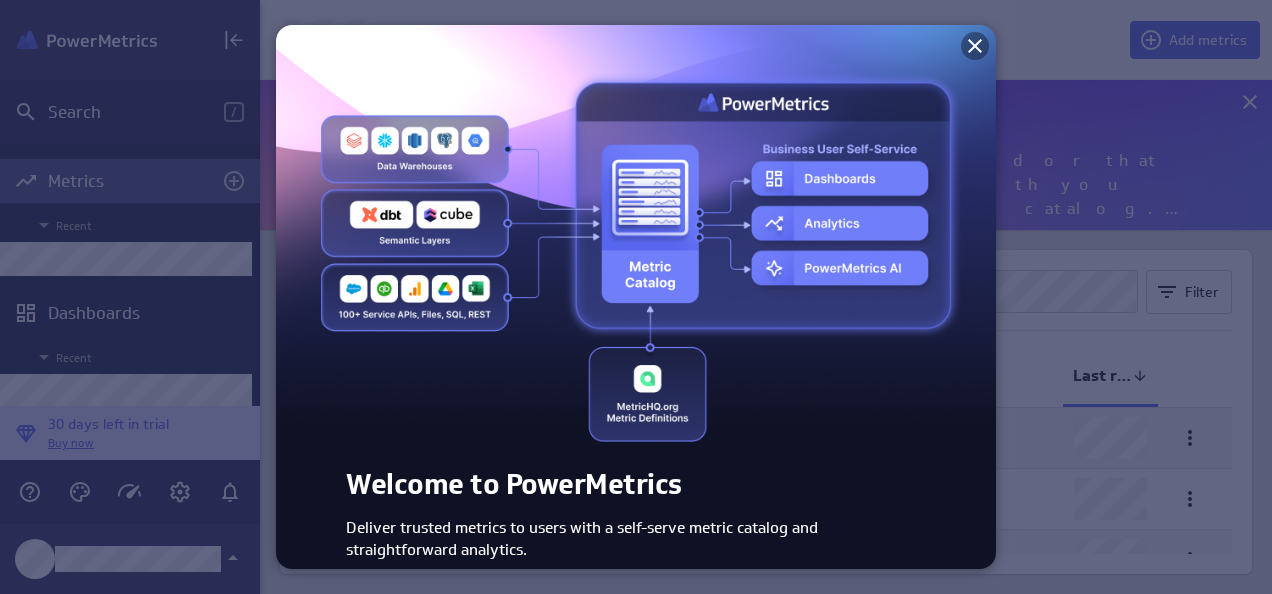 click 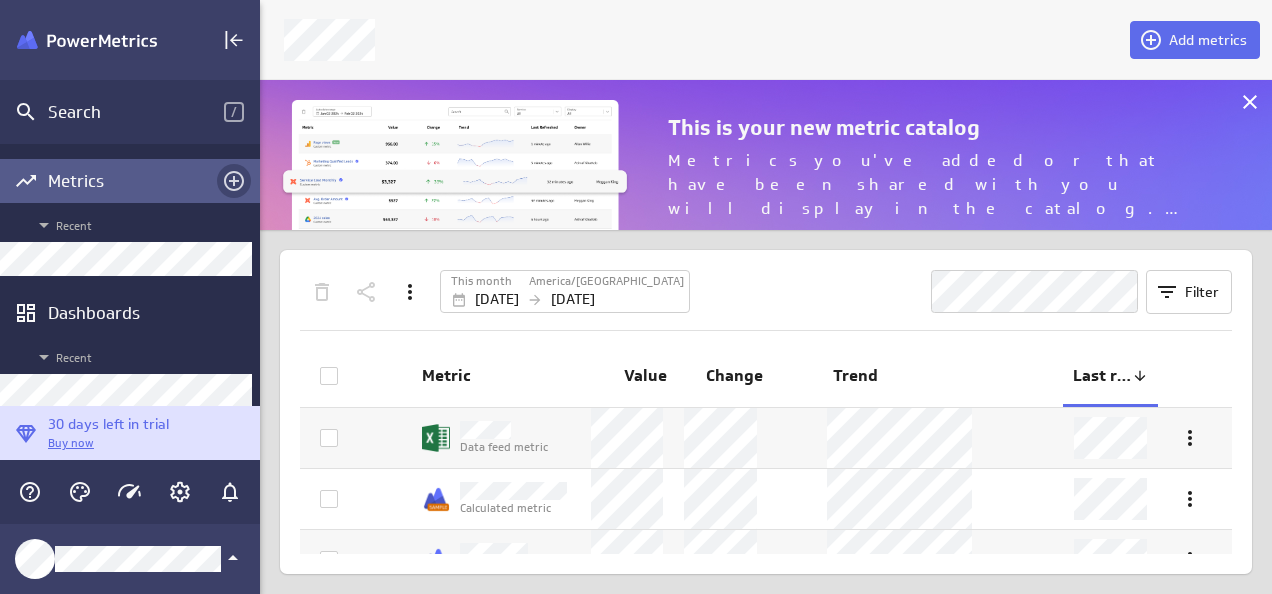 click 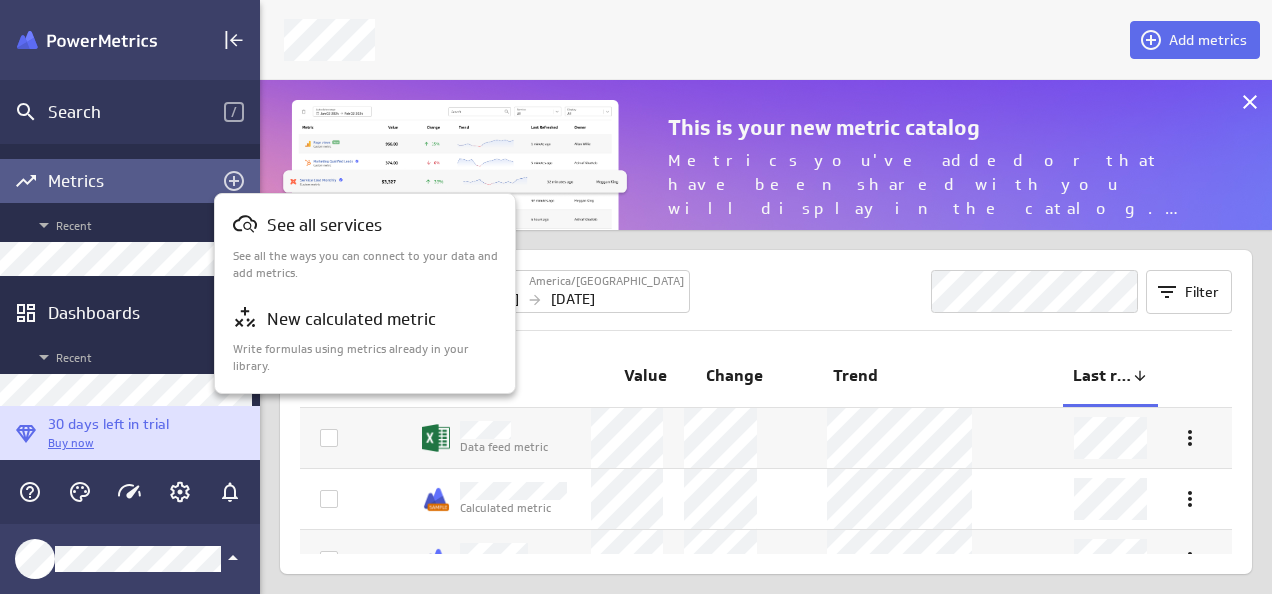 click at bounding box center (636, 297) 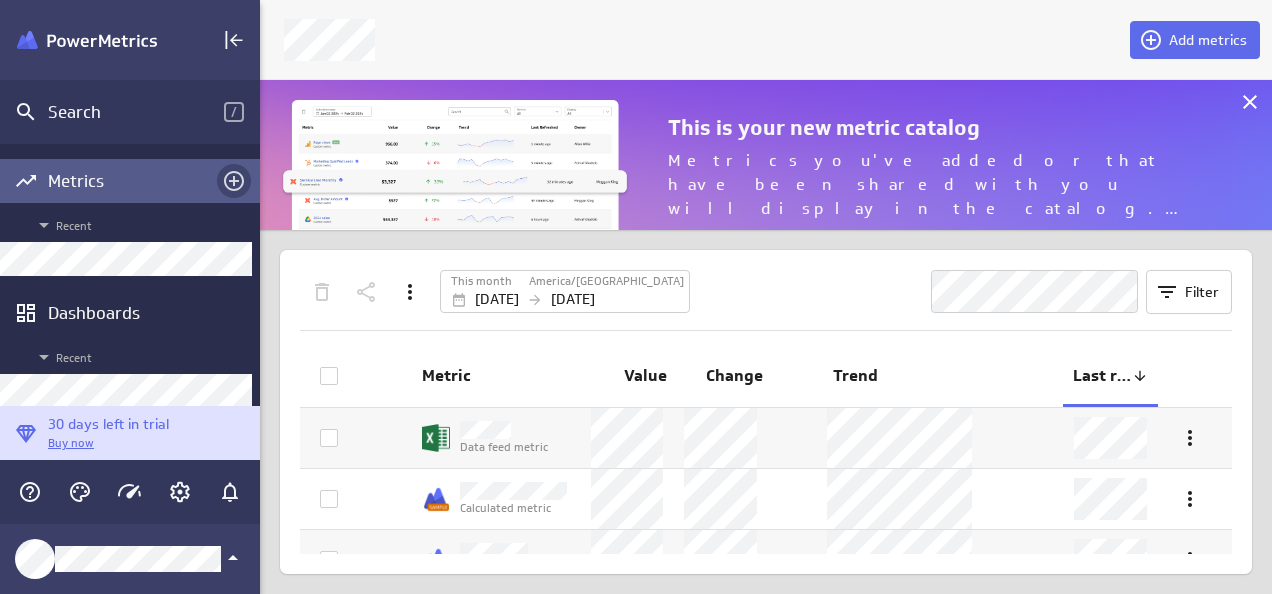 click 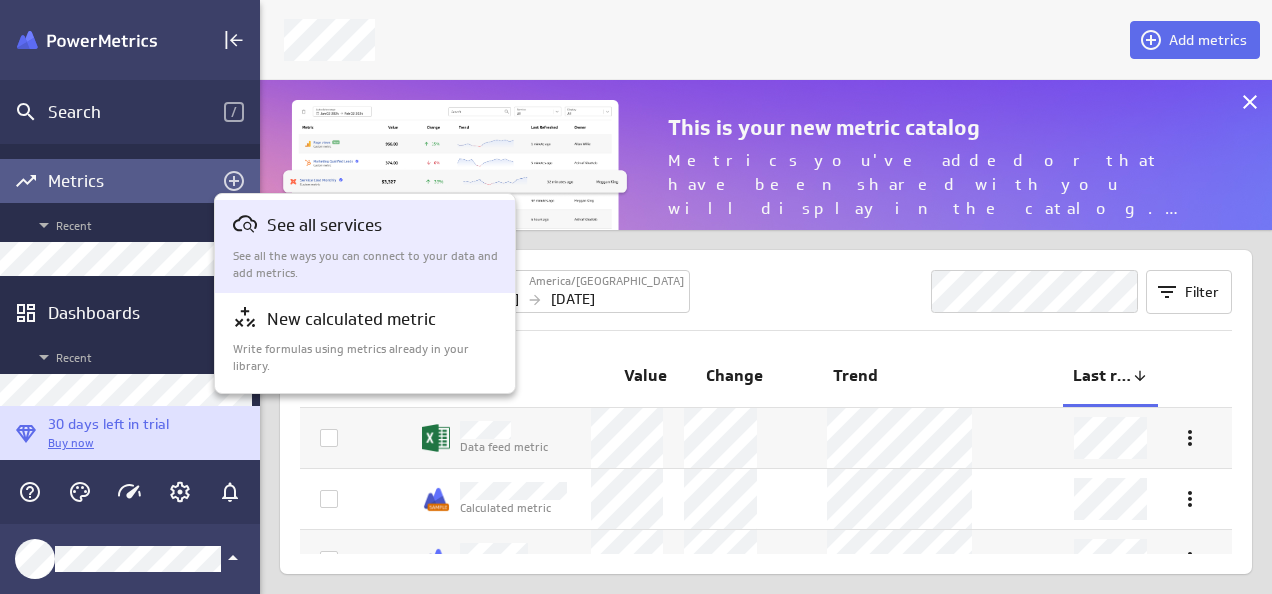 click on "See all services" at bounding box center [324, 225] 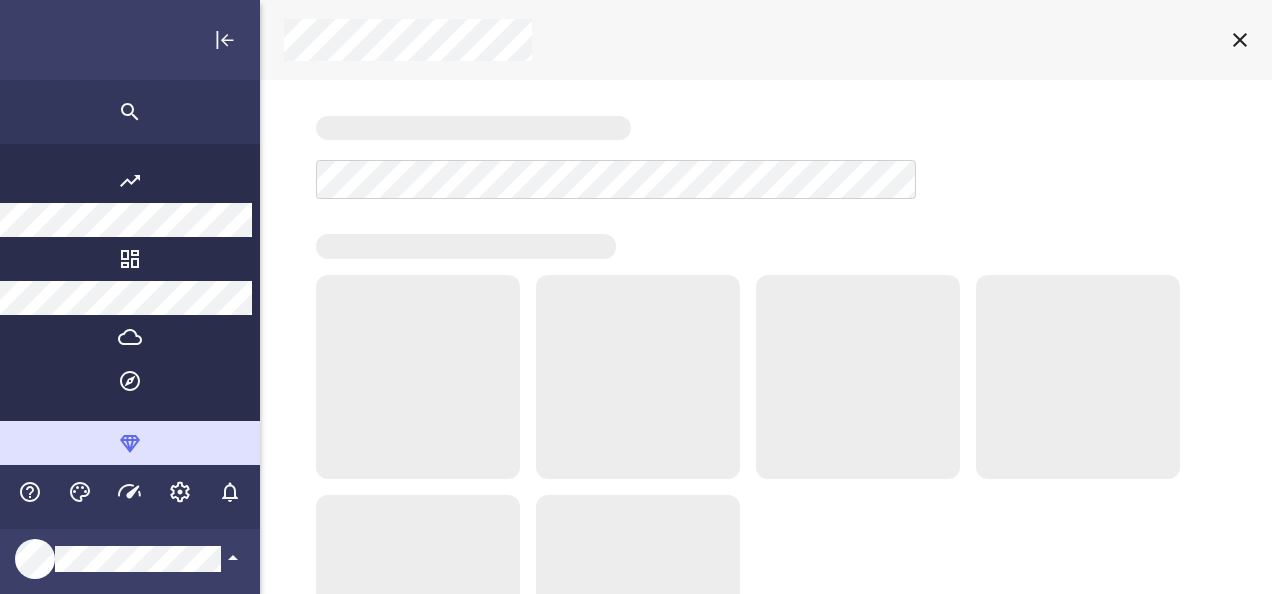 scroll, scrollTop: 10, scrollLeft: 10, axis: both 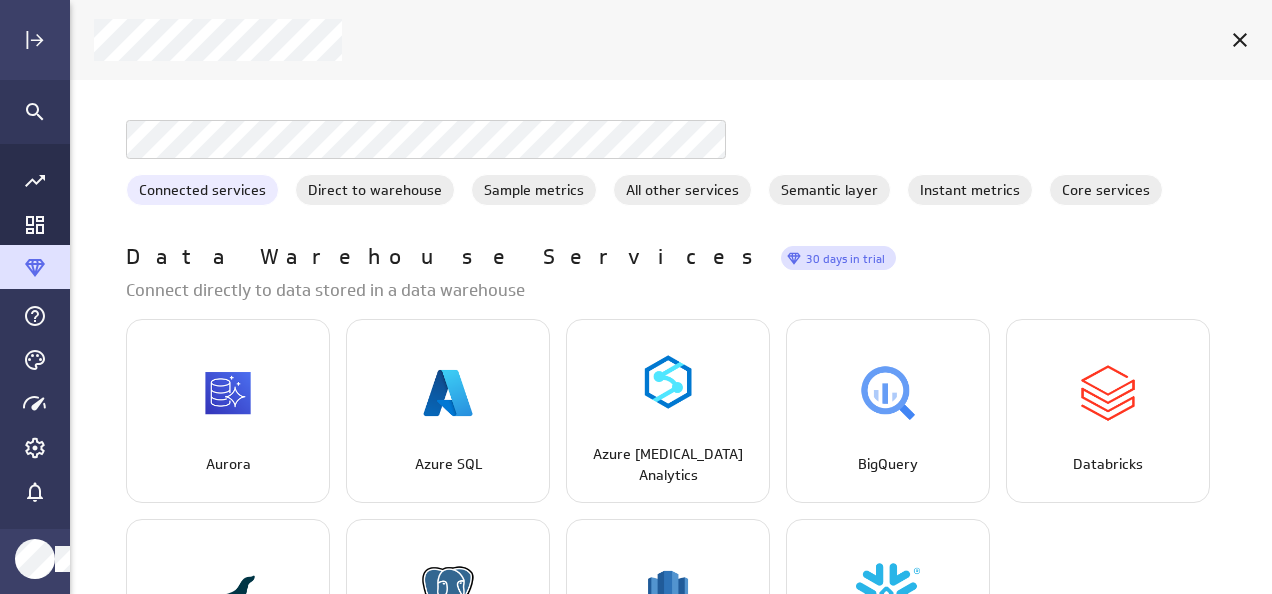 click on "Connected services" at bounding box center [202, 190] 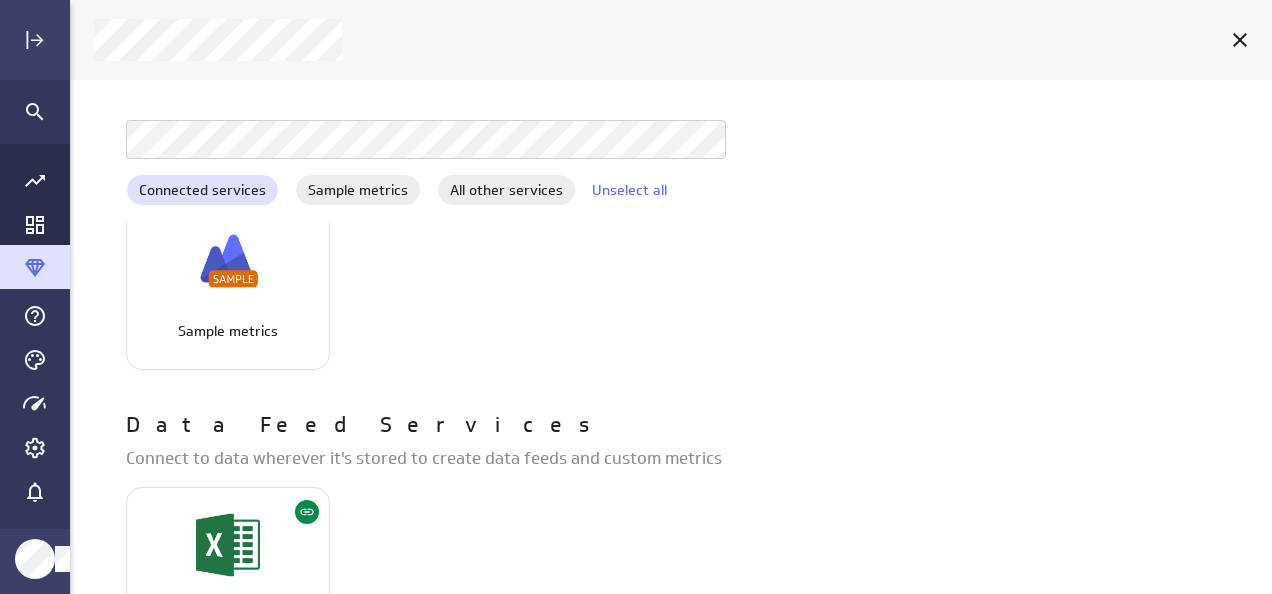 scroll, scrollTop: 138, scrollLeft: 0, axis: vertical 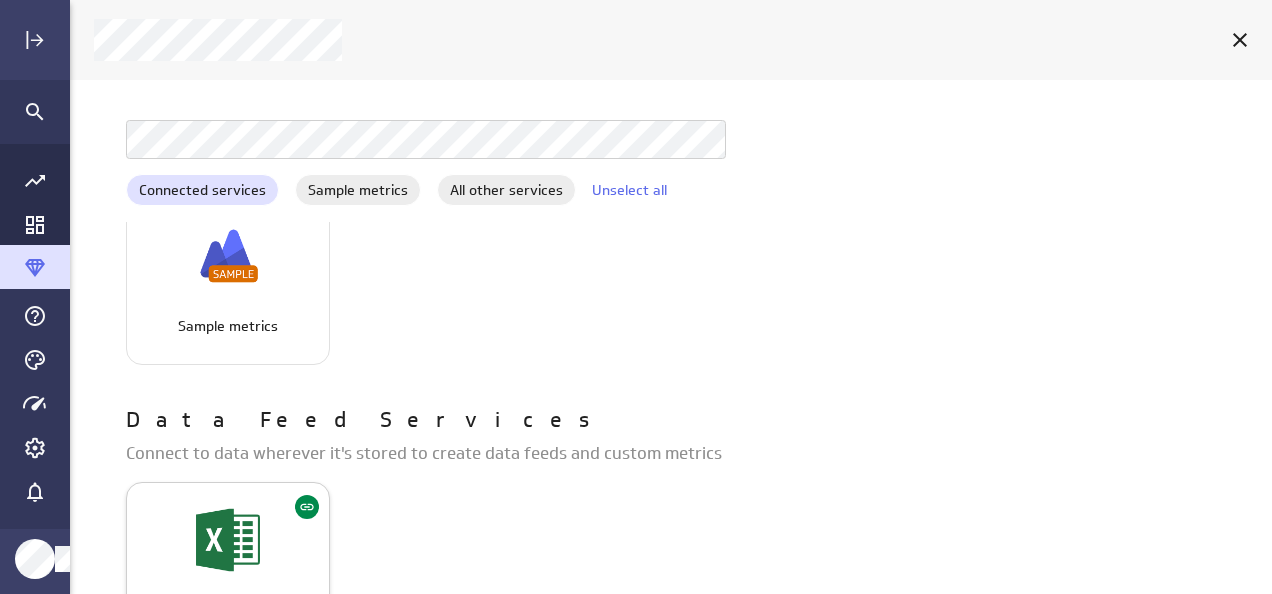 click at bounding box center [228, 540] 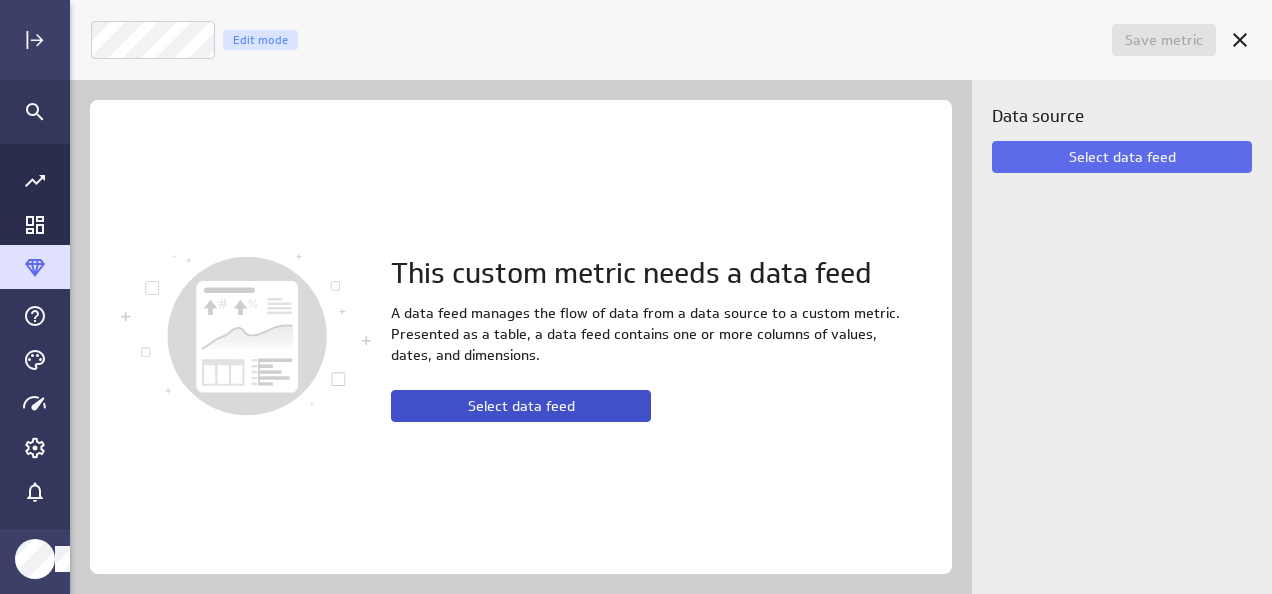 click on "Select data feed" at bounding box center (521, 406) 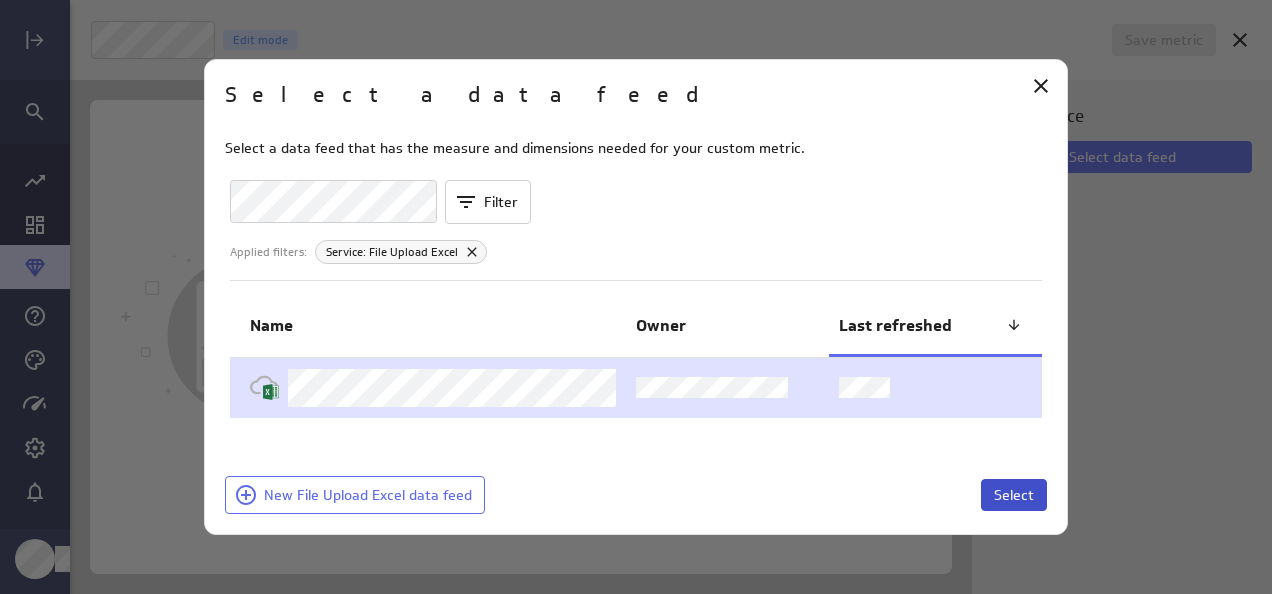 click on "Select" at bounding box center [1014, 495] 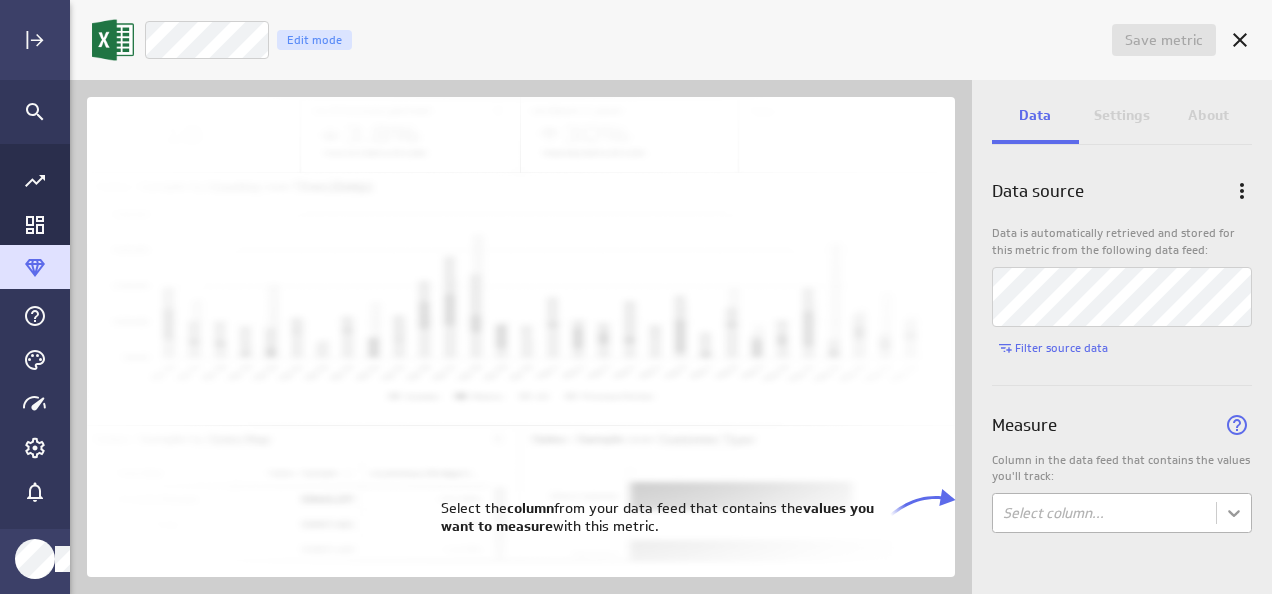 click on "Save metric Untitled Edit mode Data Settings About Data source Data is automatically retrieved and stored for this metric from the following data feed: Filter source data Measure Column in the data feed that contains the values you'll track: Select column... (no message) PowerMetrics Assistant Hey [PERSON_NAME] [PERSON_NAME]. I’m your PowerMetrics Assistant. If I can’t answer your question, try searching in our  Help Center  (that’s what I do!) You can also contact the  Support Team . How can I help you [DATE]?
Select the  column  from your data feed that contains the  values you want to measure  with this metric." at bounding box center (636, 297) 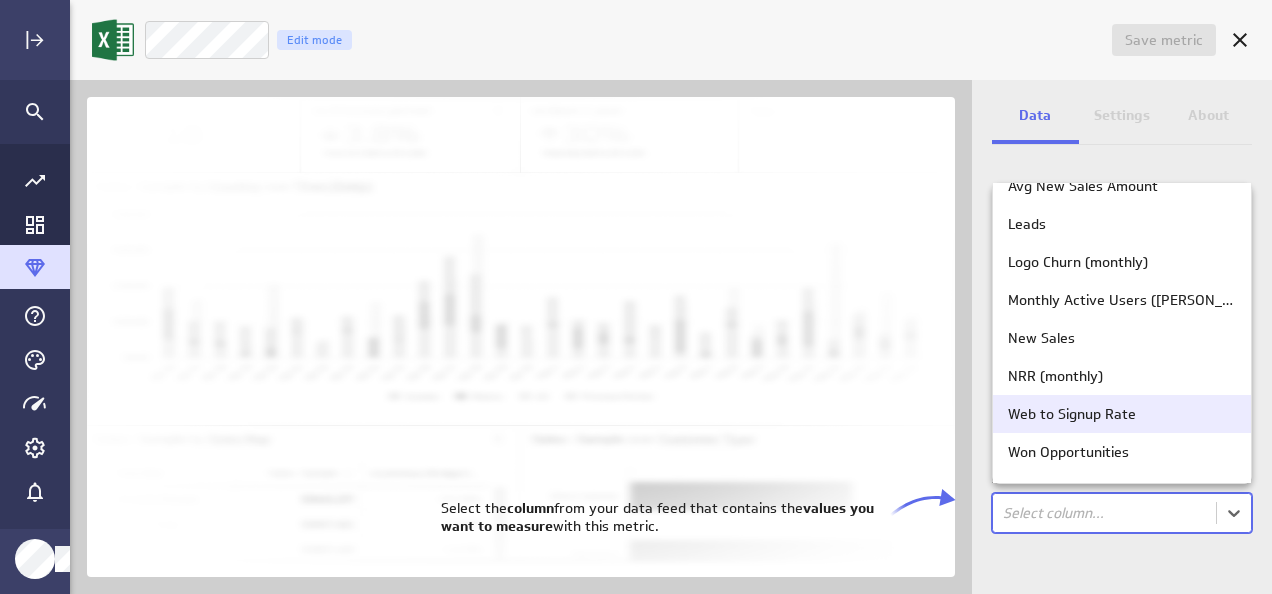 scroll, scrollTop: 164, scrollLeft: 0, axis: vertical 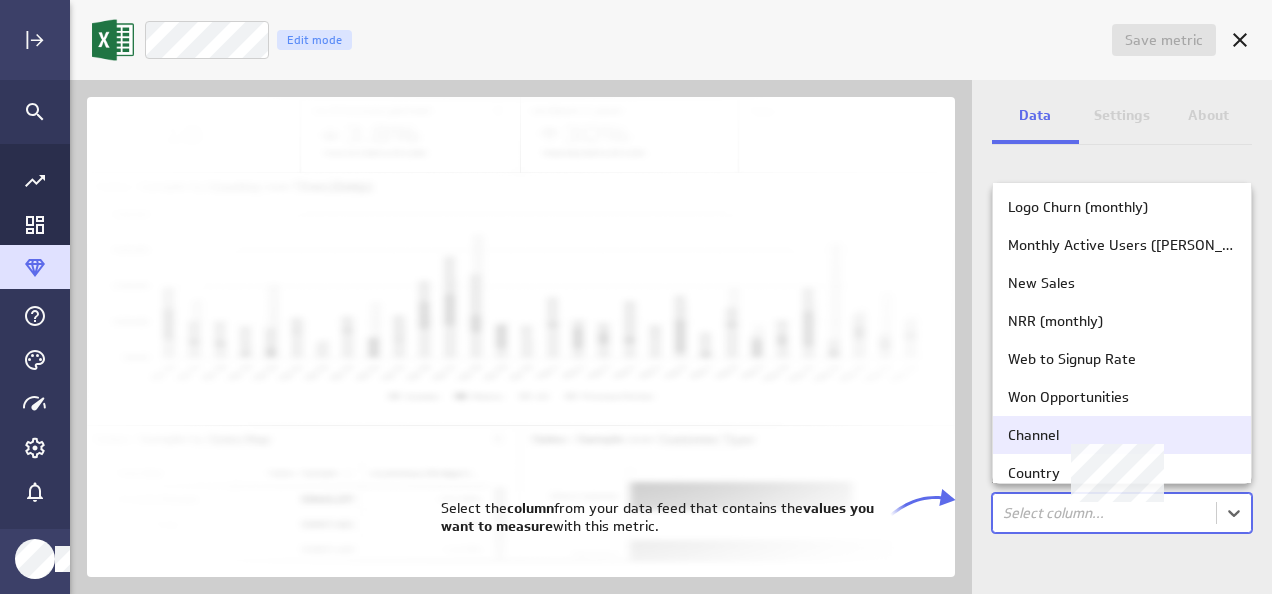 click on "Channel" at bounding box center [1122, 435] 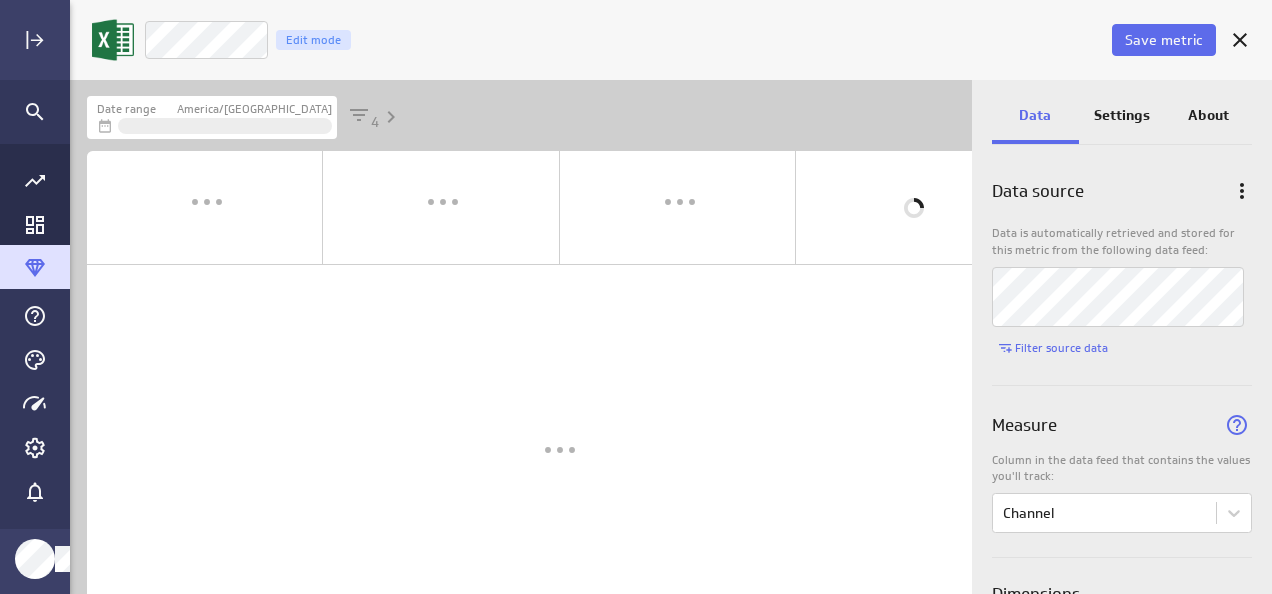 scroll, scrollTop: 10, scrollLeft: 10, axis: both 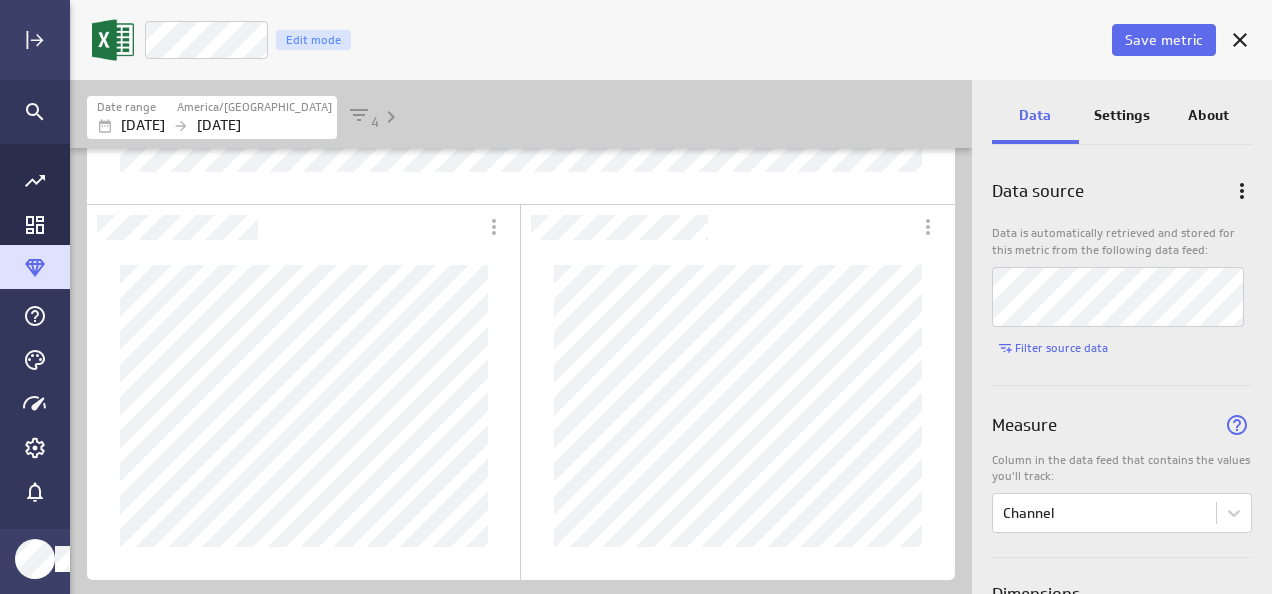 click on "4" at bounding box center (651, 117) 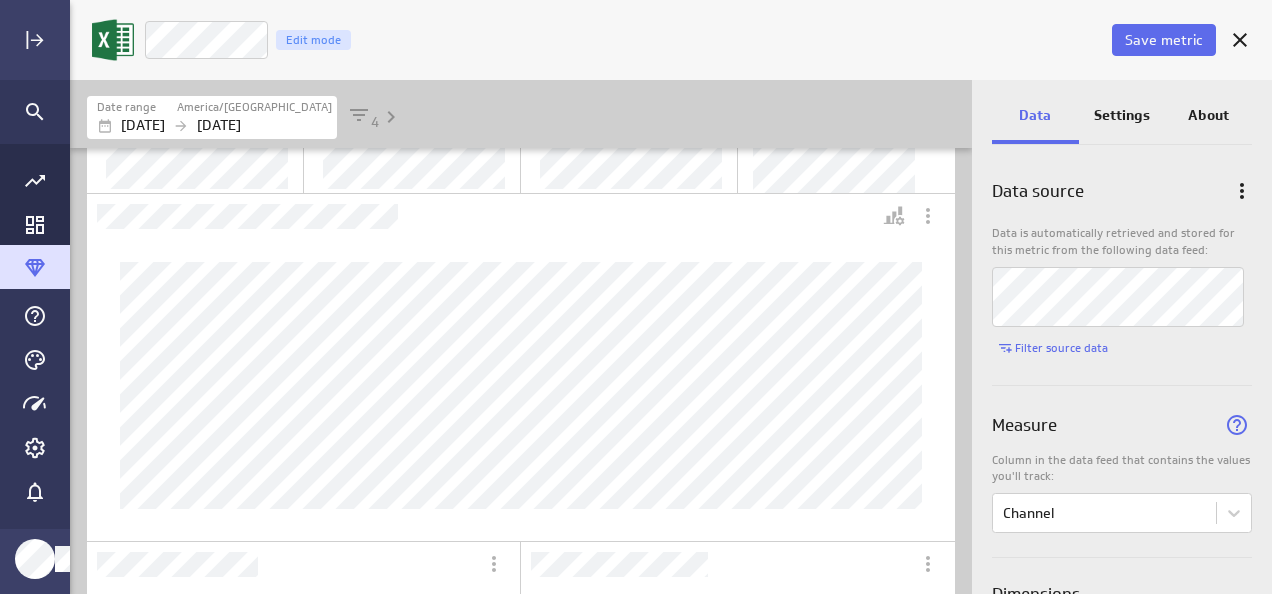 scroll, scrollTop: 0, scrollLeft: 0, axis: both 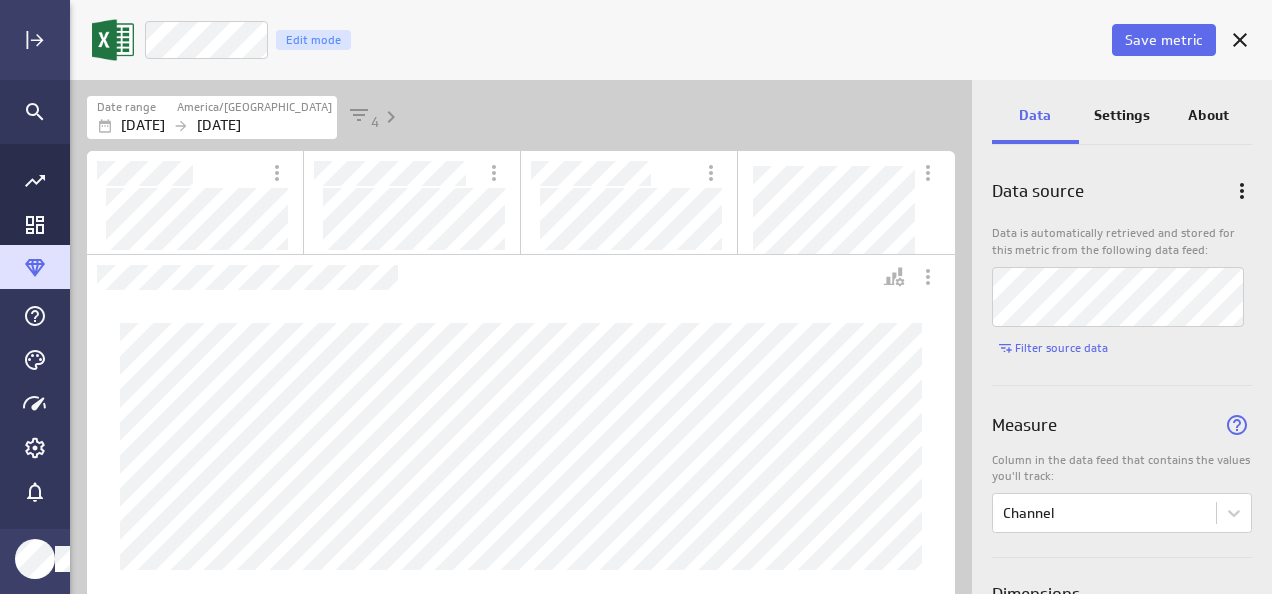 click at bounding box center [521, 451] 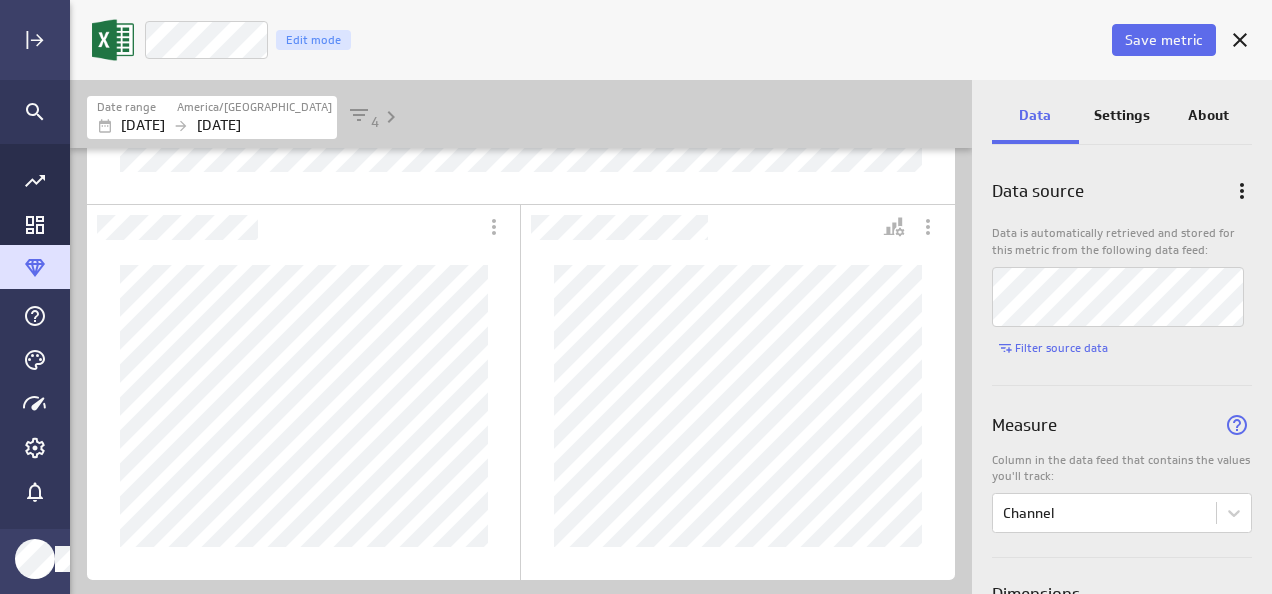 scroll, scrollTop: 0, scrollLeft: 0, axis: both 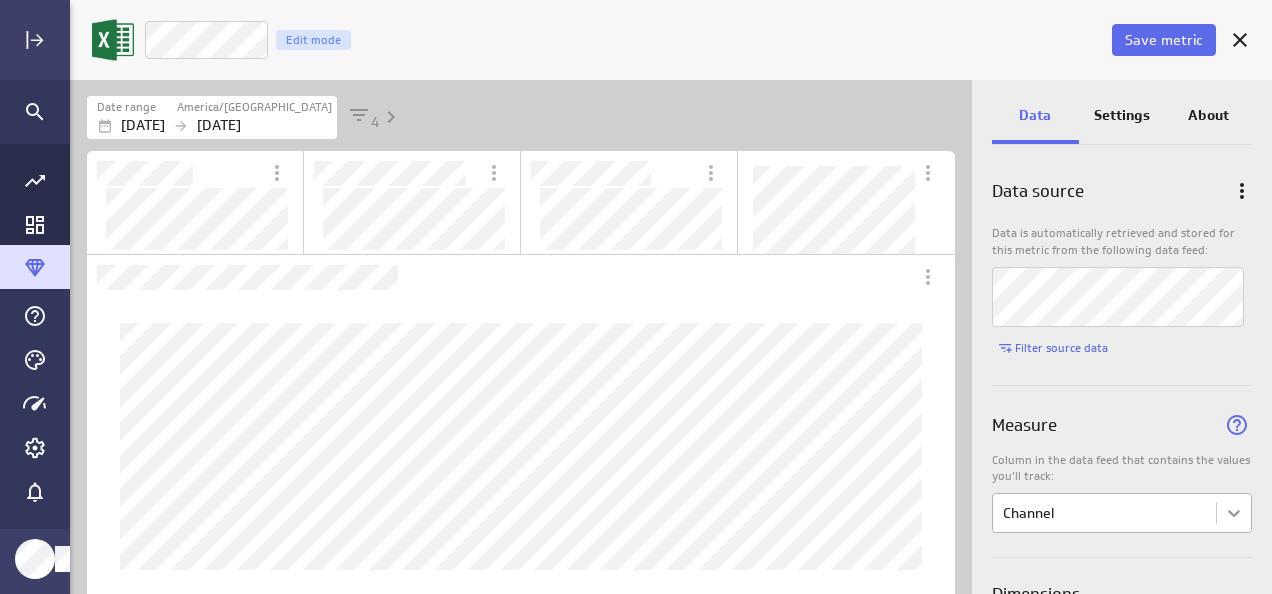 click on "Save metric Channel Edit mode Date range America/[GEOGRAPHIC_DATA] [DATE] [DATE] 4 Data Settings About Data source Data is automatically retrieved and stored for this metric from the following data feed: Filter source data Measure Column in the data feed that contains the values you'll track: Channel Dimensions Data for the selected dimensions will be stored in the metric history. 4 of maximum 10 dimensions selected Date and Time Column in the data feed that contains the date/time associated with each value: Date (no message) PowerMetrics Assistant Hey [PERSON_NAME] [PERSON_NAME]. I’m your PowerMetrics Assistant. If I can’t answer your question, try searching in our  Help Center  (that’s what I do!) You can also contact the  Support Team . How can I help you [DATE]?
Select the  column  from your data feed that contains the  values you want to measure  with this metric. Created with Highcharts 9.0.1" at bounding box center (636, 297) 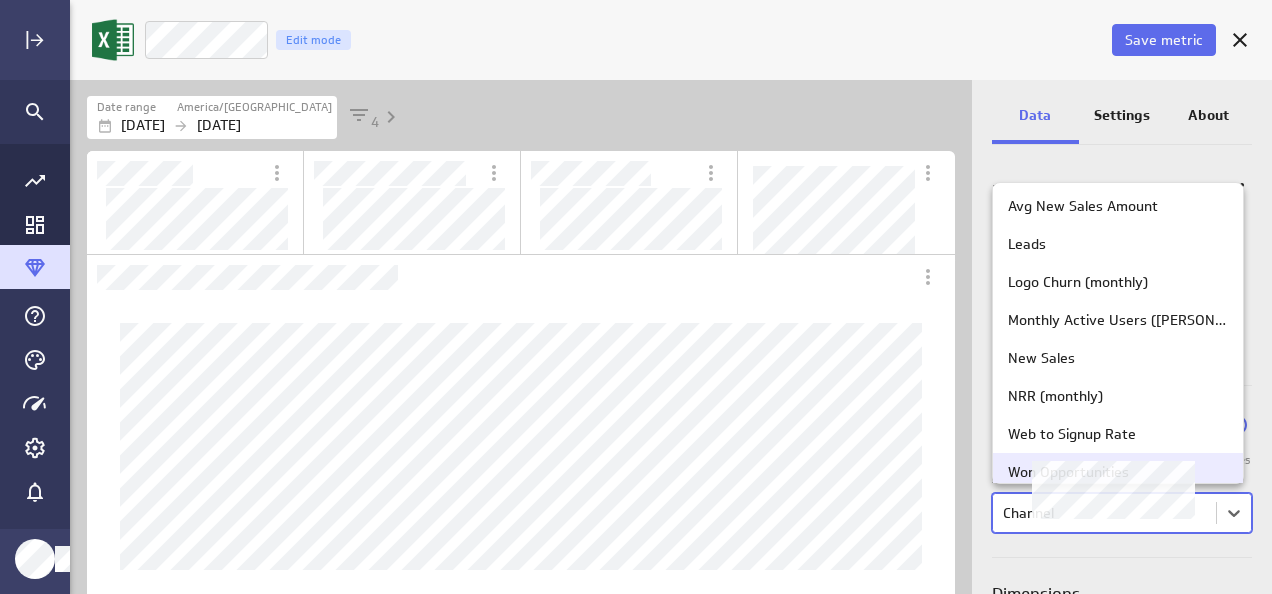 scroll, scrollTop: 20, scrollLeft: 0, axis: vertical 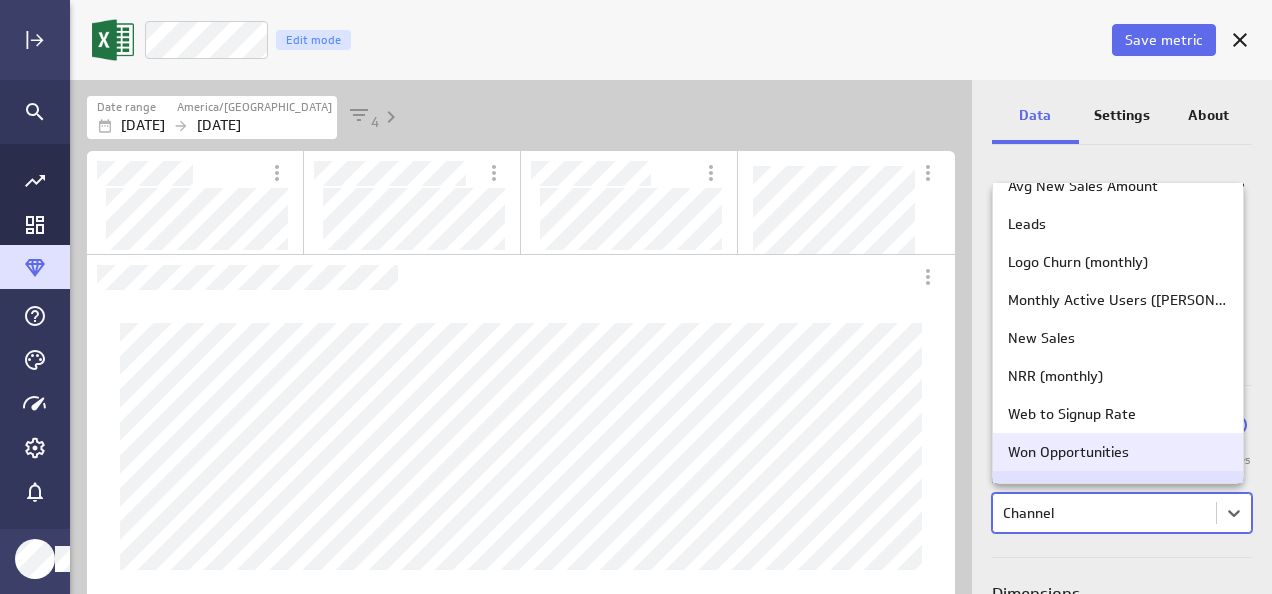 click at bounding box center [636, 297] 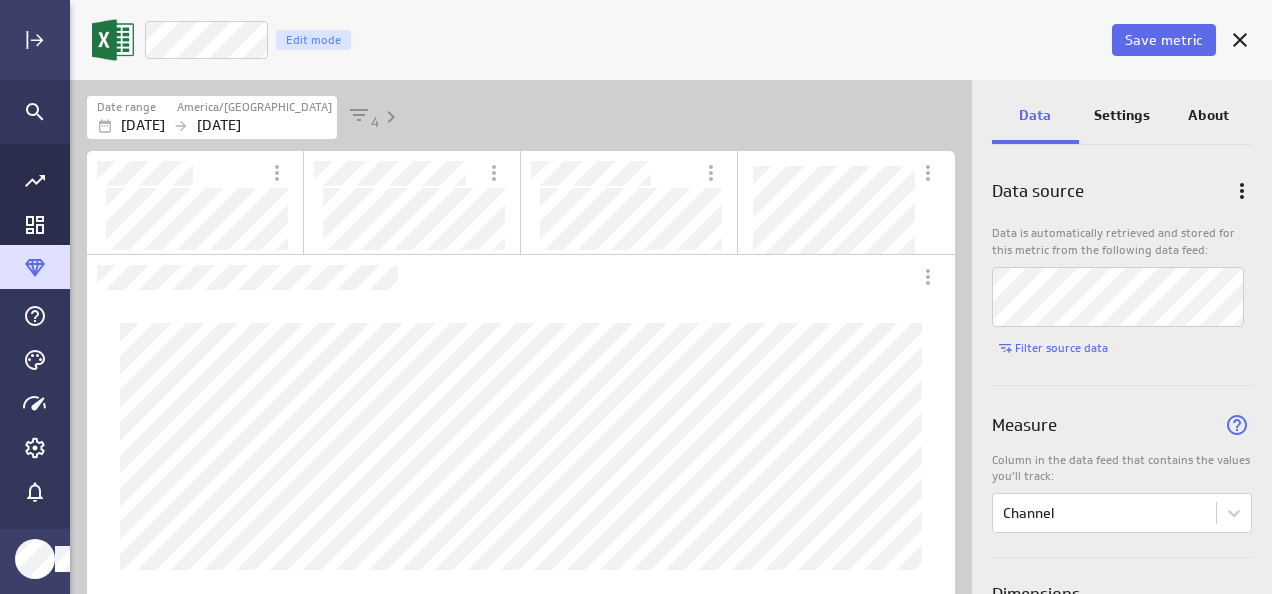 click 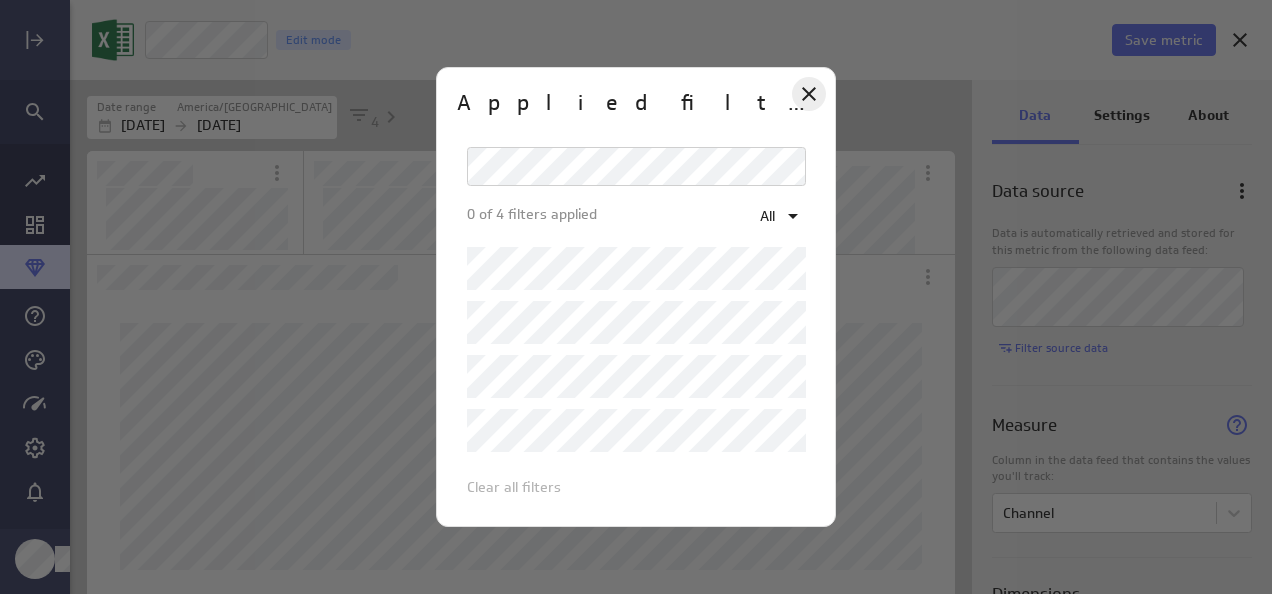 click at bounding box center (809, 94) 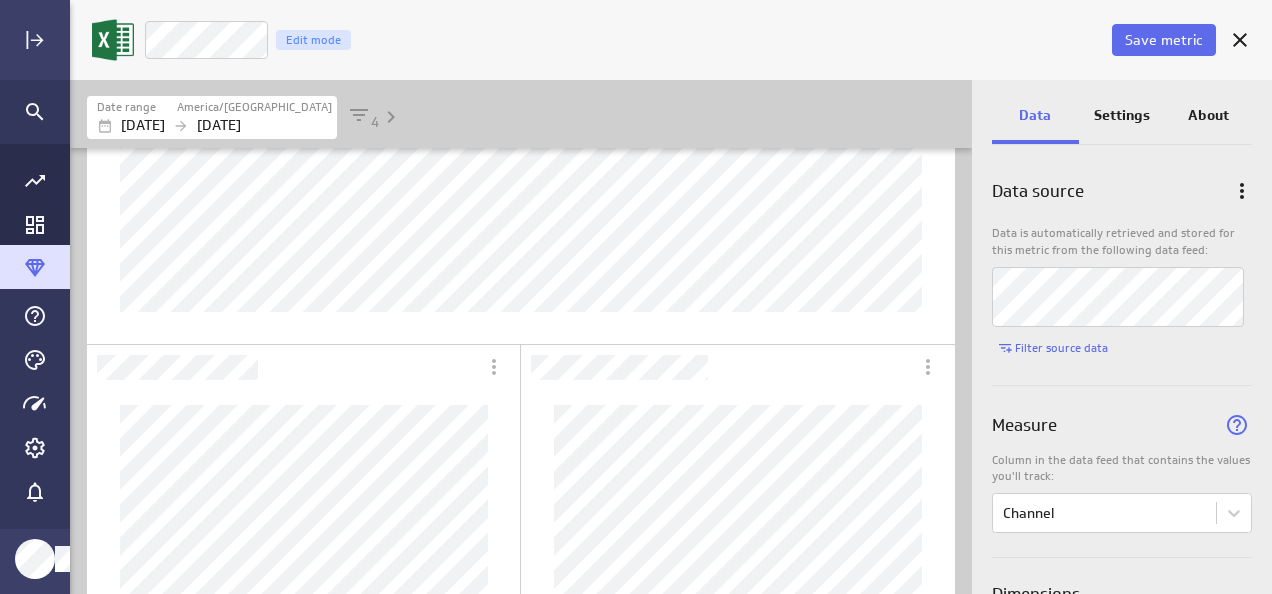 scroll, scrollTop: 398, scrollLeft: 0, axis: vertical 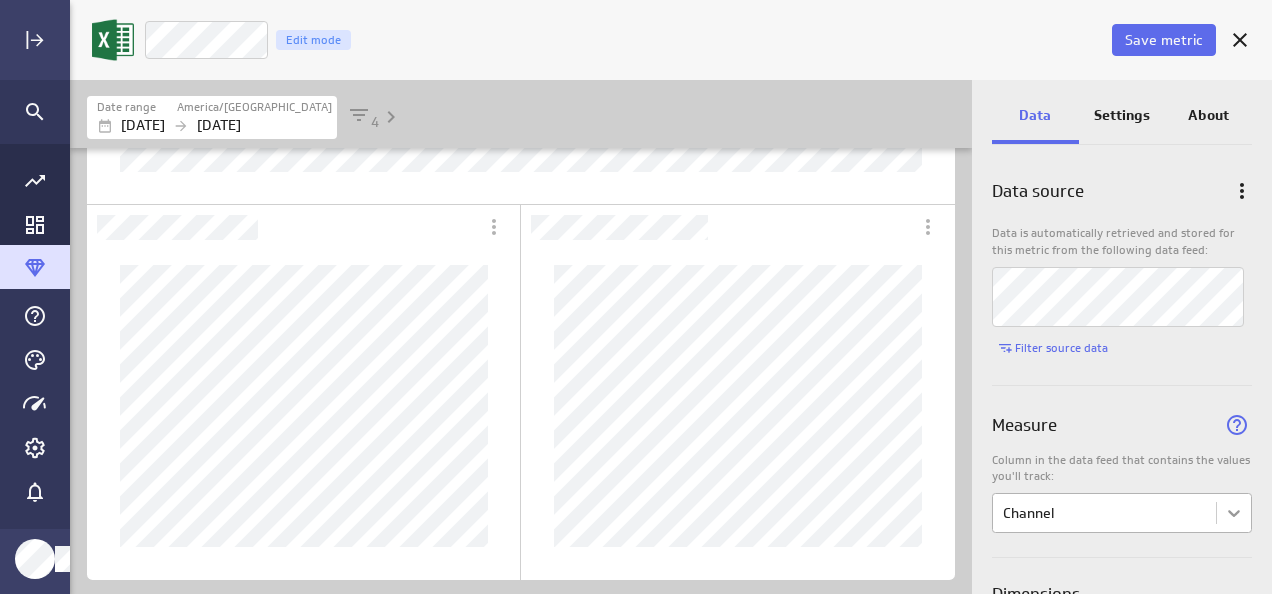 click on "Save metric Channel Edit mode Date range America/[GEOGRAPHIC_DATA] [DATE] [DATE] 4 Data Settings About Data source Data is automatically retrieved and stored for this metric from the following data feed: Filter source data Measure Column in the data feed that contains the values you'll track: Channel Dimensions Data for the selected dimensions will be stored in the metric history. 4 of maximum 10 dimensions selected Date and Time Column in the data feed that contains the date/time associated with each value: Date (no message) PowerMetrics Assistant Hey [PERSON_NAME] [PERSON_NAME]. I’m your PowerMetrics Assistant. If I can’t answer your question, try searching in our  Help Center  (that’s what I do!) You can also contact the  Support Team . How can I help you [DATE]?
Select the  column  from your data feed that contains the  values you want to measure  with this metric. Created with Highcharts 9.0.1 Created with Highcharts 9.0.1" at bounding box center (636, 297) 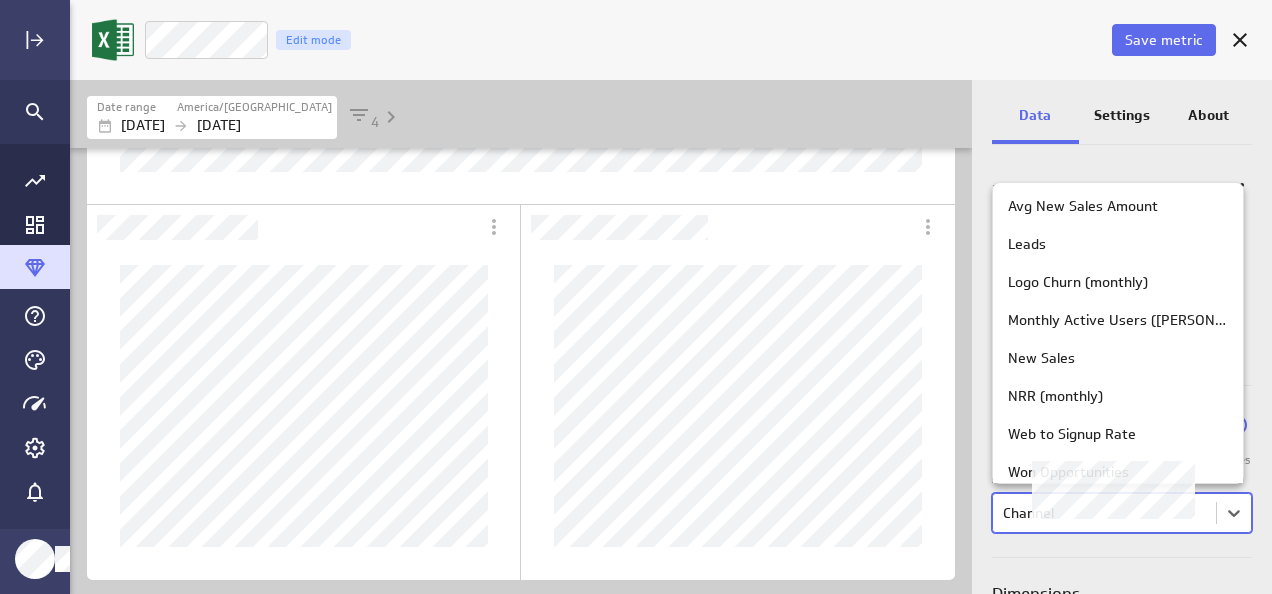 scroll, scrollTop: 20, scrollLeft: 0, axis: vertical 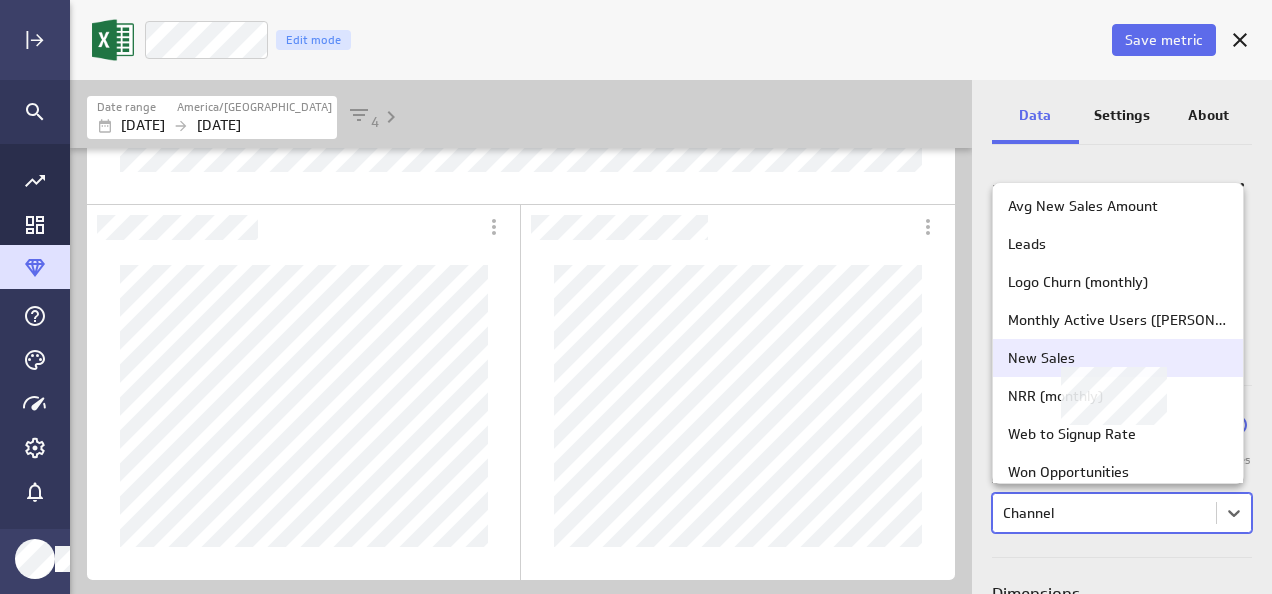 click on "New Sales" at bounding box center (1118, 358) 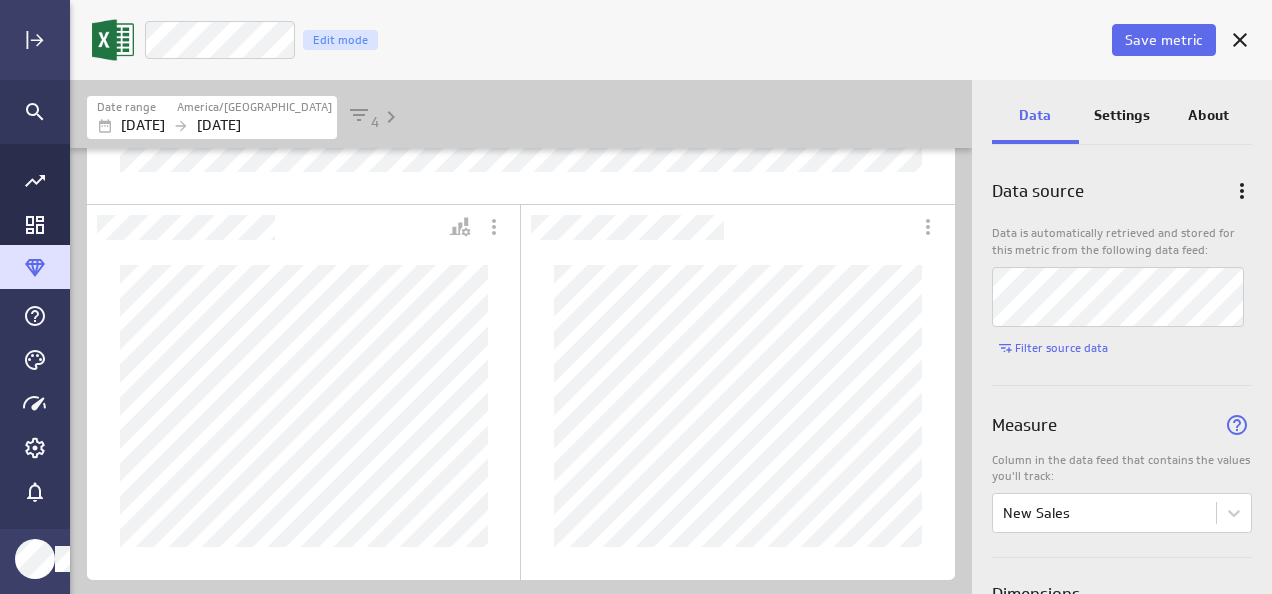 scroll, scrollTop: 0, scrollLeft: 0, axis: both 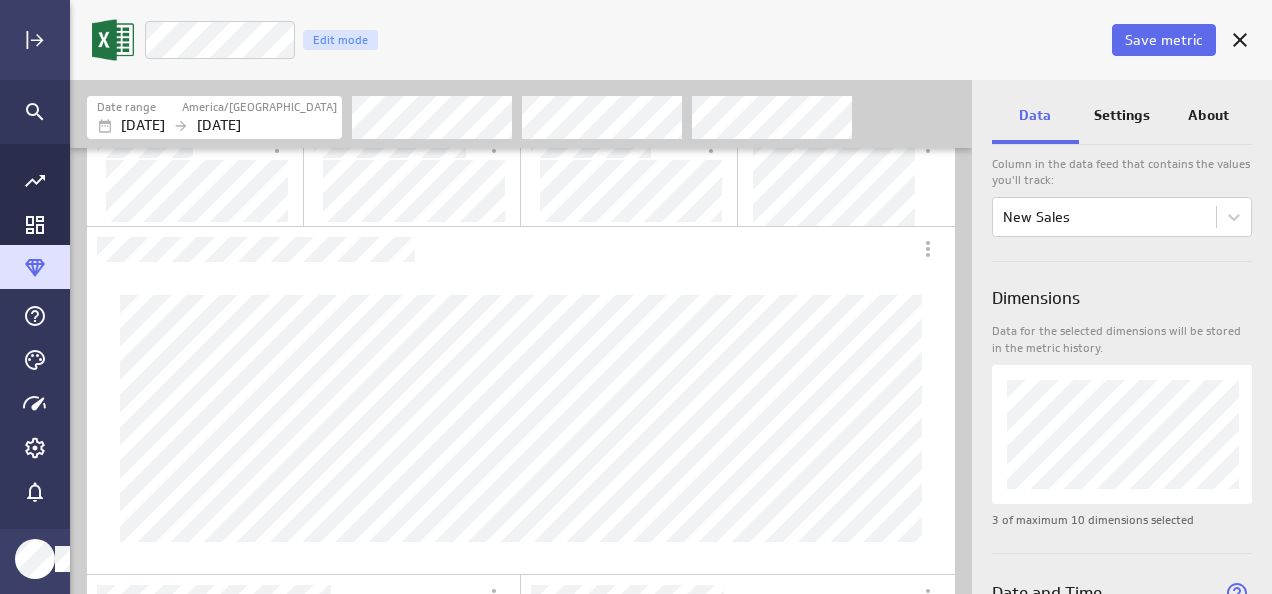 click at bounding box center [1122, 541] 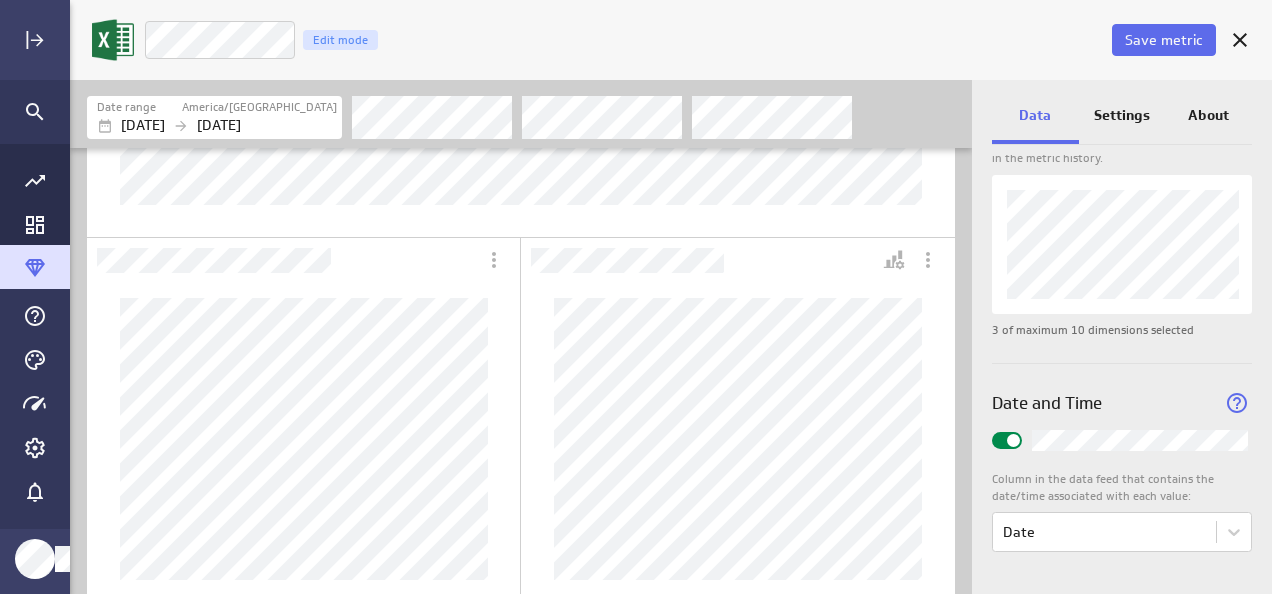 scroll, scrollTop: 398, scrollLeft: 0, axis: vertical 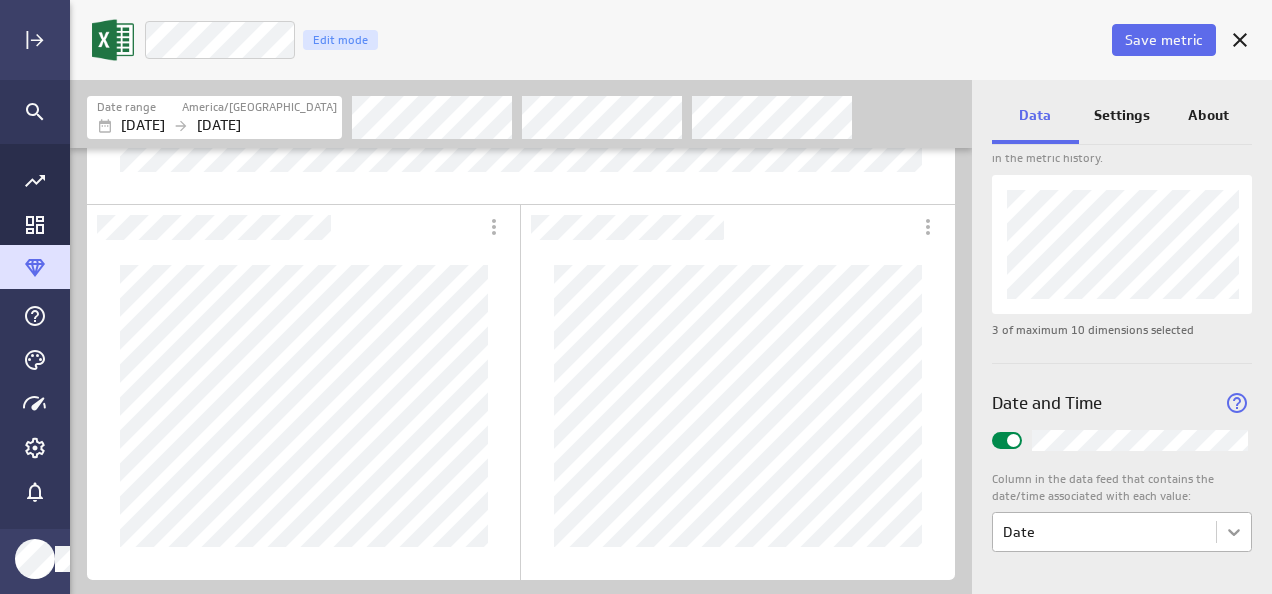 click on "Save metric New Sales Edit mode Date range [GEOGRAPHIC_DATA]/[GEOGRAPHIC_DATA] [DATE] [DATE] Data Settings About Data source Data is automatically retrieved and stored for this metric from the following data feed: Filter source data Measure Column in the data feed that contains the values you'll track: New Sales Dimensions Data for the selected dimensions will be stored in the metric history. 3 of maximum 10 dimensions selected Date and Time Column in the data feed that contains the date/time associated with each value: Date (no message) PowerMetrics Assistant Hey [PERSON_NAME] [PERSON_NAME]. I’m your PowerMetrics Assistant. If I can’t answer your question, try searching in our  Help Center  (that’s what I do!) You can also contact the  Support Team . How can I help you [DATE]?
Select the  column  from your data feed that contains the  values you want to measure  with this metric. Created with Highcharts 9.0.1 Created with Highcharts 9.0.1" at bounding box center [636, 297] 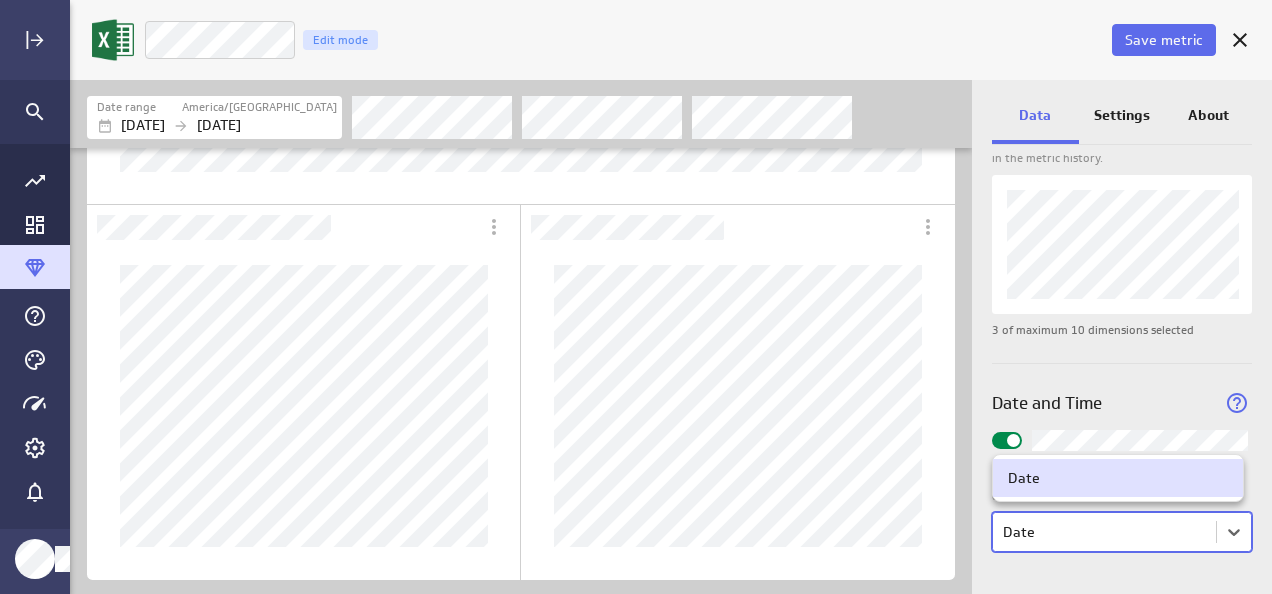 click at bounding box center (636, 297) 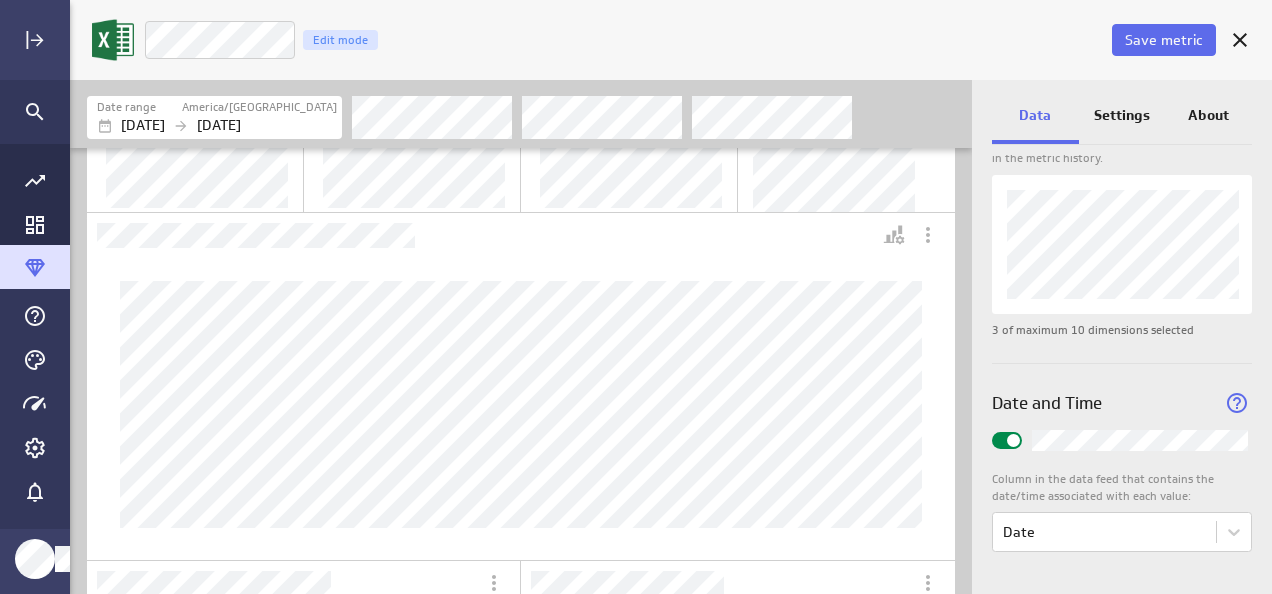scroll, scrollTop: 0, scrollLeft: 0, axis: both 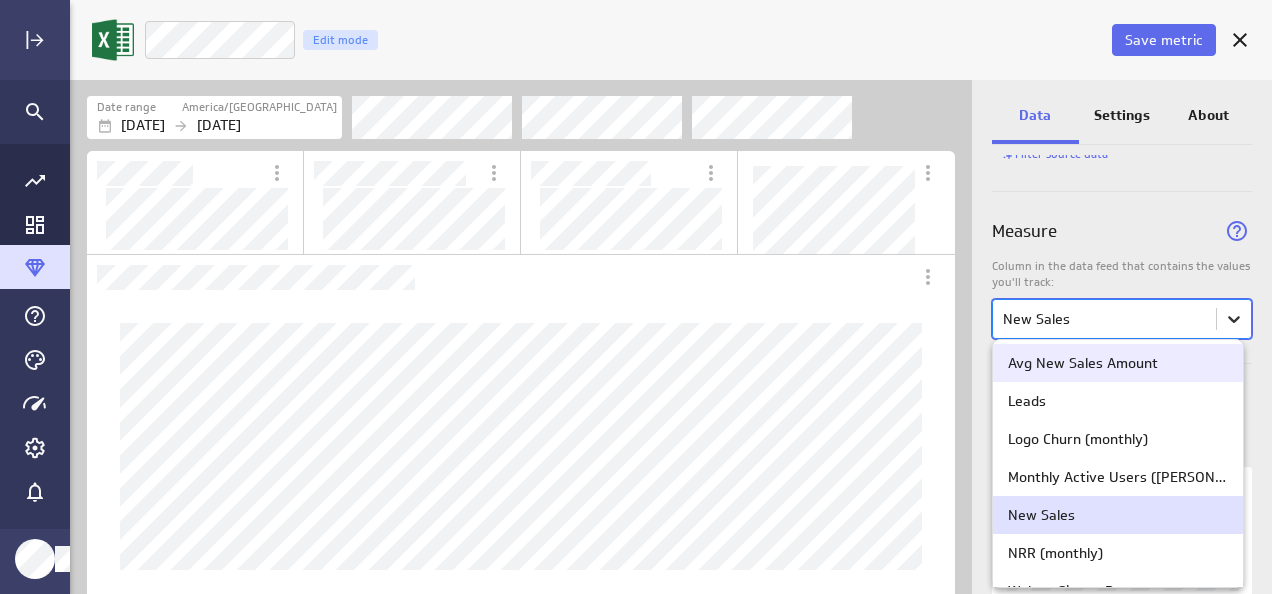 click on "Save metric New Sales Edit mode Date range America/[GEOGRAPHIC_DATA] [DATE] [DATE] Data Settings About Data source Data is automatically retrieved and stored for this metric from the following data feed: Filter source data Measure Column in the data feed that contains the values you'll track: option Avg New Sales Amount focused, 1 of 12. 12 results available. Use Up and Down to choose options, press Enter to select the currently focused option, press Escape to exit the menu, press Tab to select the option and exit the menu. New Sales Dimensions Data for the selected dimensions will be stored in the metric history. 3 of maximum 10 dimensions selected Date and Time Column in the data feed that contains the date/time associated with each value: Date (no message) PowerMetrics Assistant Hey [PERSON_NAME] [PERSON_NAME]. I’m your PowerMetrics Assistant. If I can’t answer your question, try searching in our  Help Center  (that’s what I do!) You can also contact the  Support Team" at bounding box center [636, 297] 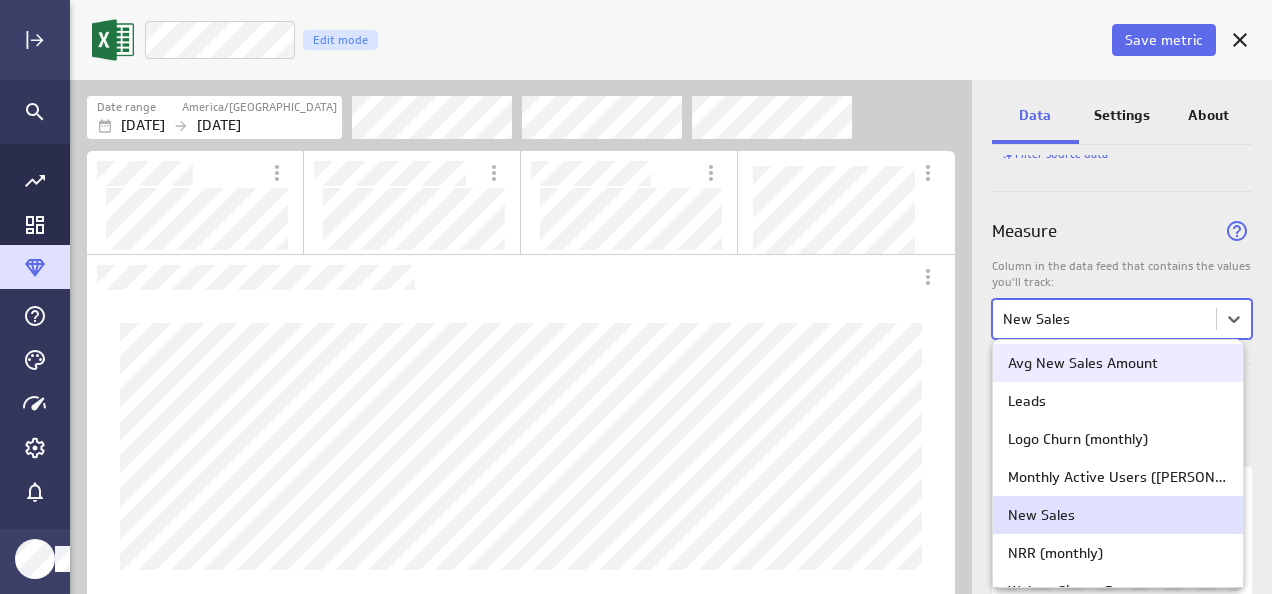 click at bounding box center [636, 297] 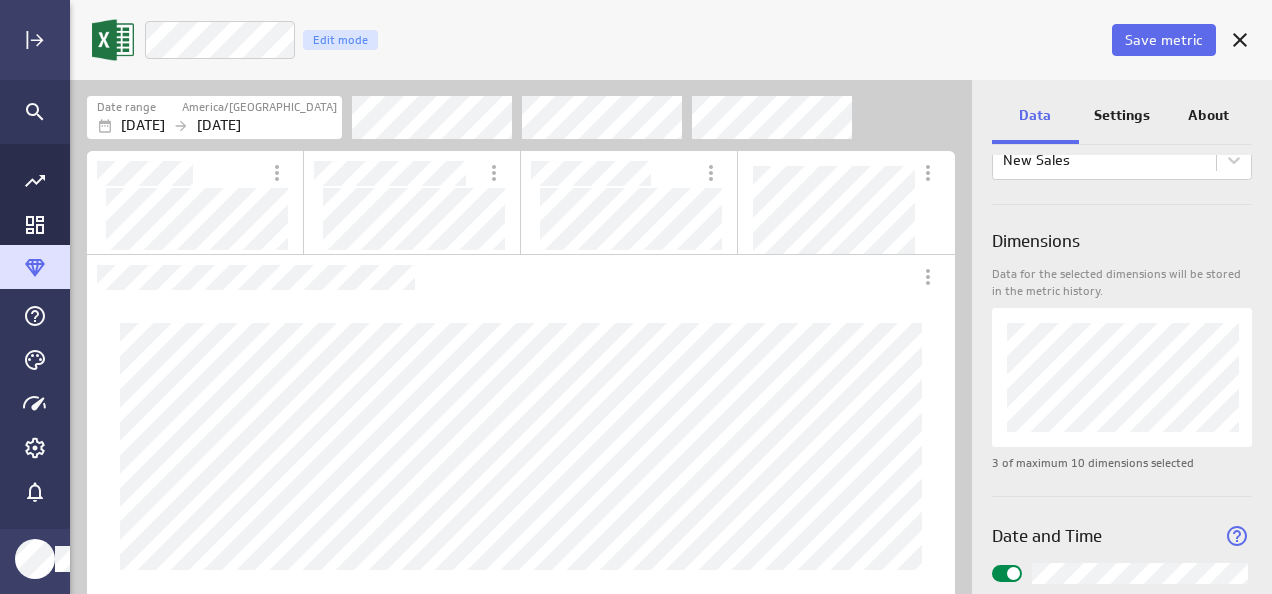 scroll, scrollTop: 486, scrollLeft: 0, axis: vertical 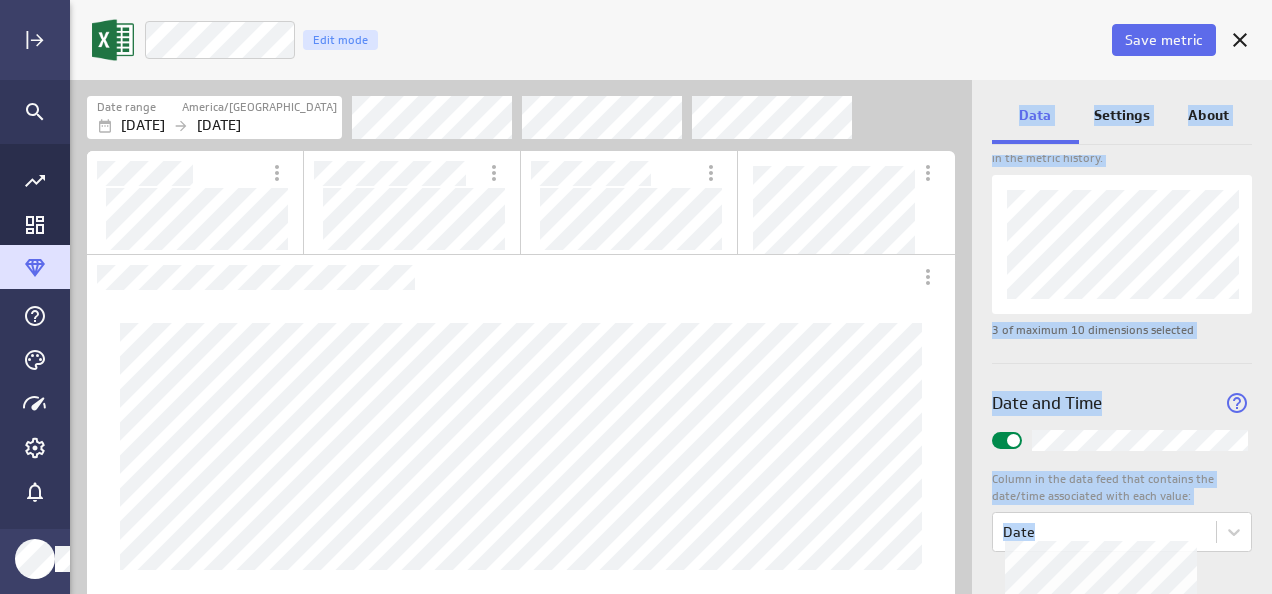 click on "Save metric New Sales Edit mode Date range [GEOGRAPHIC_DATA]/[GEOGRAPHIC_DATA] [DATE] [DATE] Data Settings About Data source Data is automatically retrieved and stored for this metric from the following data feed: Filter source data Measure Column in the data feed that contains the values you'll track: New Sales Dimensions Data for the selected dimensions will be stored in the metric history. 3 of maximum 10 dimensions selected Date and Time Column in the data feed that contains the date/time associated with each value: Date (no message) PowerMetrics Assistant Hey [PERSON_NAME] [PERSON_NAME]. I’m your PowerMetrics Assistant. If I can’t answer your question, try searching in our  Help Center  (that’s what I do!) You can also contact the  Support Team . How can I help you [DATE]?
Select the  column  from your data feed that contains the  values you want to measure  with this metric. Created with Highcharts 9.0.1 Created with Highcharts 9.0.1" at bounding box center (636, 297) 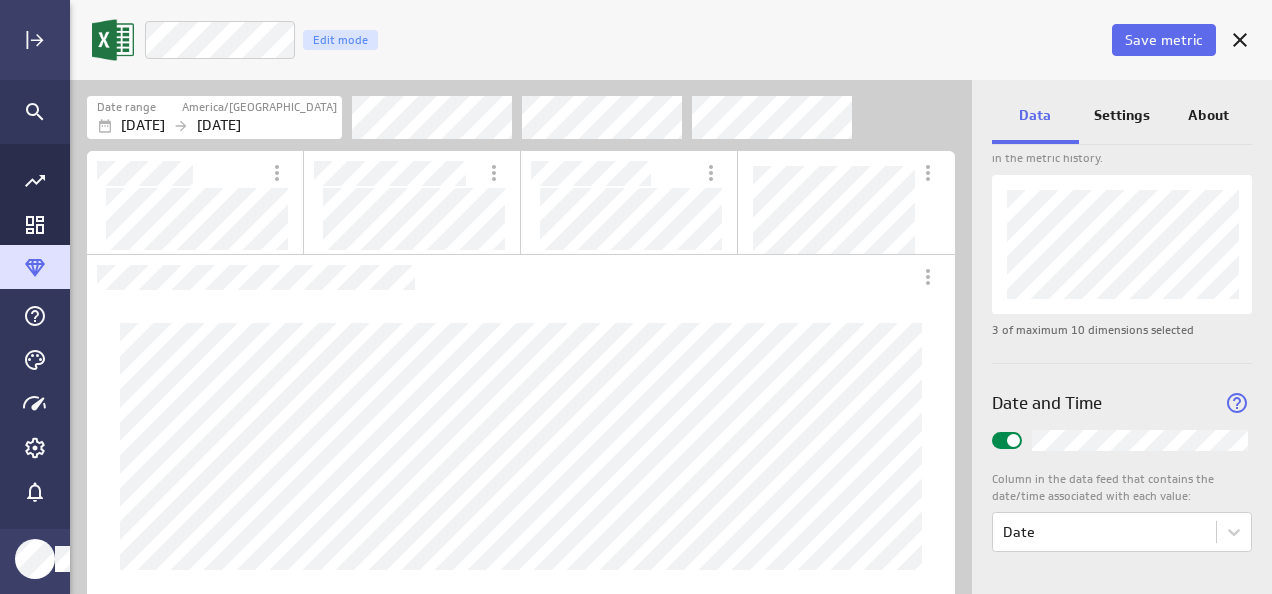 drag, startPoint x: 1004, startPoint y: 551, endPoint x: 957, endPoint y: 474, distance: 90.21086 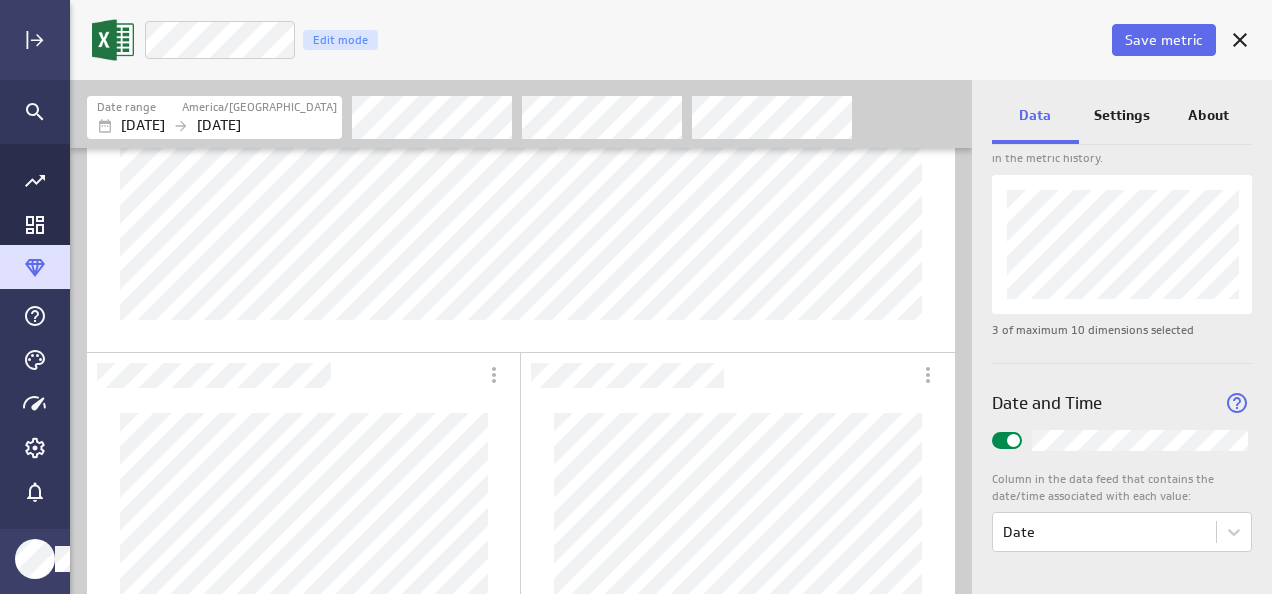 scroll, scrollTop: 0, scrollLeft: 0, axis: both 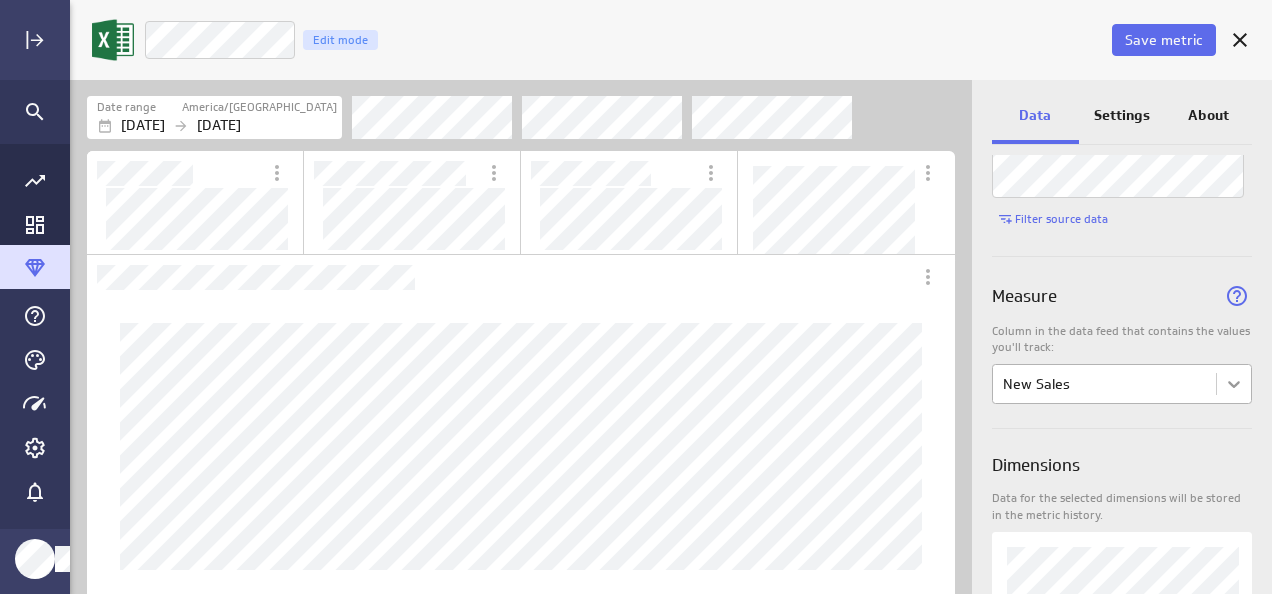 click on "Save metric New Sales Edit mode Date range [GEOGRAPHIC_DATA]/[GEOGRAPHIC_DATA] [DATE] [DATE] Data Settings About Data source Data is automatically retrieved and stored for this metric from the following data feed: Filter source data Measure Column in the data feed that contains the values you'll track: New Sales Dimensions Data for the selected dimensions will be stored in the metric history. 3 of maximum 10 dimensions selected Date and Time Column in the data feed that contains the date/time associated with each value: Date (no message) PowerMetrics Assistant Hey [PERSON_NAME] [PERSON_NAME]. I’m your PowerMetrics Assistant. If I can’t answer your question, try searching in our  Help Center  (that’s what I do!) You can also contact the  Support Team . How can I help you [DATE]?
Select the  column  from your data feed that contains the  values you want to measure  with this metric. Created with Highcharts 9.0.1 Created with Highcharts 9.0.1" at bounding box center [636, 297] 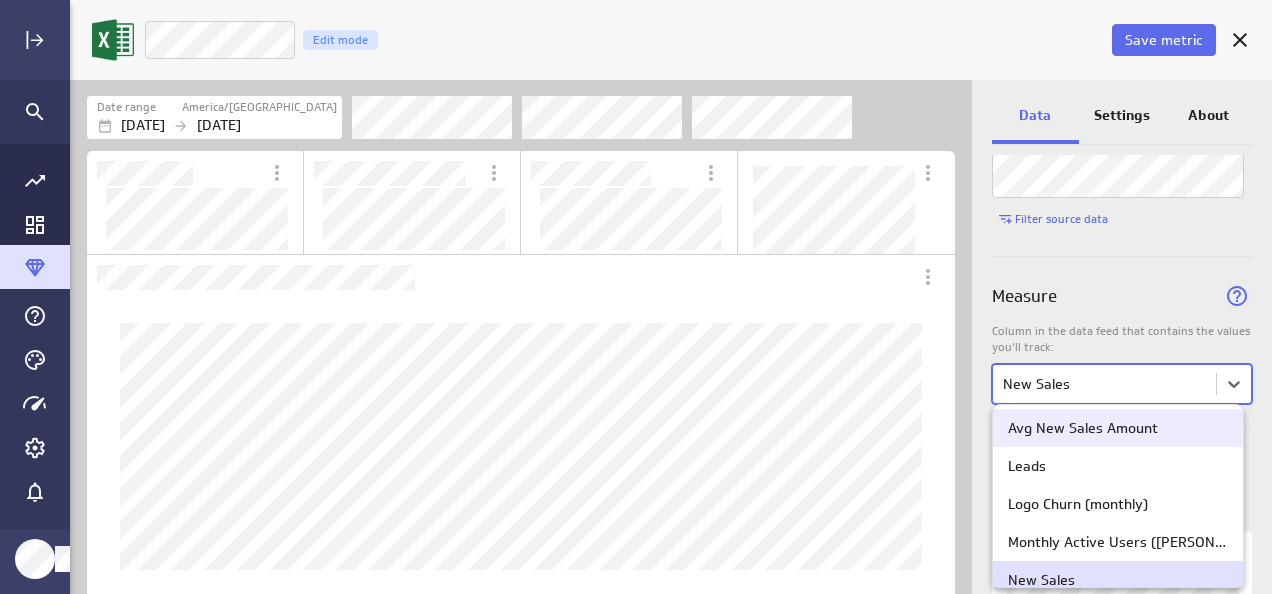 click at bounding box center (636, 297) 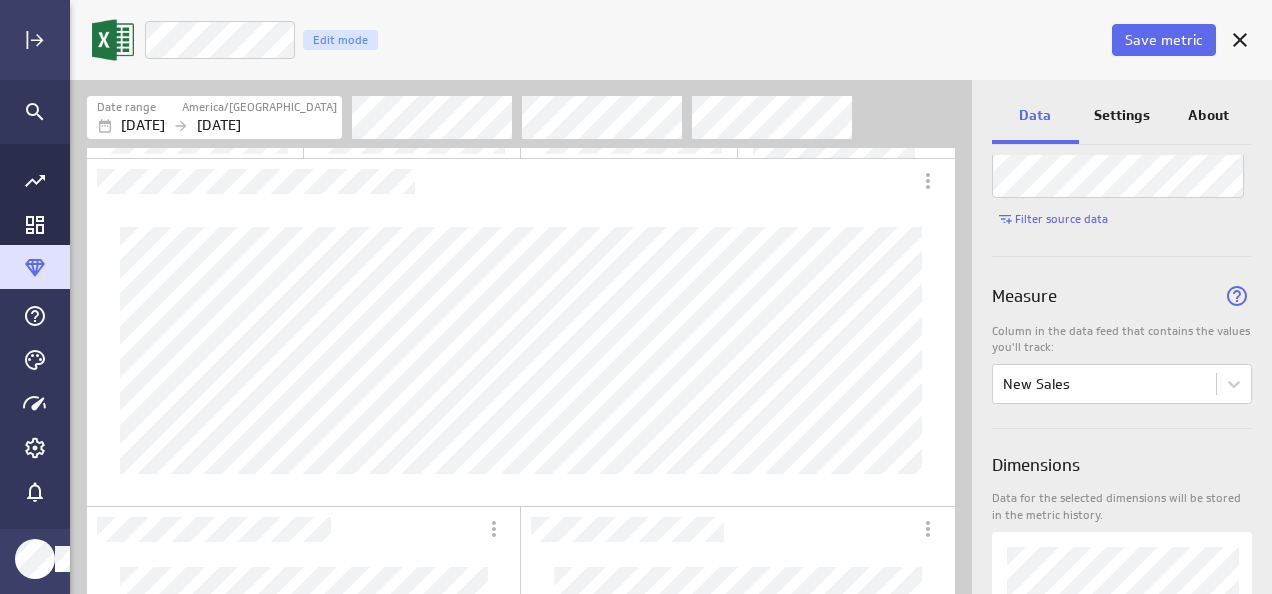 scroll, scrollTop: 0, scrollLeft: 0, axis: both 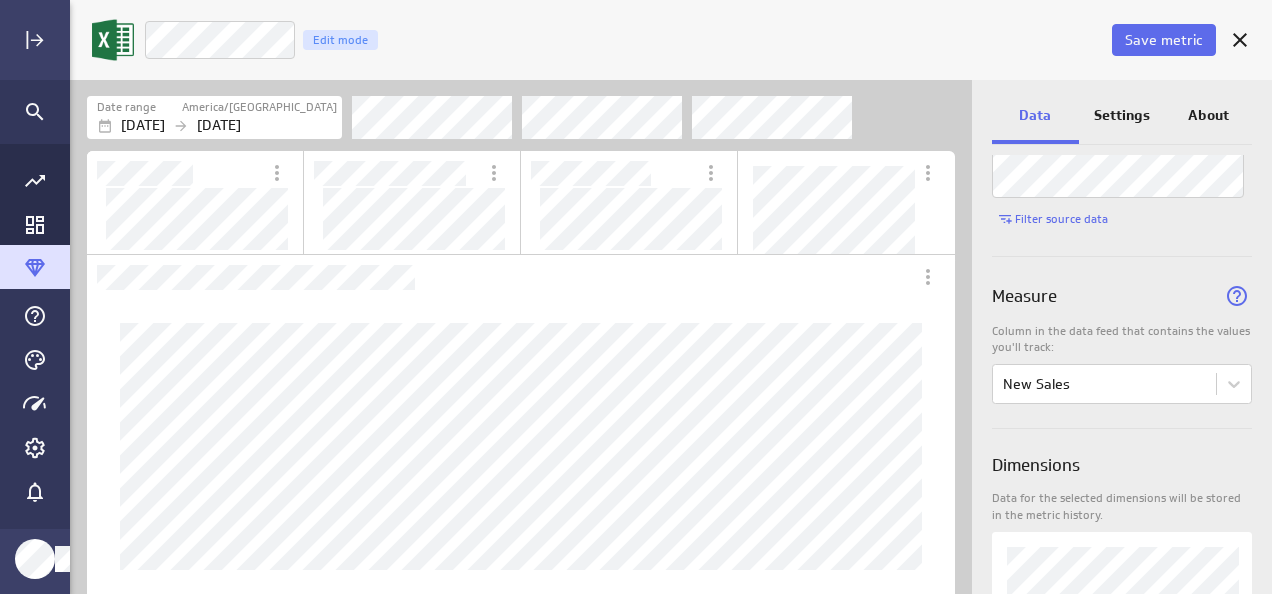 click on "New Sales Edit mode" at bounding box center (626, 40) 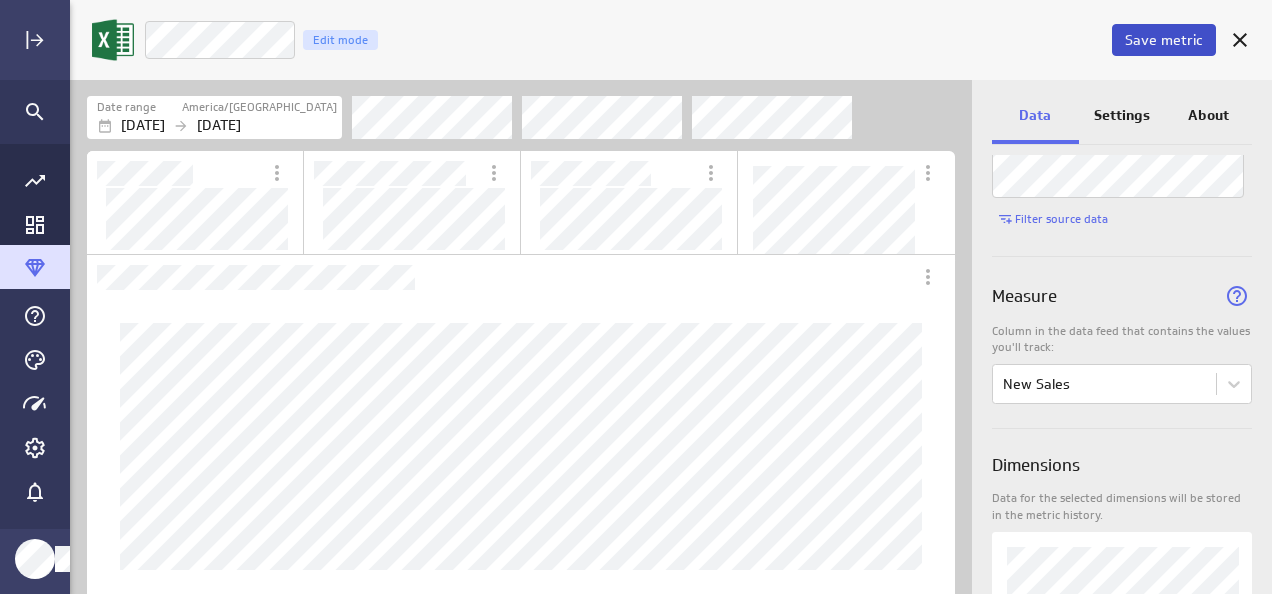 click on "Save metric" at bounding box center (1164, 40) 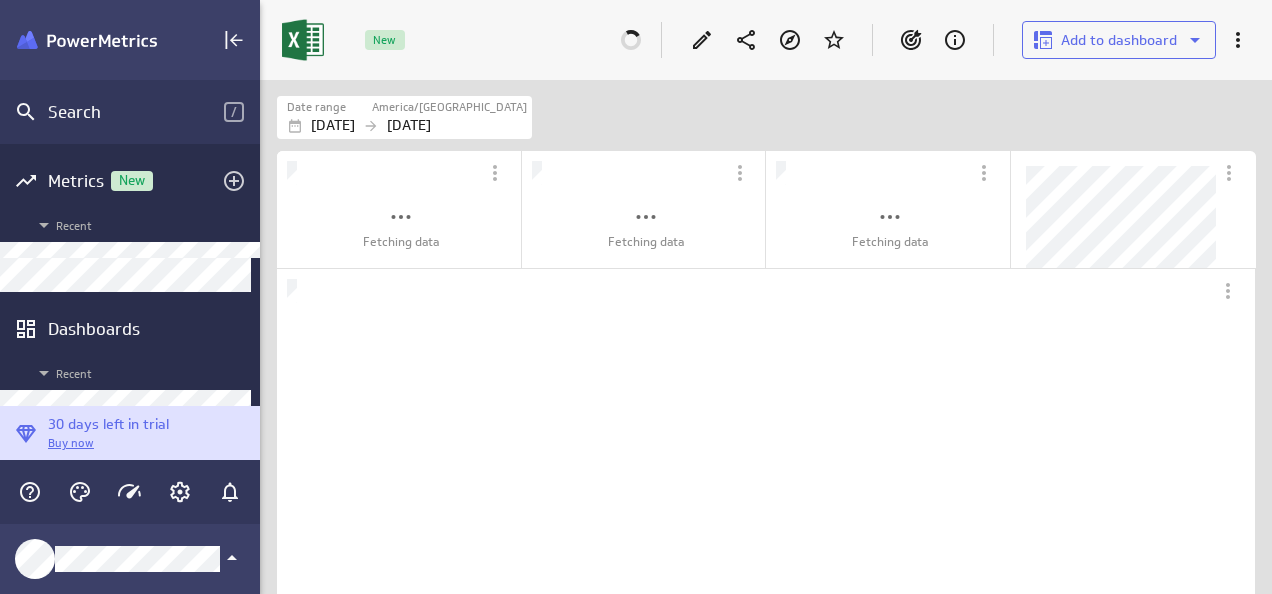 scroll, scrollTop: 624, scrollLeft: 1042, axis: both 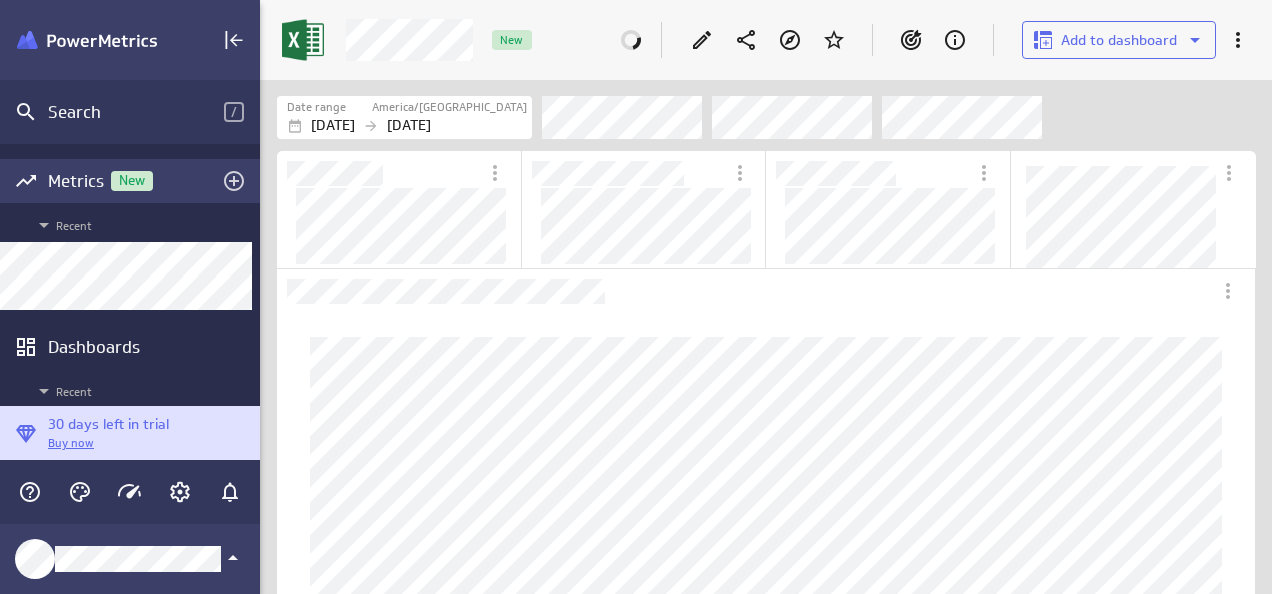 click 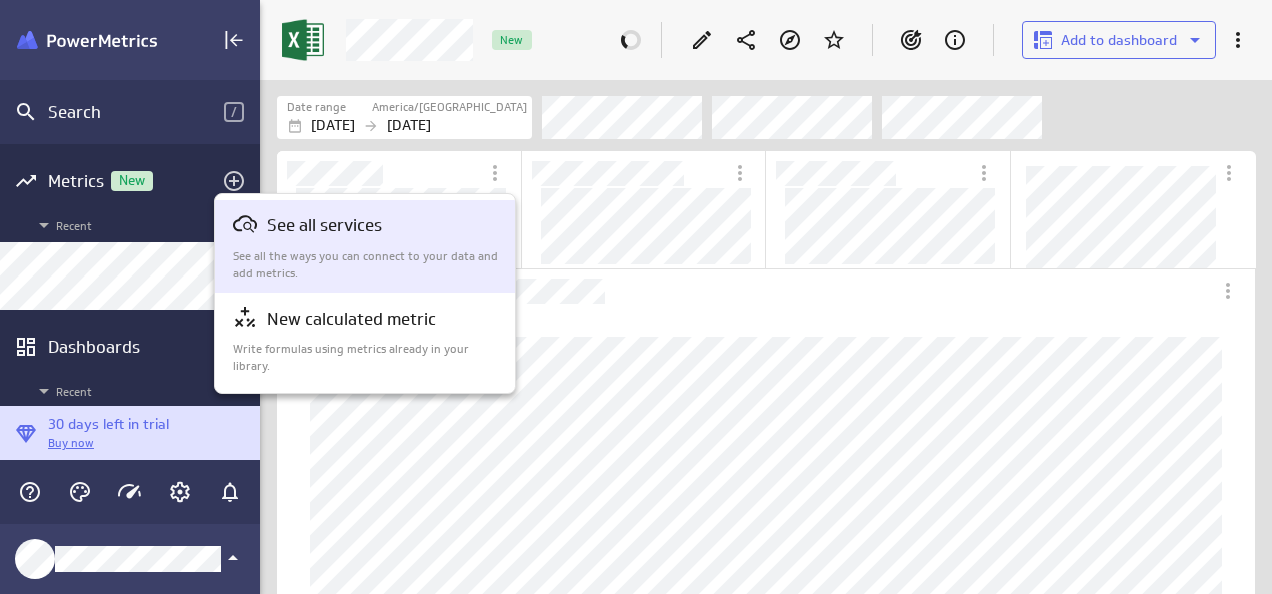 click on "See all services" at bounding box center [324, 225] 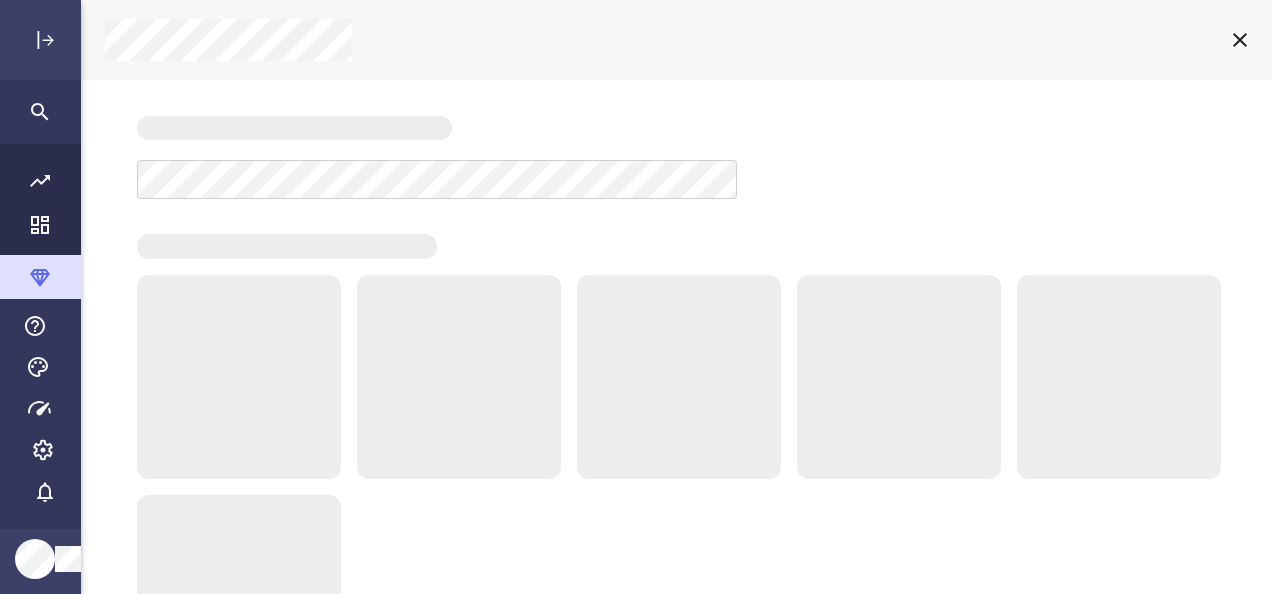 scroll, scrollTop: 10, scrollLeft: 9, axis: both 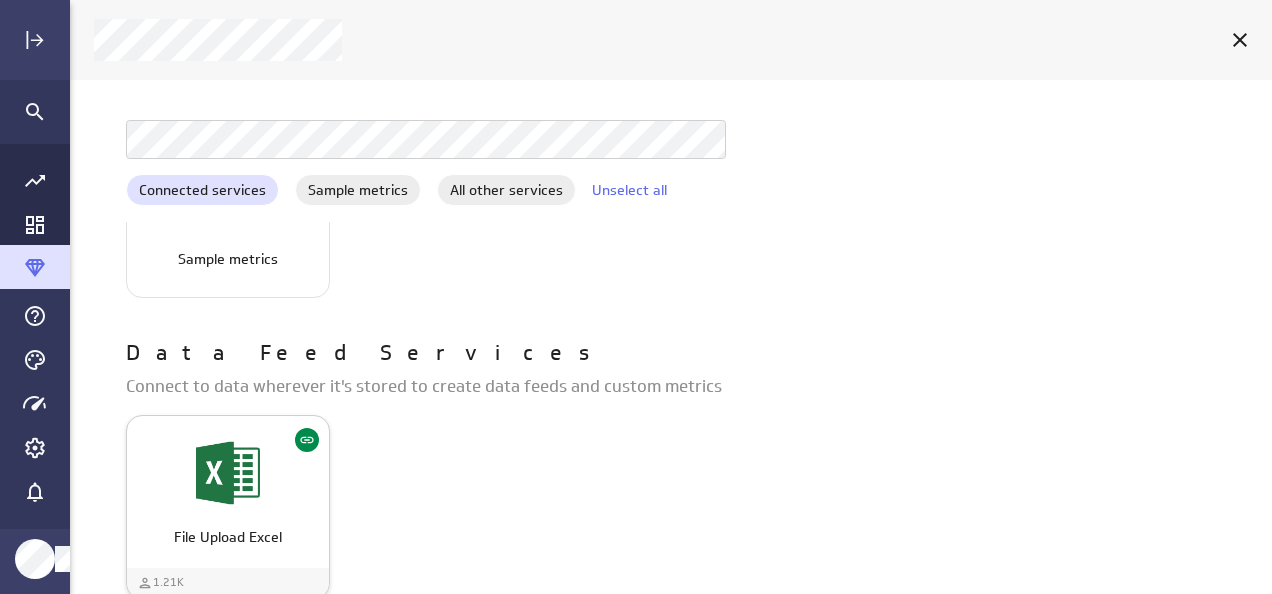 click on "File Upload Excel" at bounding box center [228, 529] 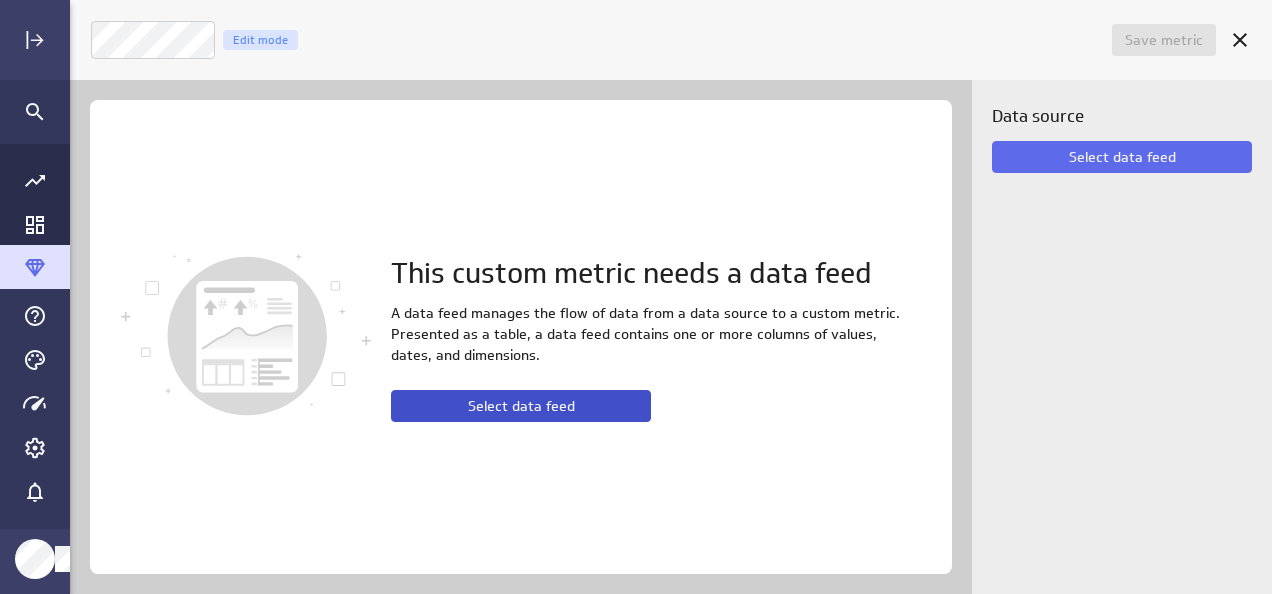 click on "Select data feed" at bounding box center (521, 406) 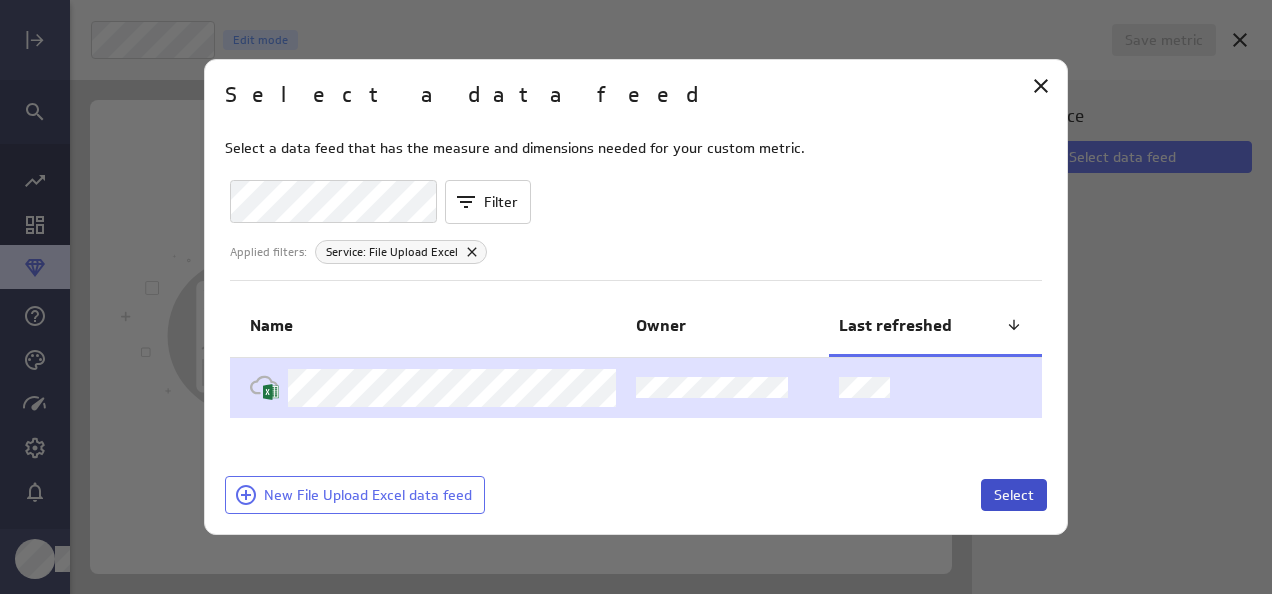 click on "Select" at bounding box center [1014, 495] 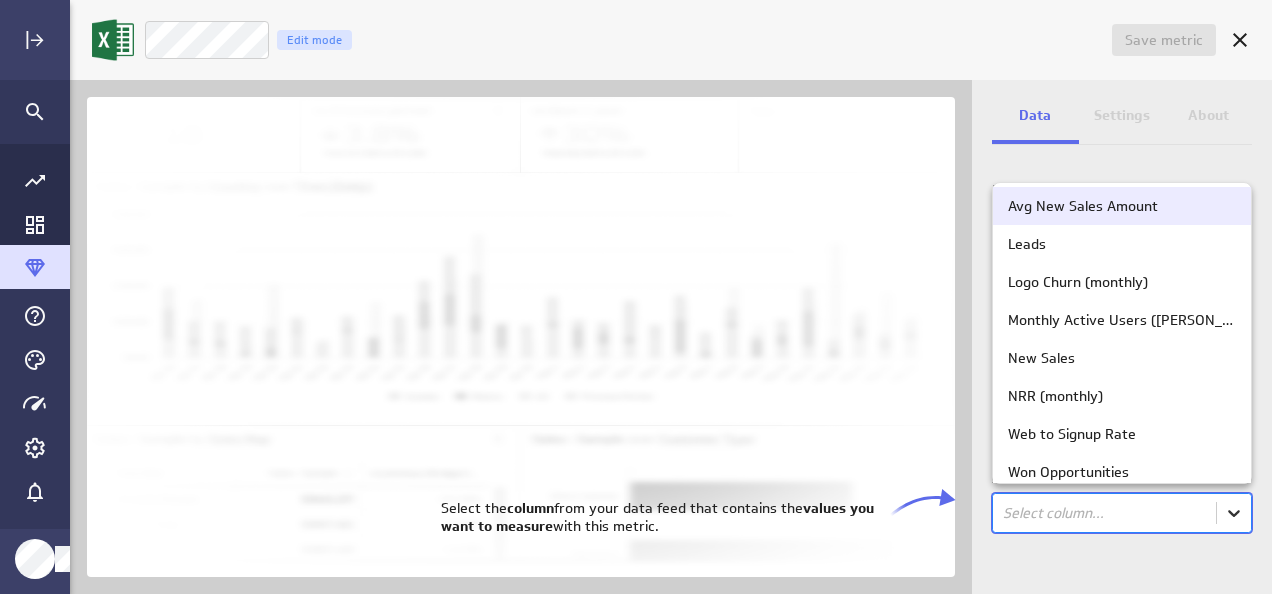 click on "Save metric Untitled Edit mode Data Settings About Data source Data is automatically retrieved and stored for this metric from the following data feed: Filter source data Measure Column in the data feed that contains the values you'll track: option Avg New Sales Amount focused, 1 of 12. 12 results available. Use Up and Down to choose options, press Enter to select the currently focused option, press Escape to exit the menu, press Tab to select the option and exit the menu. Select column... (no message) PowerMetrics Assistant Hey [PERSON_NAME] [PERSON_NAME]. I’m your PowerMetrics Assistant. If I can’t answer your question, try searching in our  Help Center  (that’s what I do!) You can also contact the  Support Team . How can I help you [DATE]?
Select the  column  from your data feed that contains the  values you want to measure  with this metric. Avg New Sales Amount Leads Logo Churn (monthly) Monthly Active Users ([PERSON_NAME]) New Sales NRR (monthly) Web to Signup Rate" at bounding box center [636, 297] 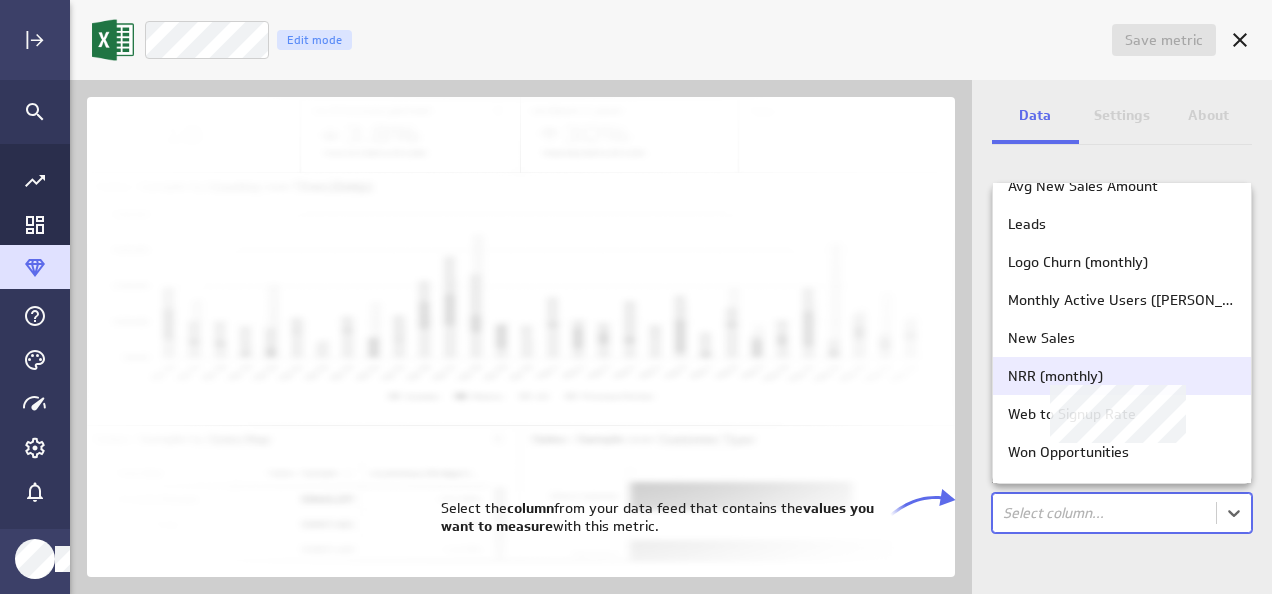 click on "NRR (monthly)" at bounding box center (1055, 376) 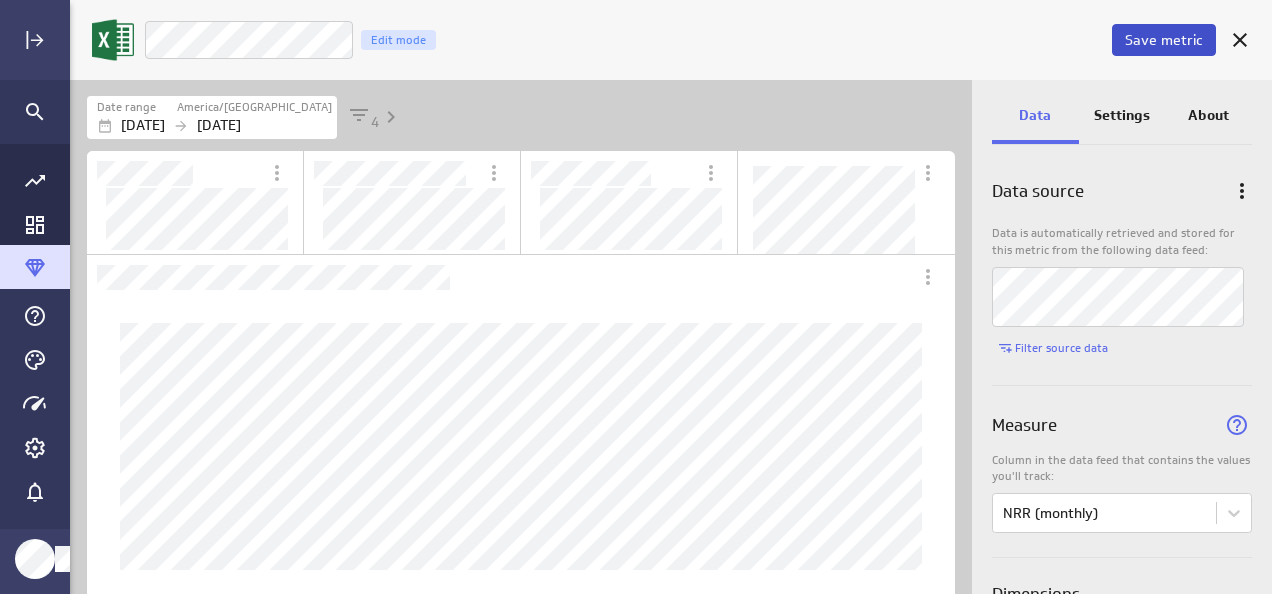 click on "Save metric" at bounding box center [1164, 40] 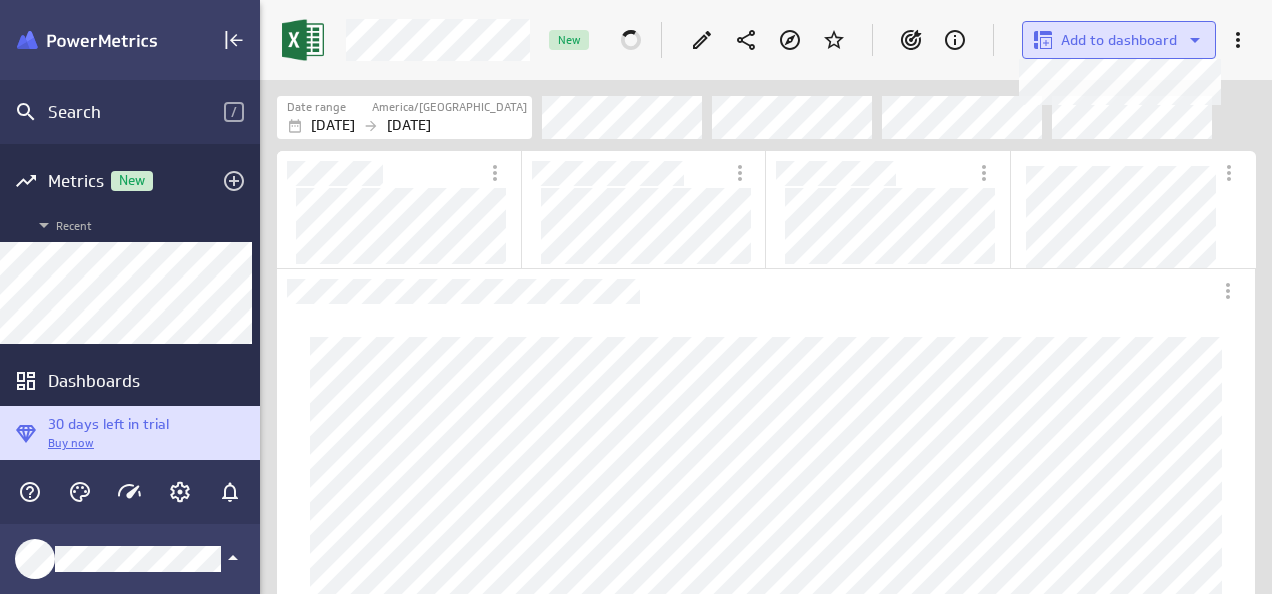 click on "Add to dashboard" at bounding box center (1119, 40) 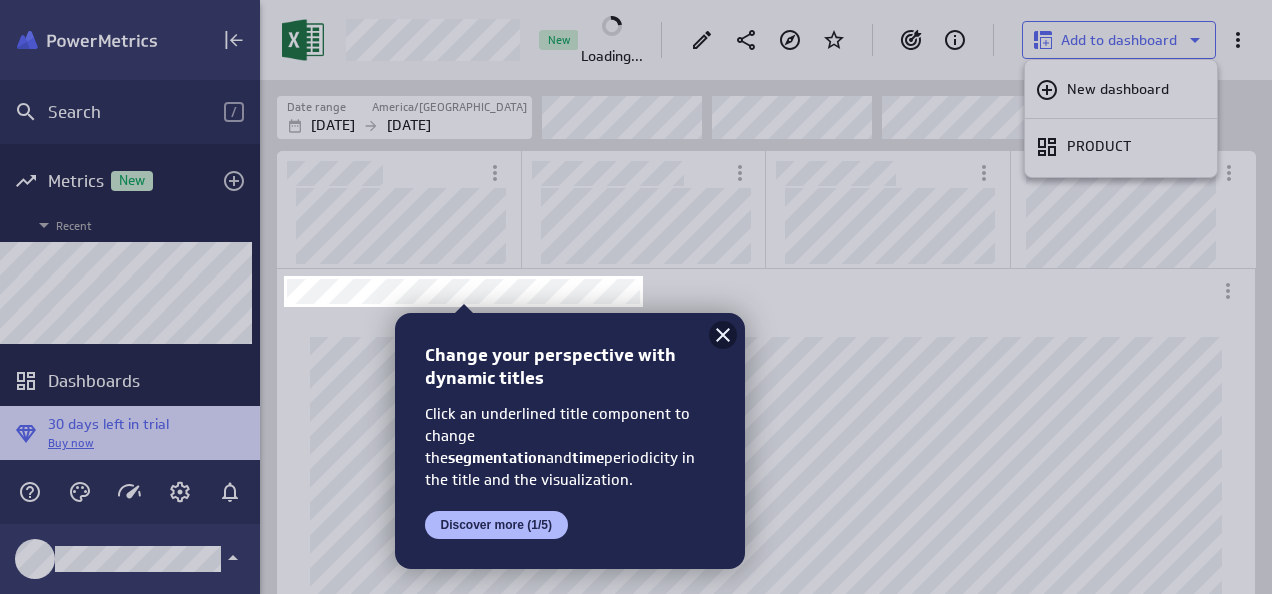 click 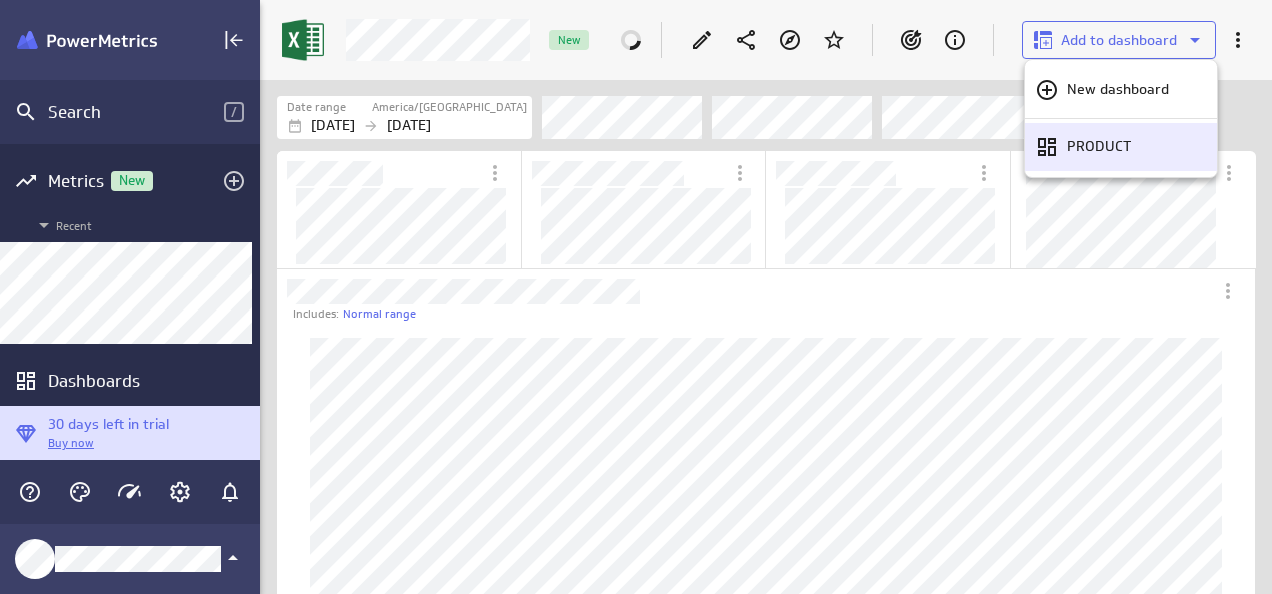click on "PRODUCT" at bounding box center [1099, 146] 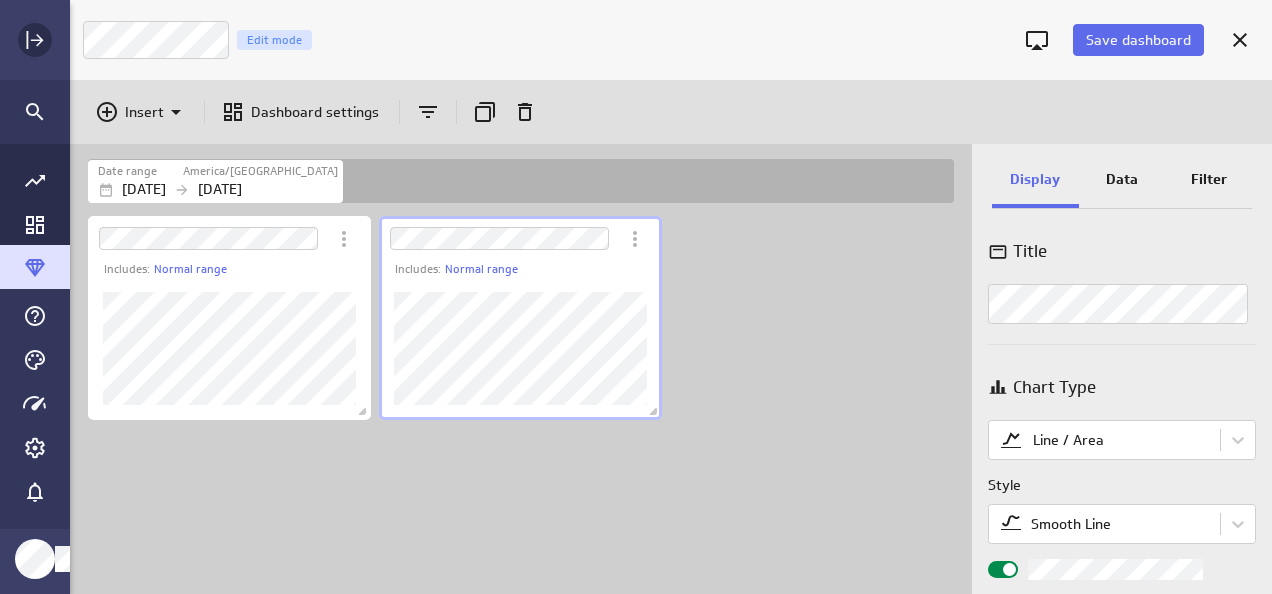 click 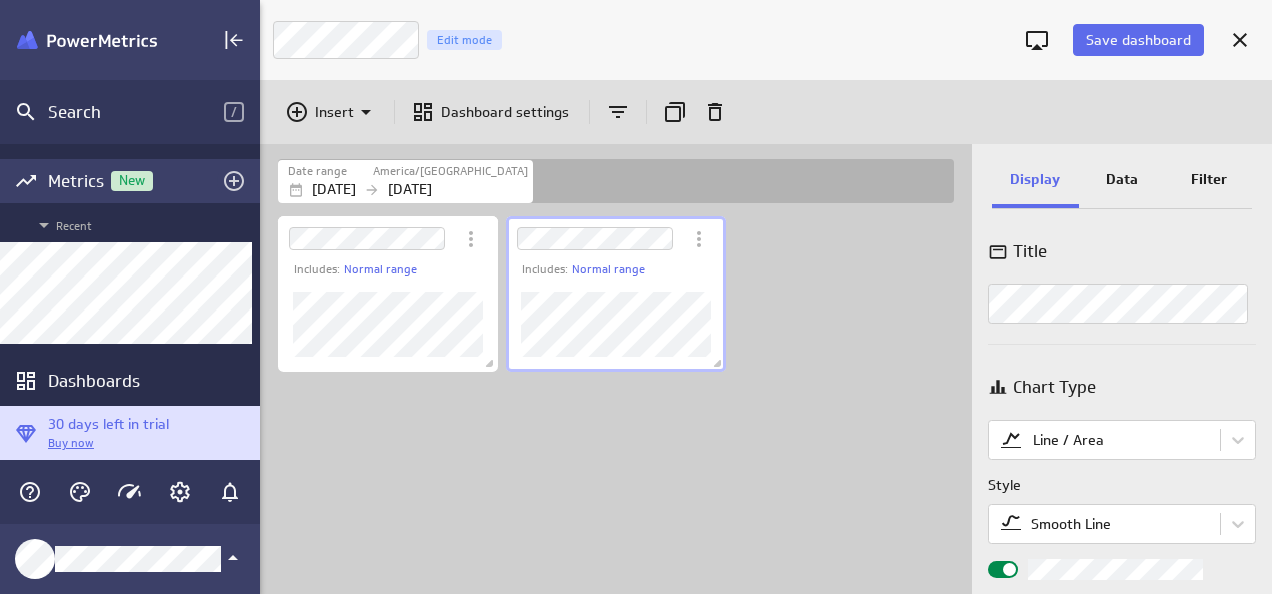 click 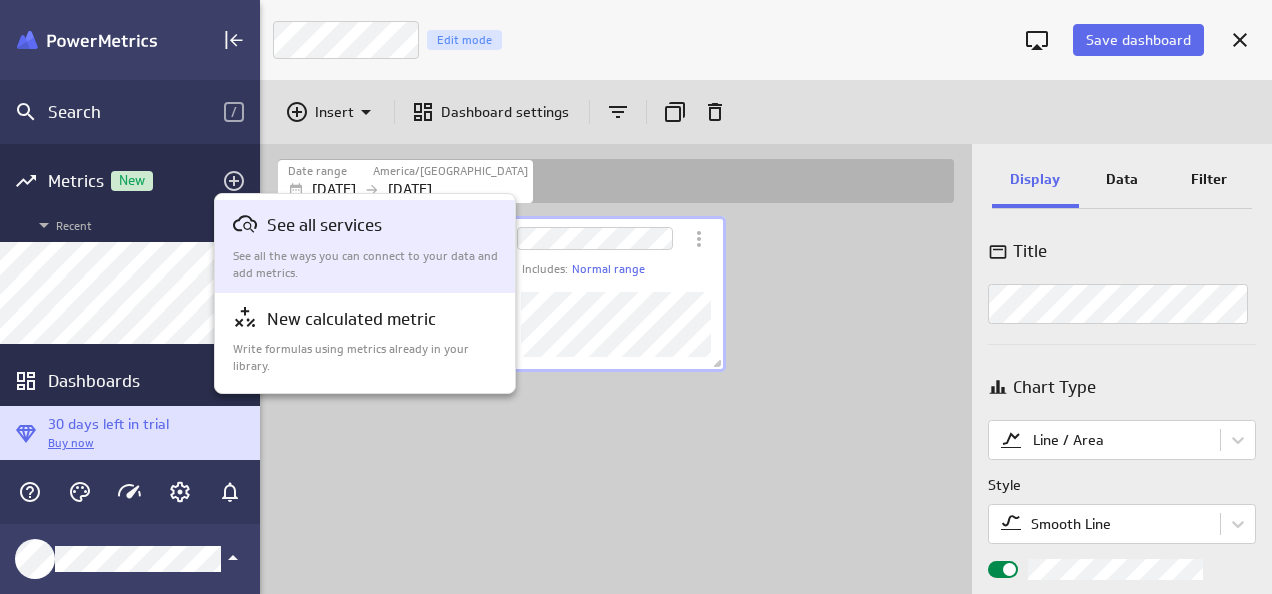 click on "See all services" at bounding box center (324, 225) 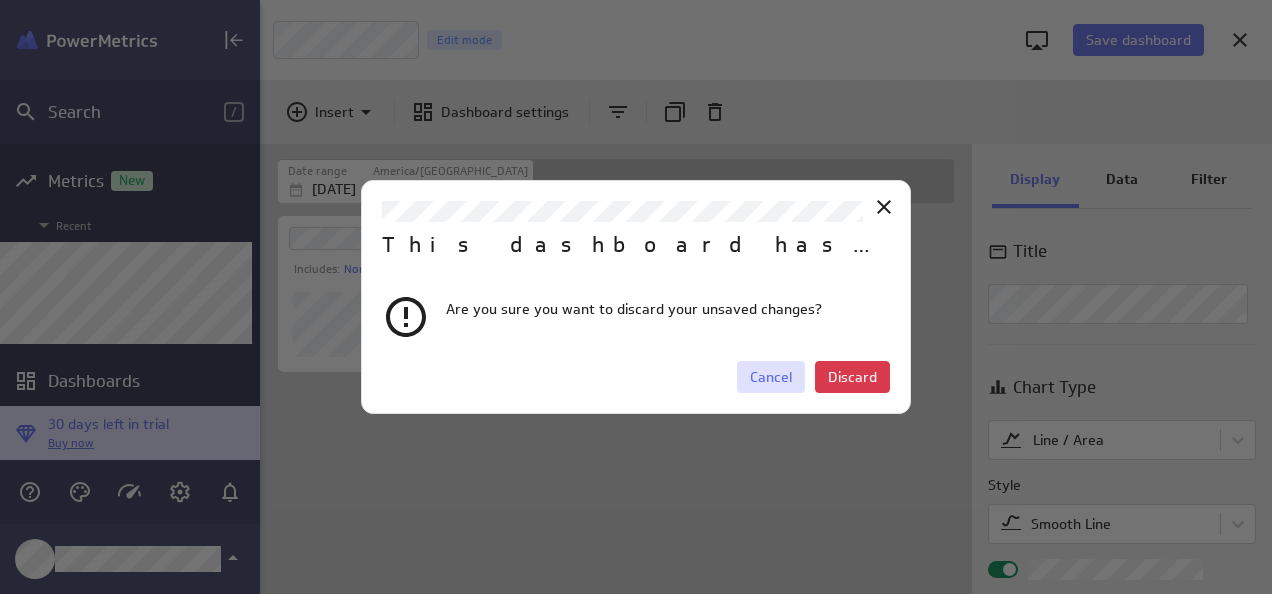 click on "Cancel" at bounding box center [771, 377] 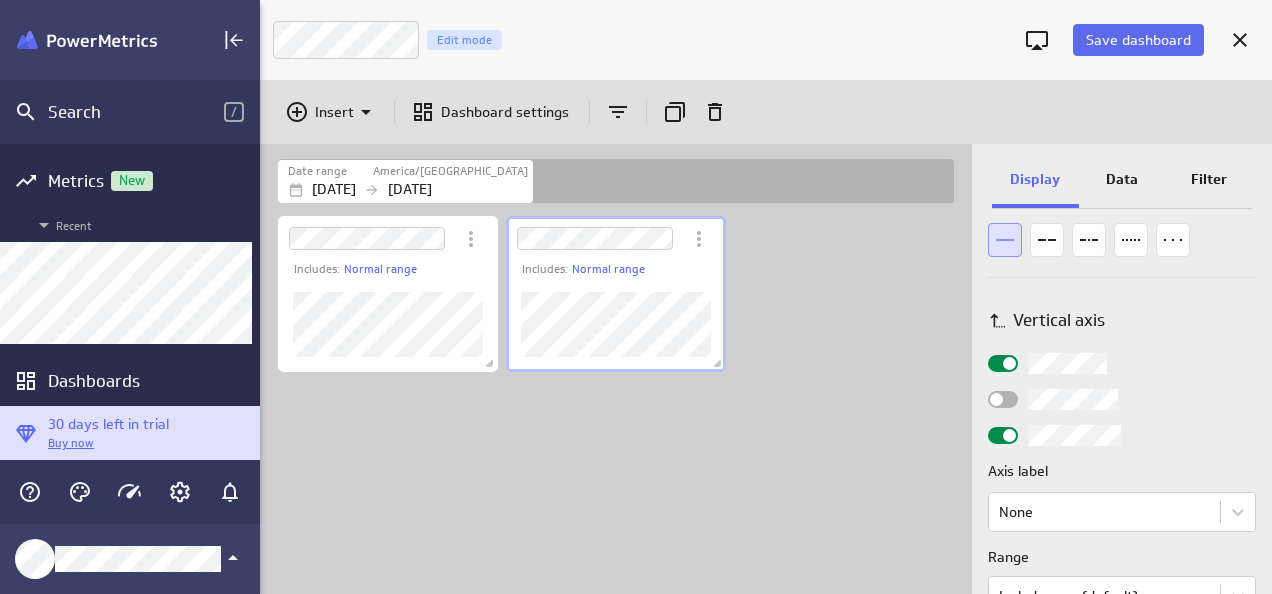 scroll, scrollTop: 0, scrollLeft: 0, axis: both 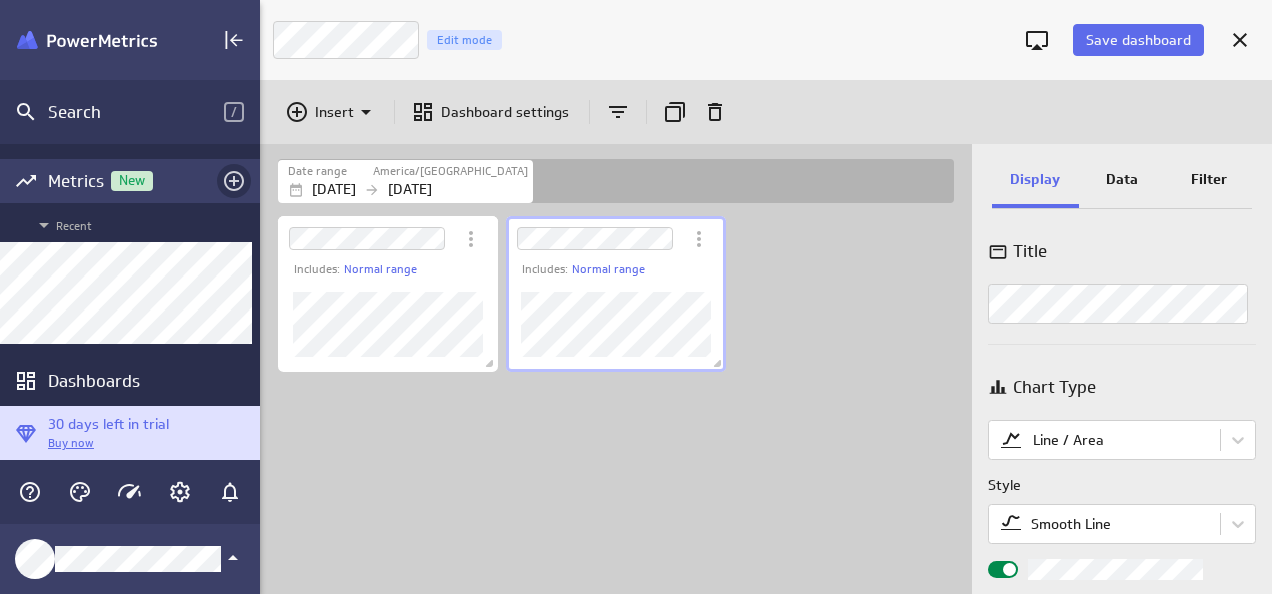 click 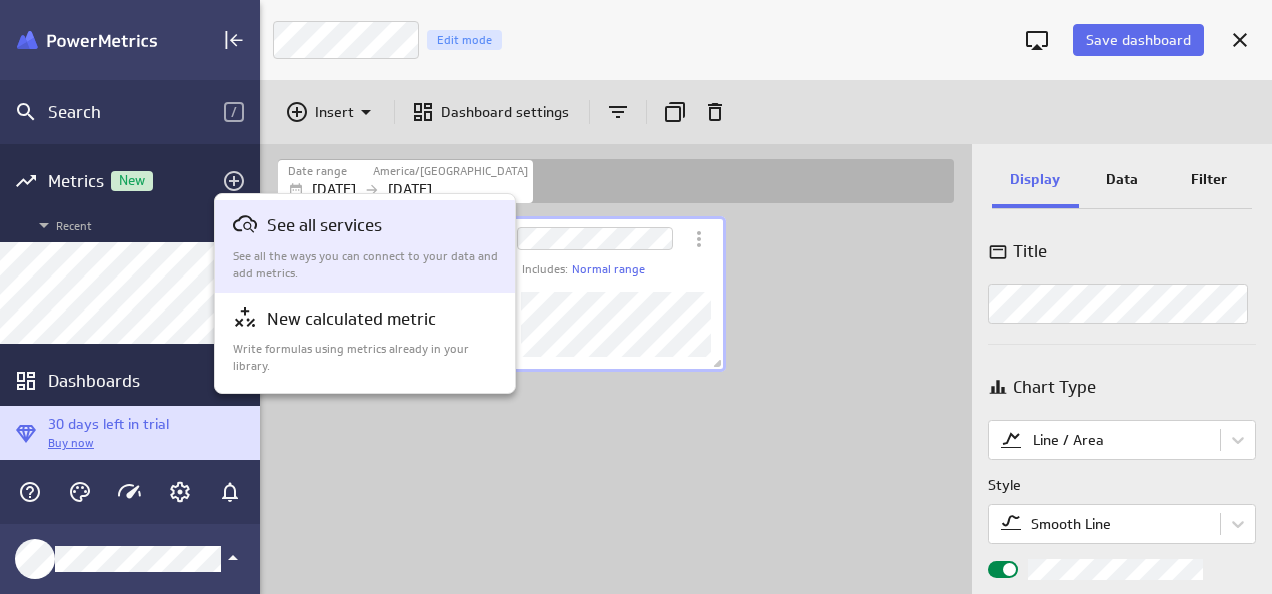 click on "See all services See all the ways you can connect to your data and add metrics." at bounding box center (366, 246) 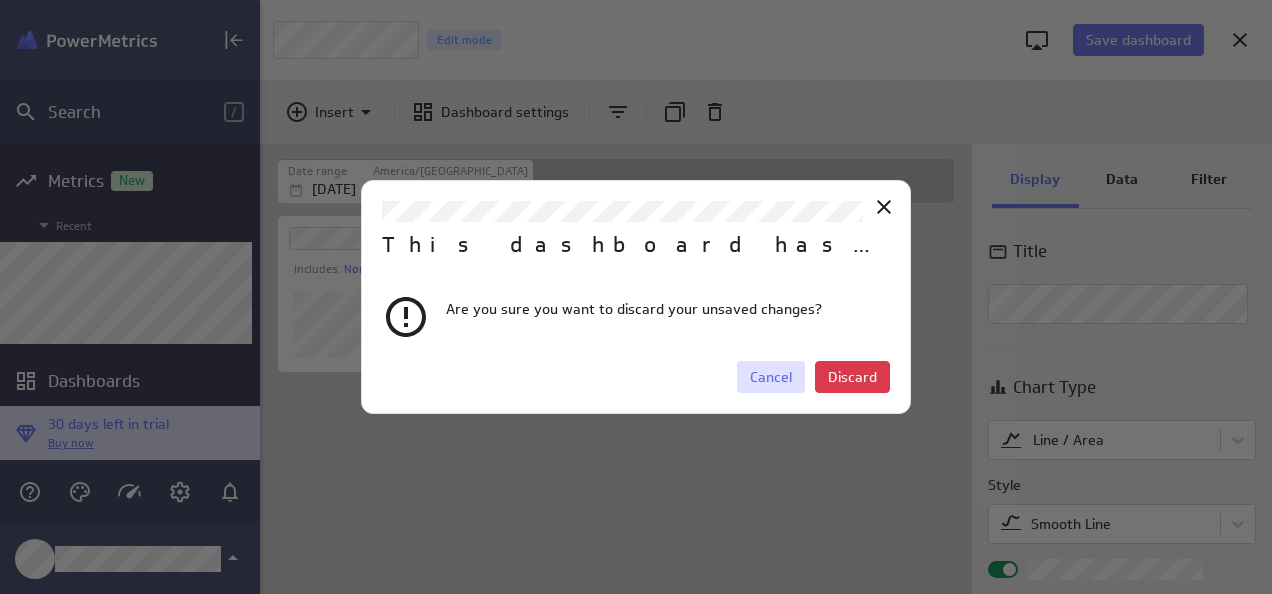 click on "Cancel" at bounding box center (771, 377) 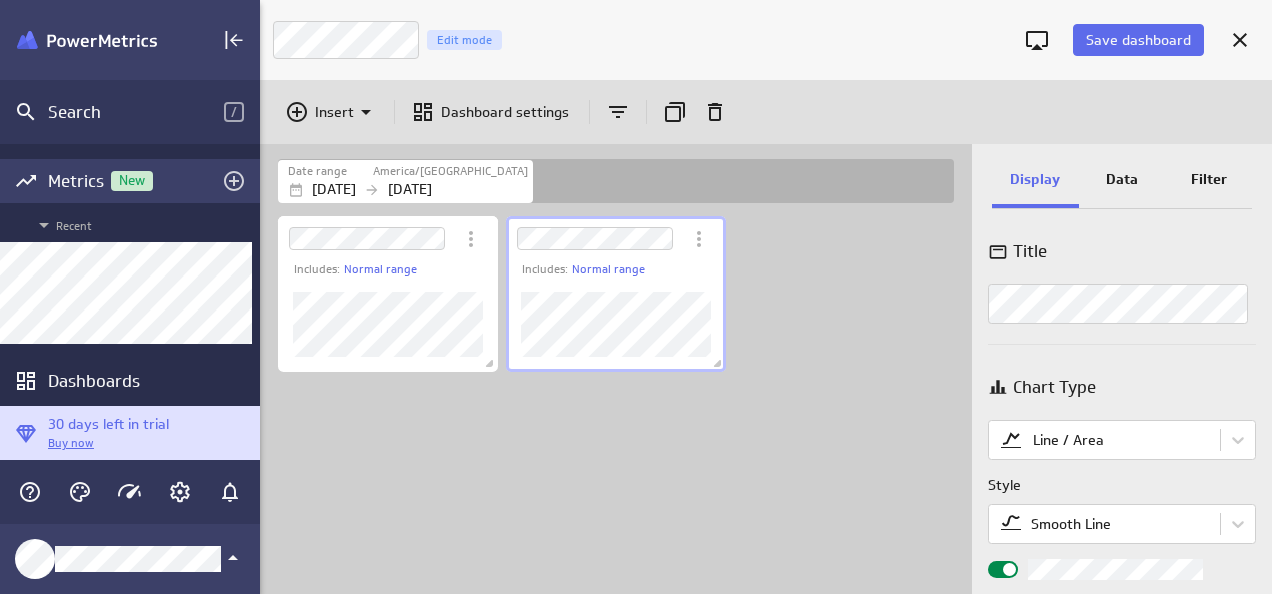 click on "Metrics New" at bounding box center (130, 181) 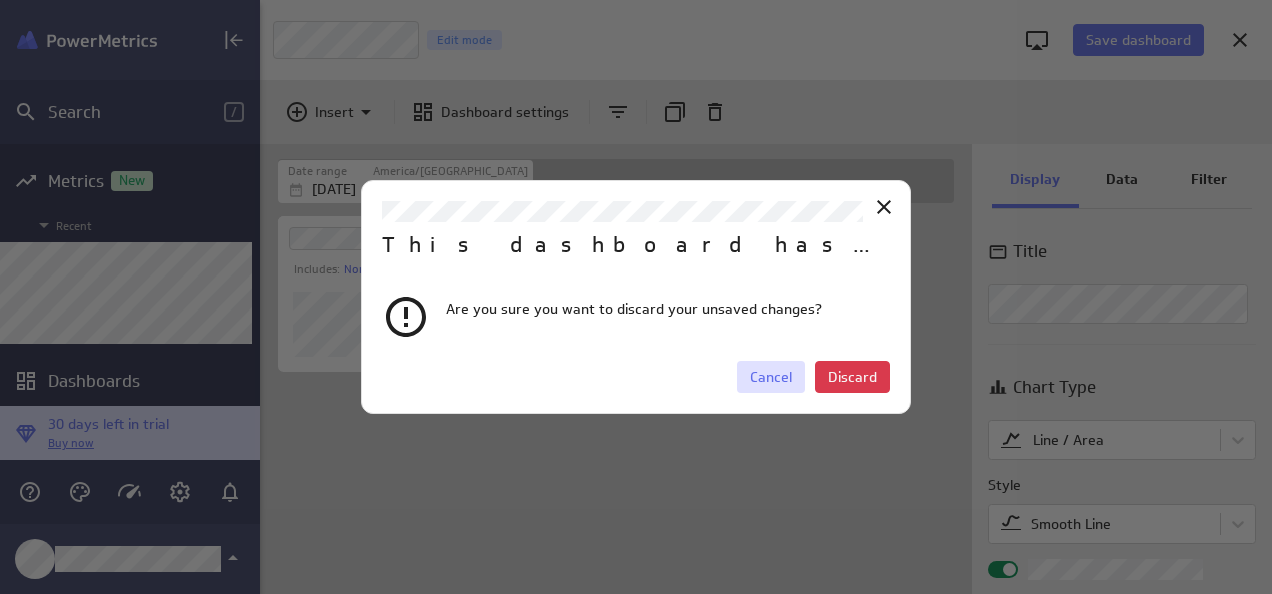 click on "Cancel" at bounding box center (771, 377) 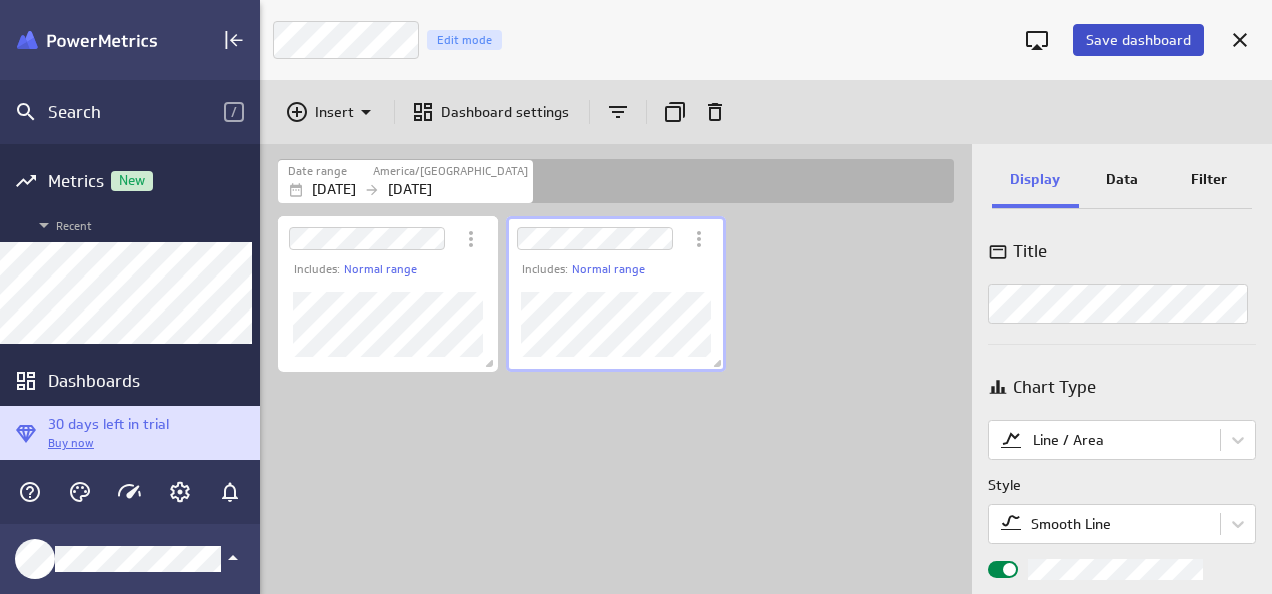click on "Save dashboard" at bounding box center [1138, 40] 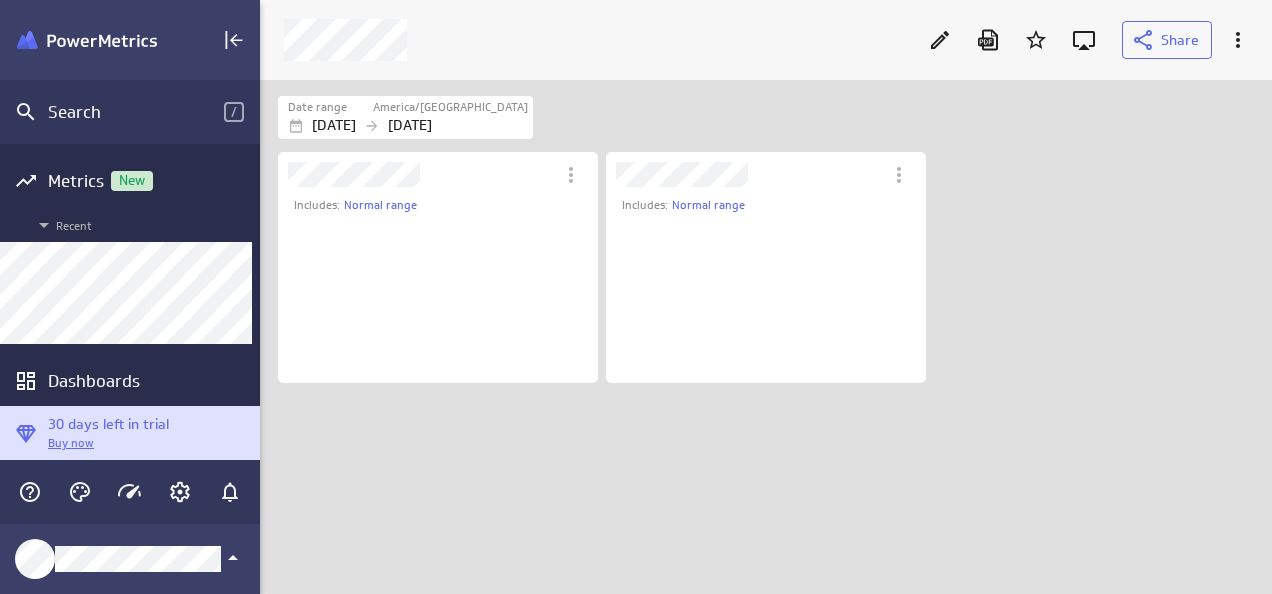 scroll, scrollTop: 10, scrollLeft: 10, axis: both 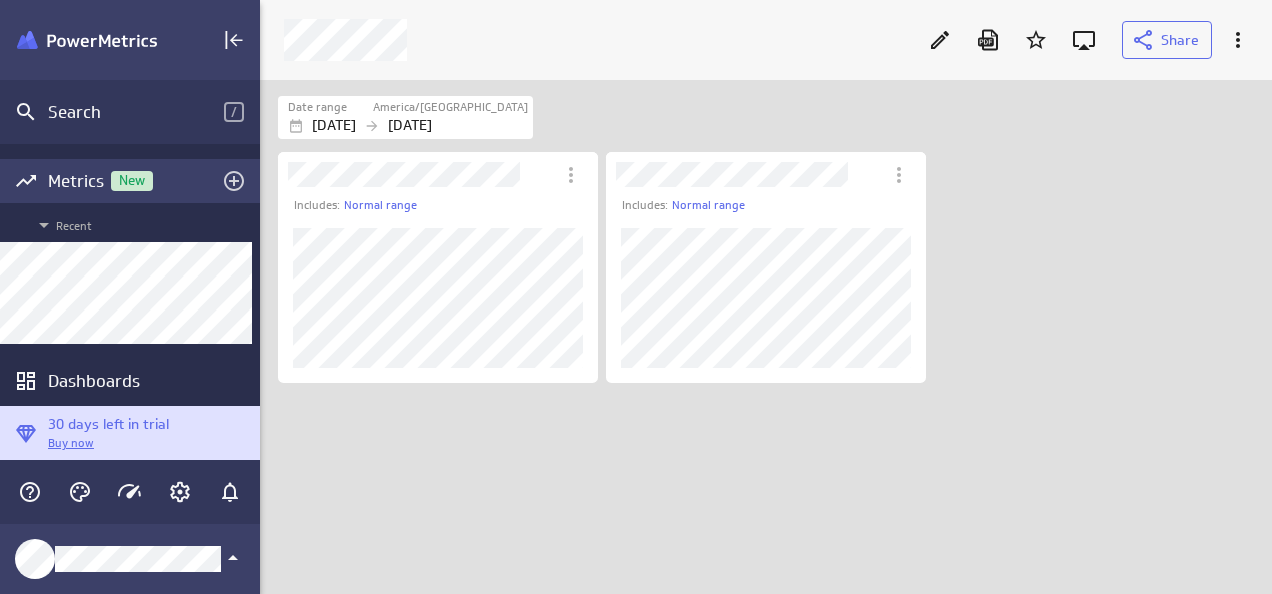 click on "Metrics New" at bounding box center (130, 181) 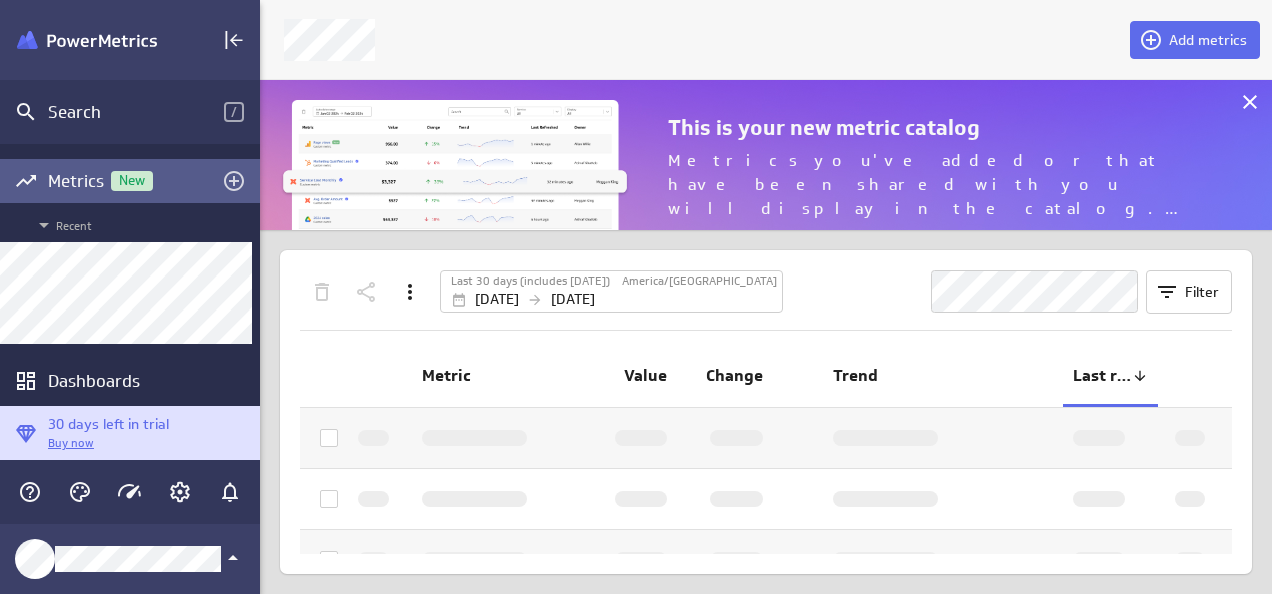 scroll, scrollTop: 10, scrollLeft: 10, axis: both 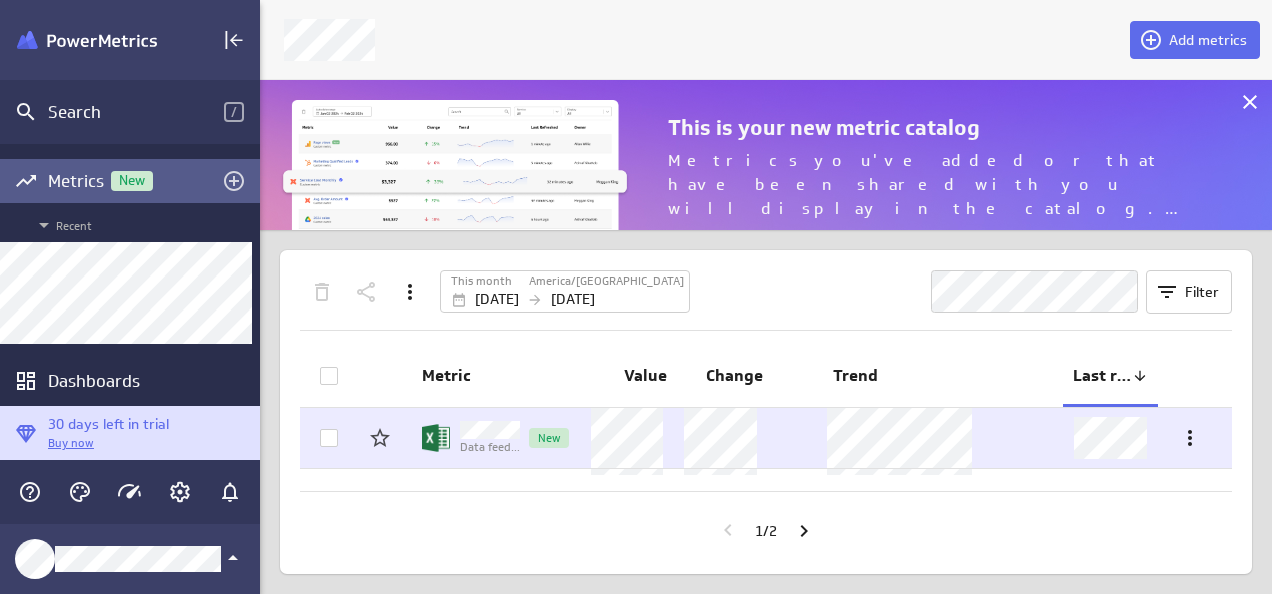 click on "Data feed metric" at bounding box center [491, 447] 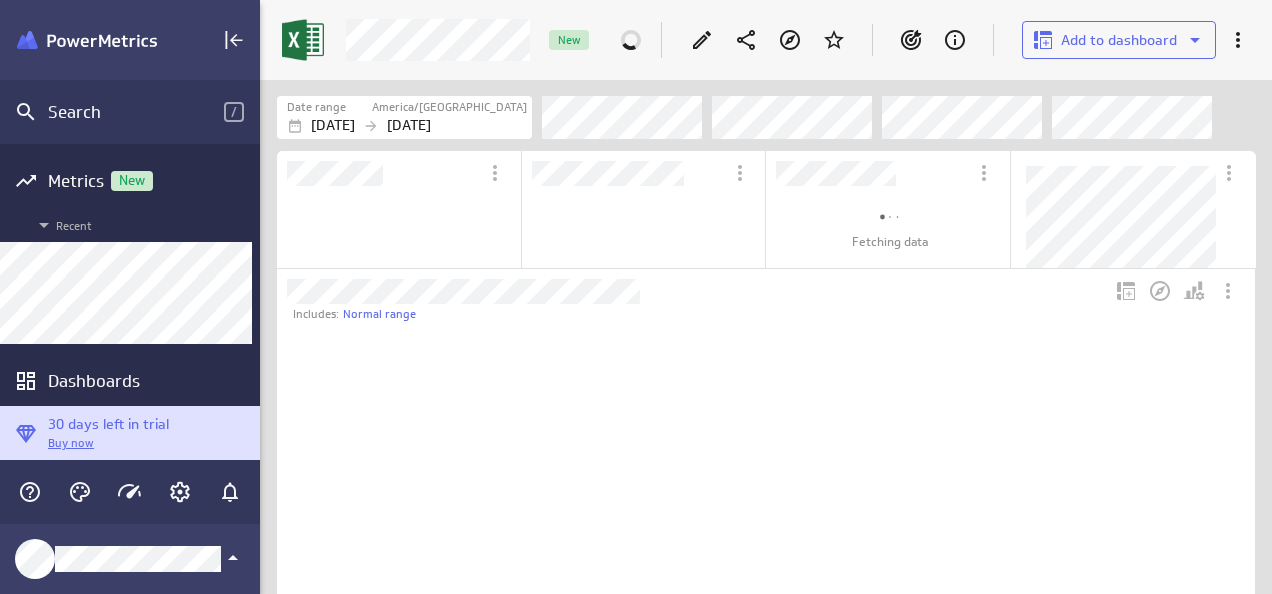 scroll, scrollTop: 10, scrollLeft: 10, axis: both 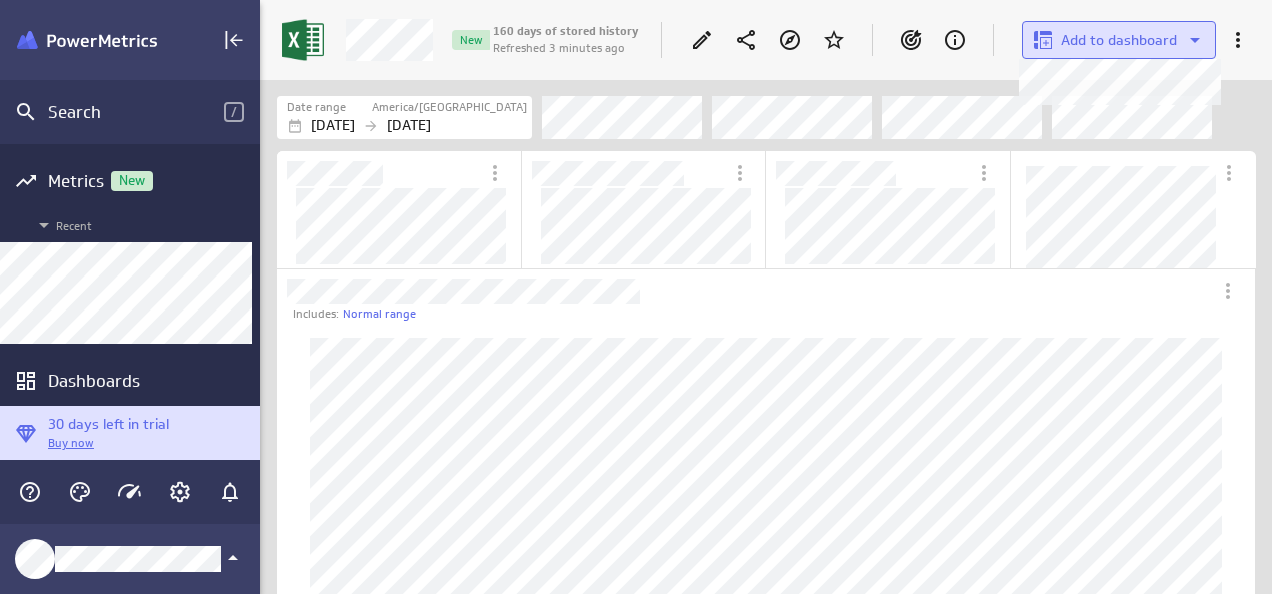 click on "Add to dashboard" at bounding box center [1119, 40] 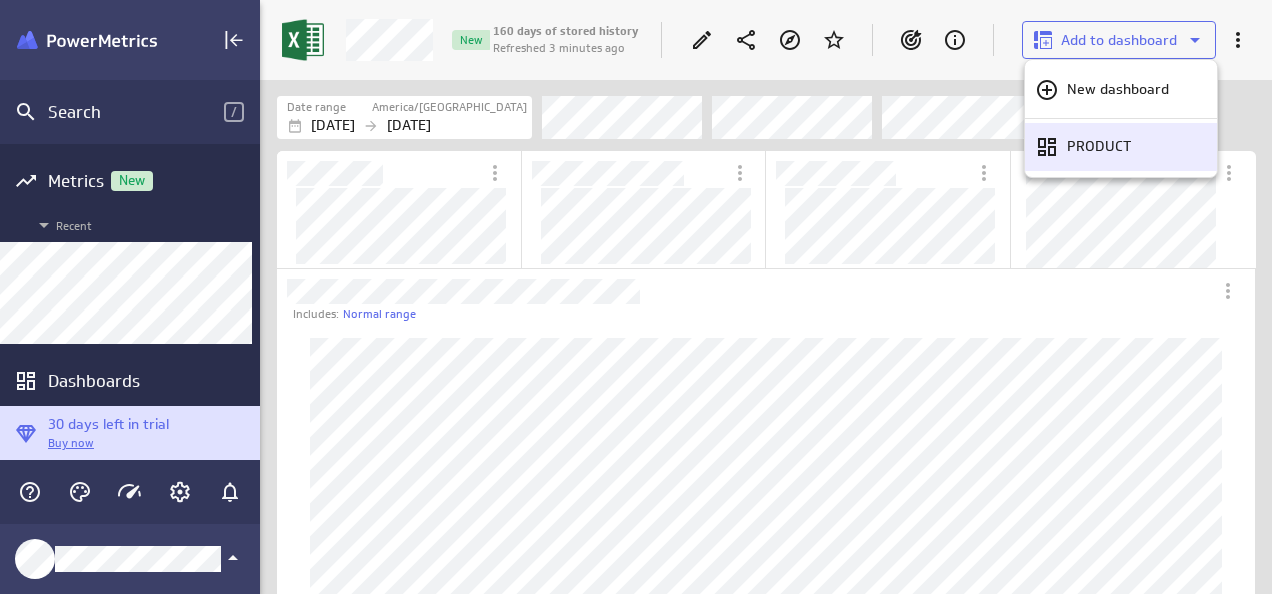 click on "PRODUCT" at bounding box center (1121, 147) 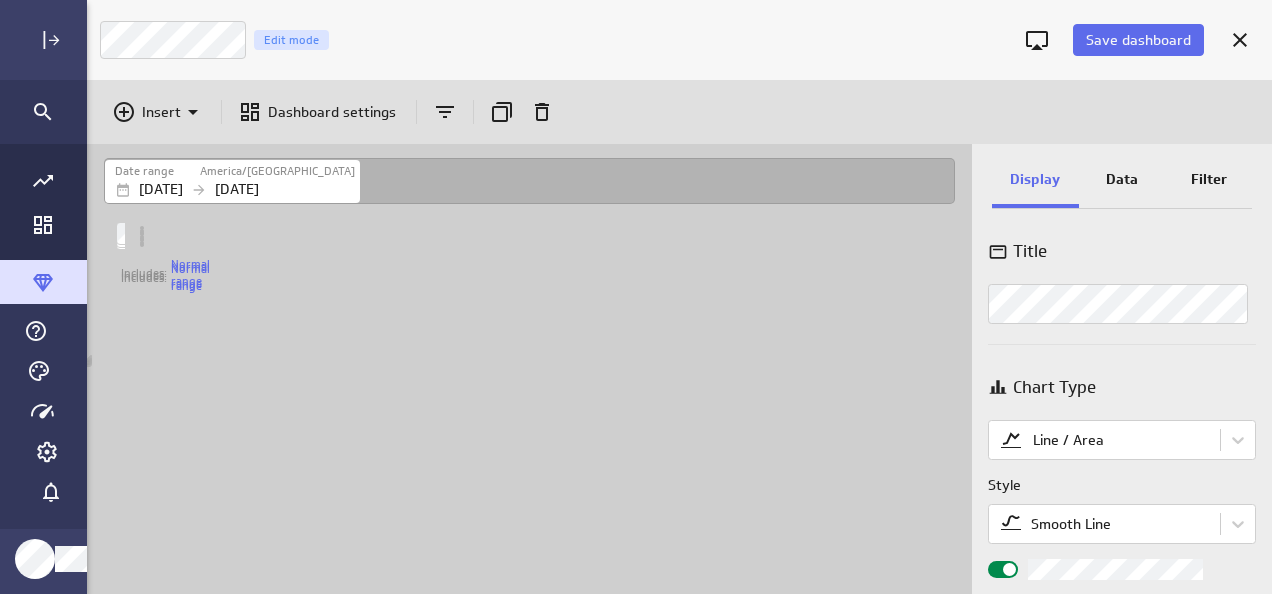 scroll, scrollTop: 10, scrollLeft: 6, axis: both 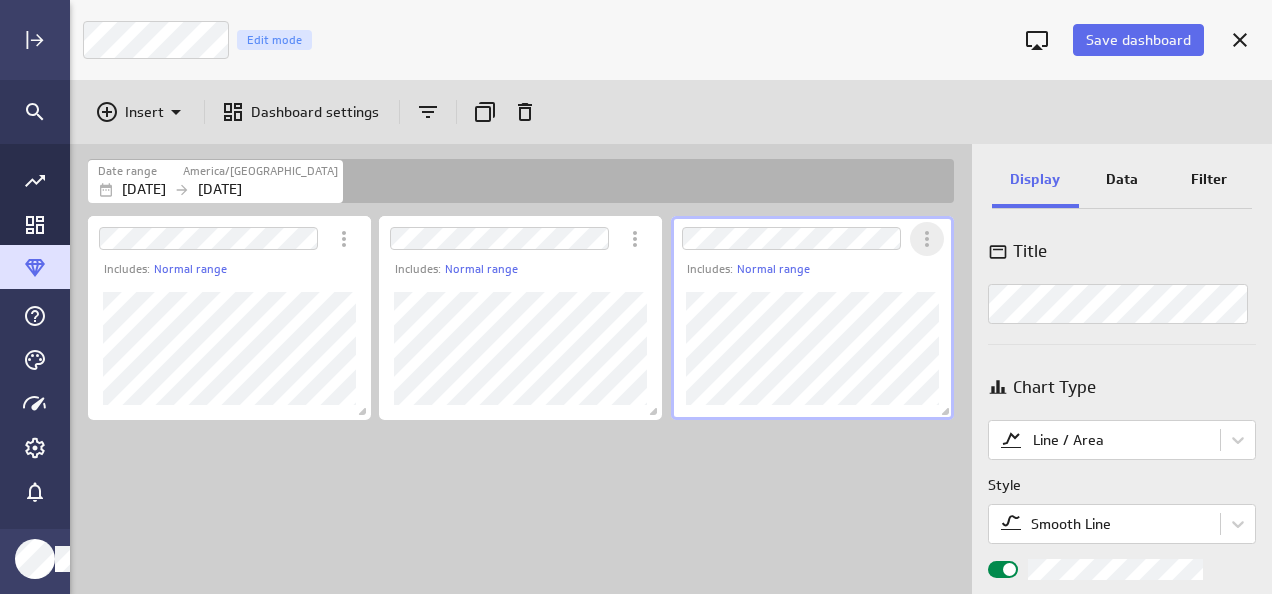 click at bounding box center [927, 239] 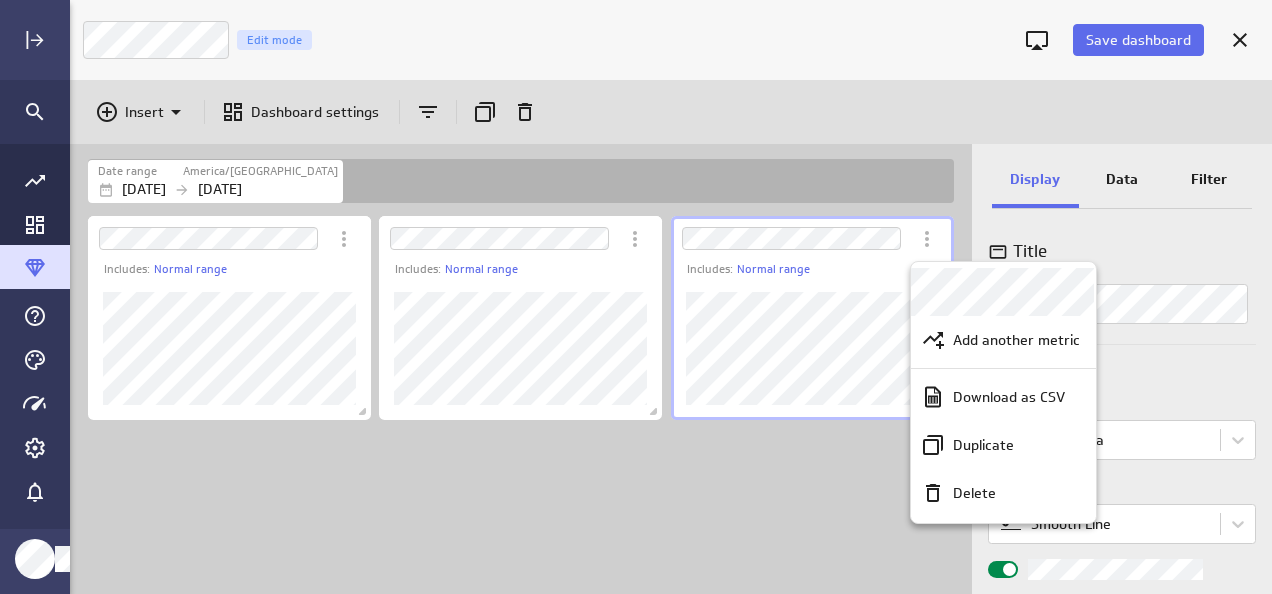 click at bounding box center [636, 297] 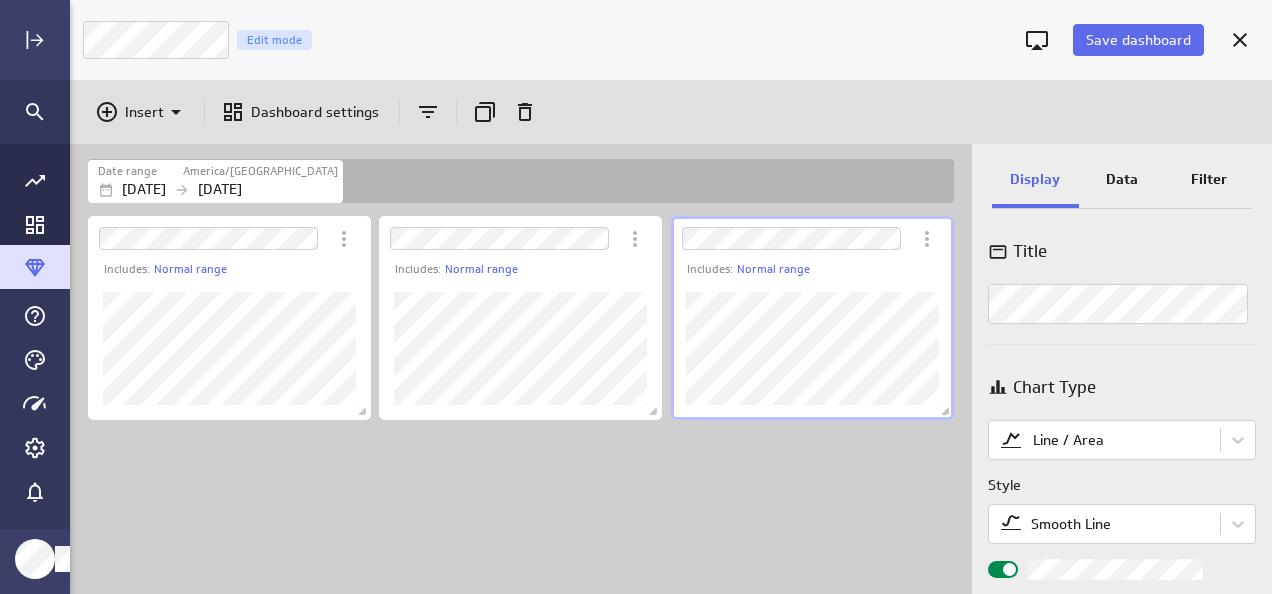 click on "Filter" at bounding box center (1209, 179) 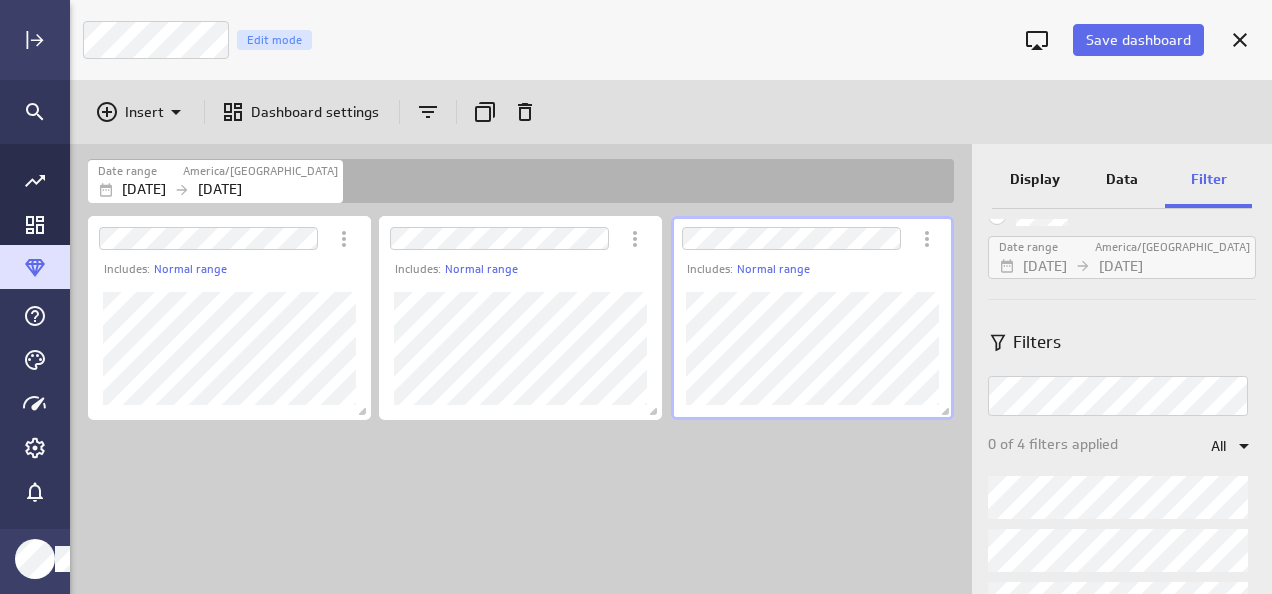 click on "Data" at bounding box center [1122, 179] 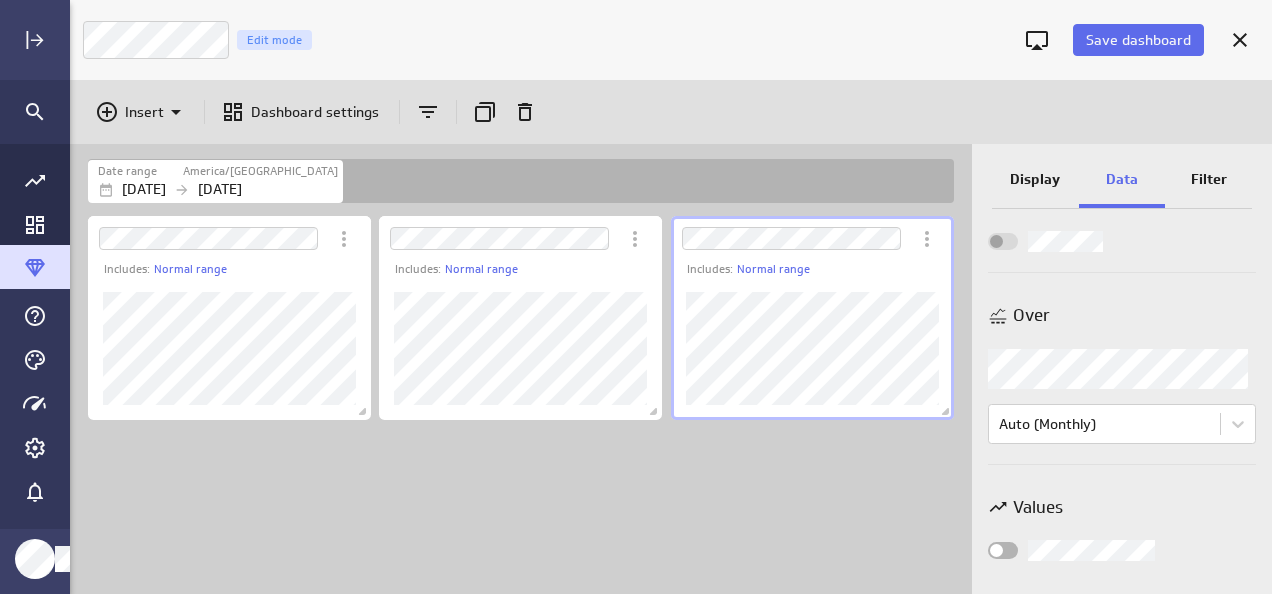 click on "Display" at bounding box center (1035, 179) 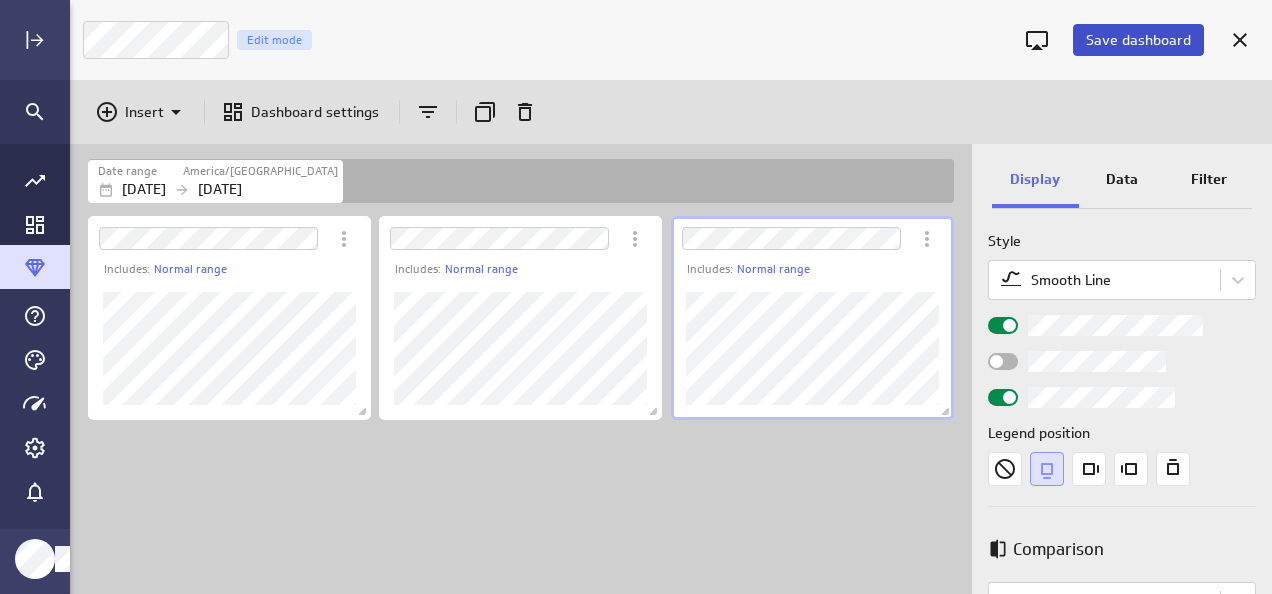 click on "Save dashboard" at bounding box center [1138, 40] 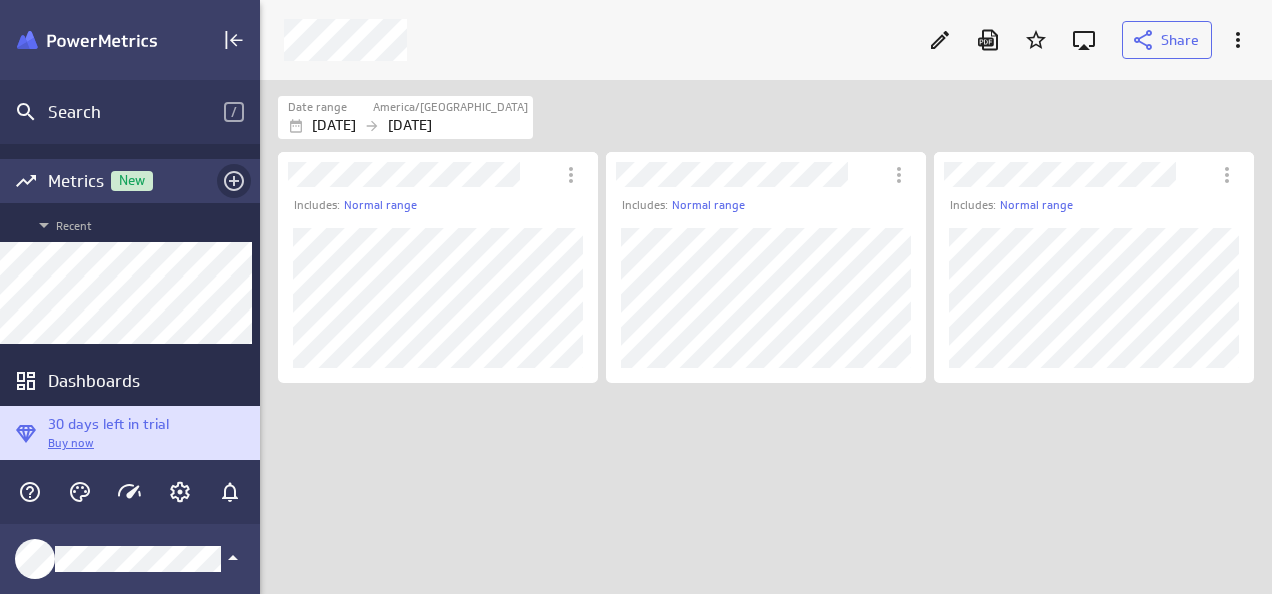 click 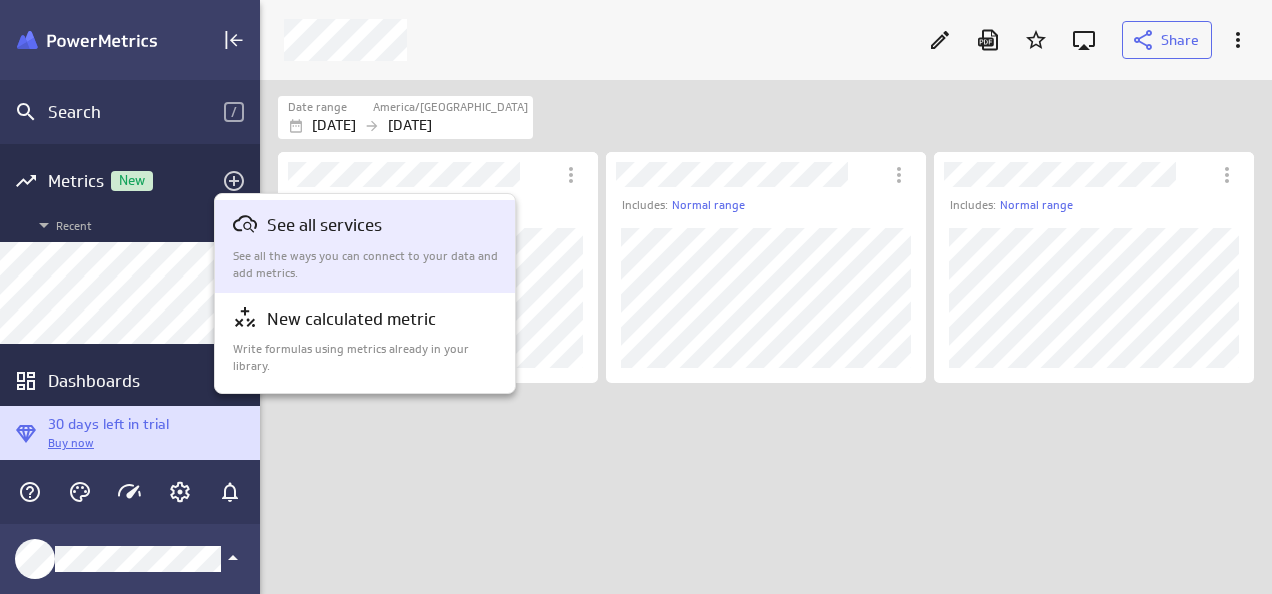 click on "See all the ways you can connect to your data and add metrics." at bounding box center (366, 265) 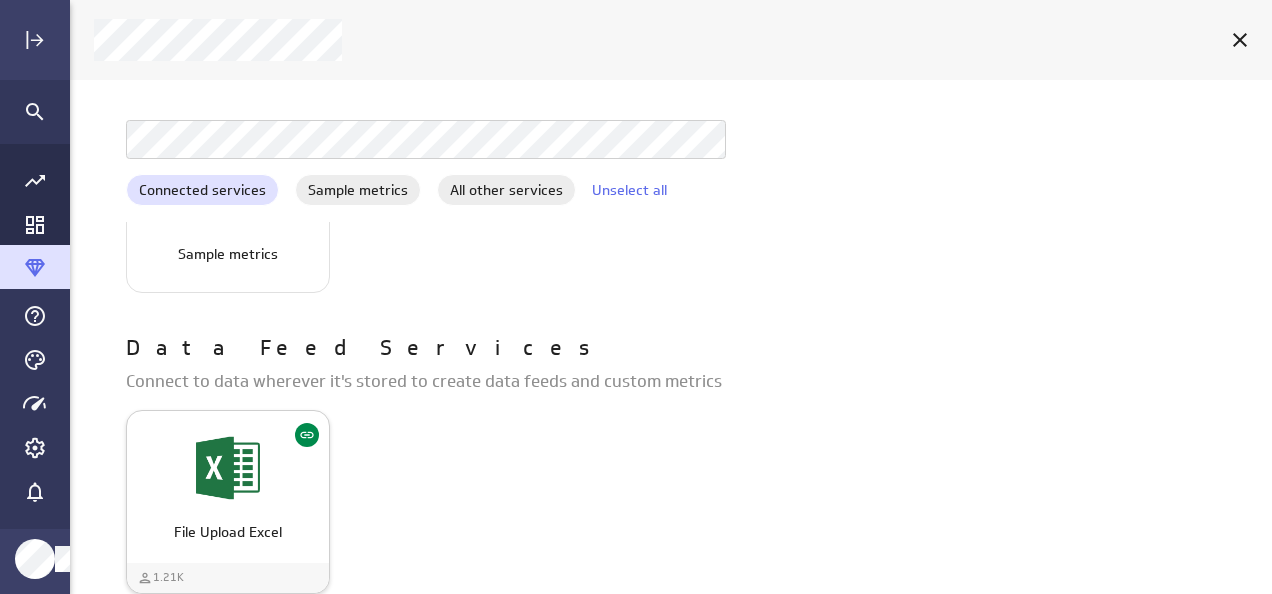 click at bounding box center [228, 468] 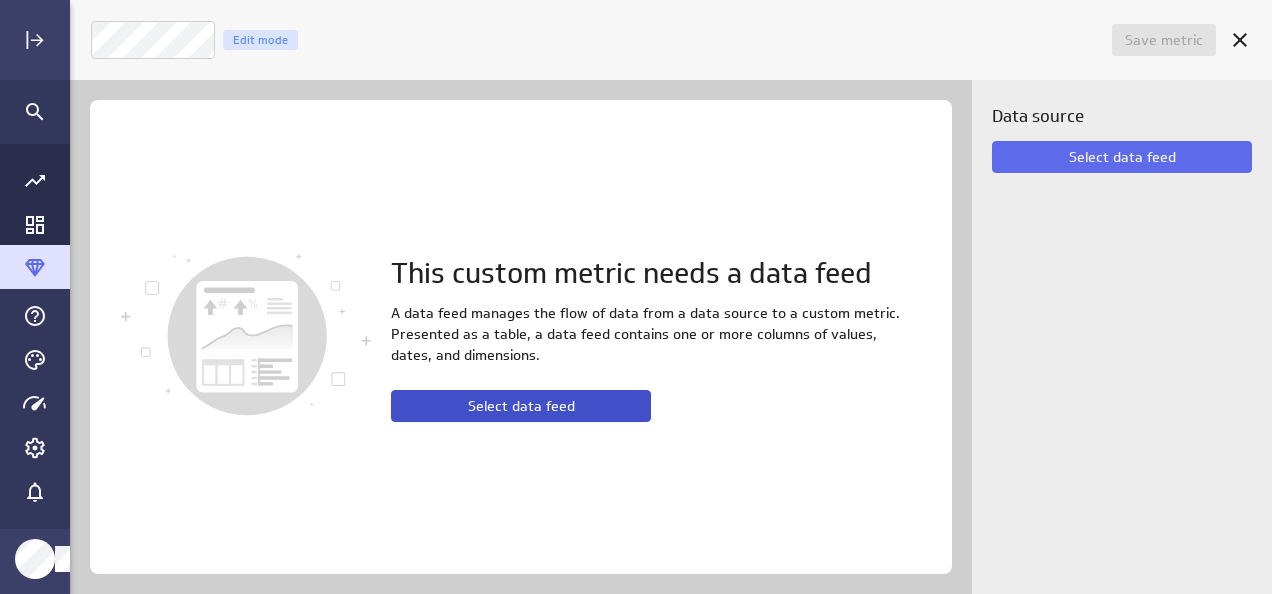 click on "Select data feed" at bounding box center (521, 406) 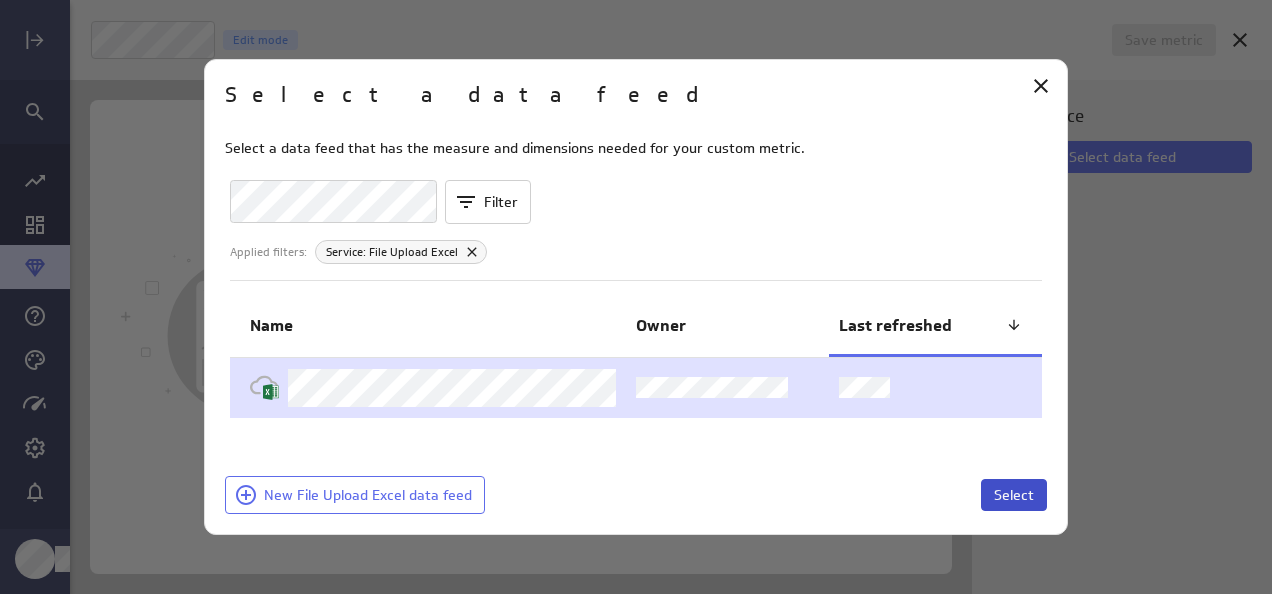 click on "Select" at bounding box center (1014, 495) 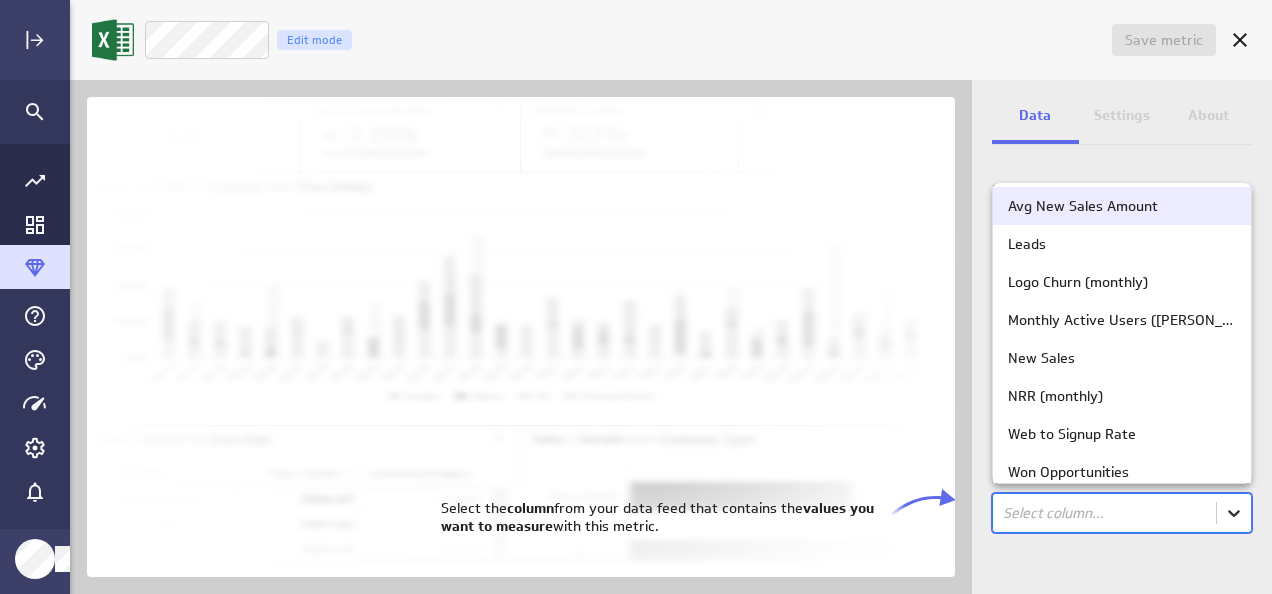 click on "Save metric Untitled Edit mode Data Settings About Data source Data is automatically retrieved and stored for this metric from the following data feed: Filter source data Measure Column in the data feed that contains the values you'll track: option Avg New Sales Amount focused, 1 of 12. 12 results available. Use Up and Down to choose options, press Enter to select the currently focused option, press Escape to exit the menu, press Tab to select the option and exit the menu. Select column... (no message) PowerMetrics Assistant Hey [PERSON_NAME] [PERSON_NAME]. I’m your PowerMetrics Assistant. If I can’t answer your question, try searching in our  Help Center  (that’s what I do!) You can also contact the  Support Team . How can I help you [DATE]?
Select the  column  from your data feed that contains the  values you want to measure  with this metric. Avg New Sales Amount Leads Logo Churn (monthly) Monthly Active Users ([PERSON_NAME]) New Sales NRR (monthly) Web to Signup Rate" at bounding box center (636, 297) 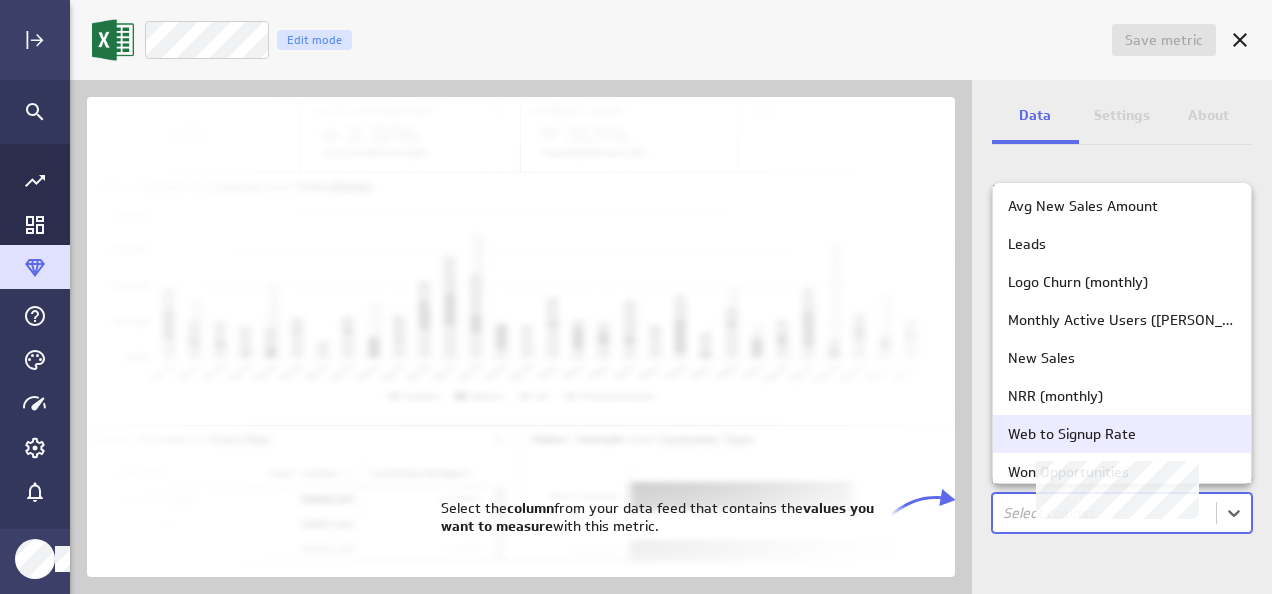 scroll, scrollTop: 20, scrollLeft: 0, axis: vertical 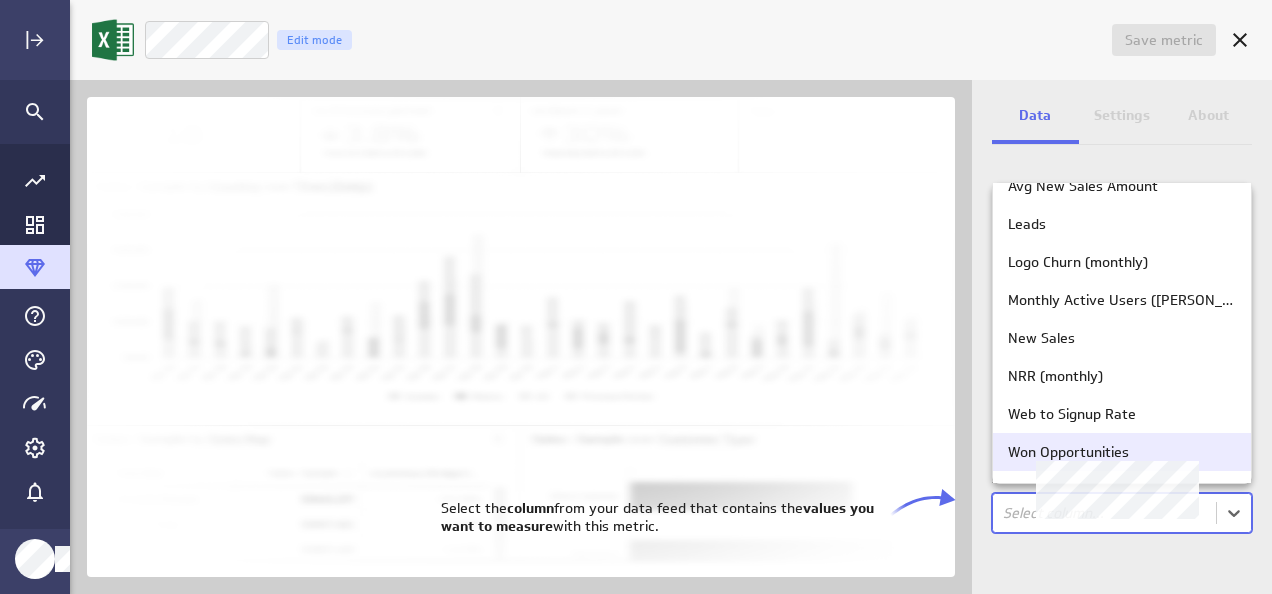 click on "Won Opportunities" at bounding box center [1068, 452] 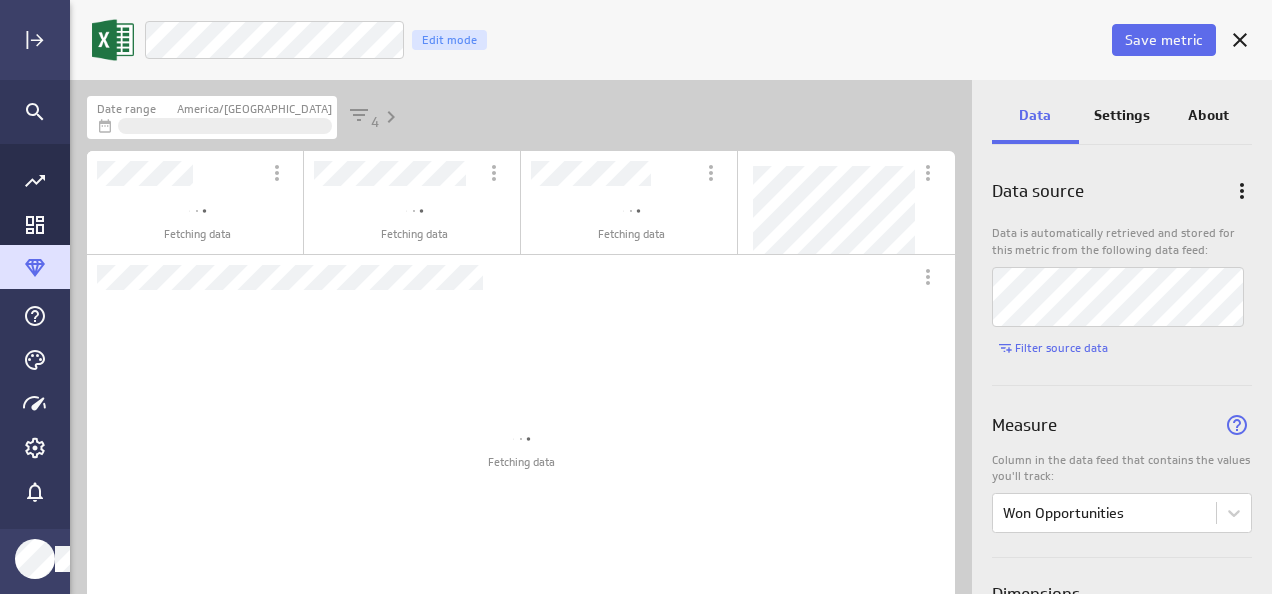 scroll, scrollTop: 10, scrollLeft: 10, axis: both 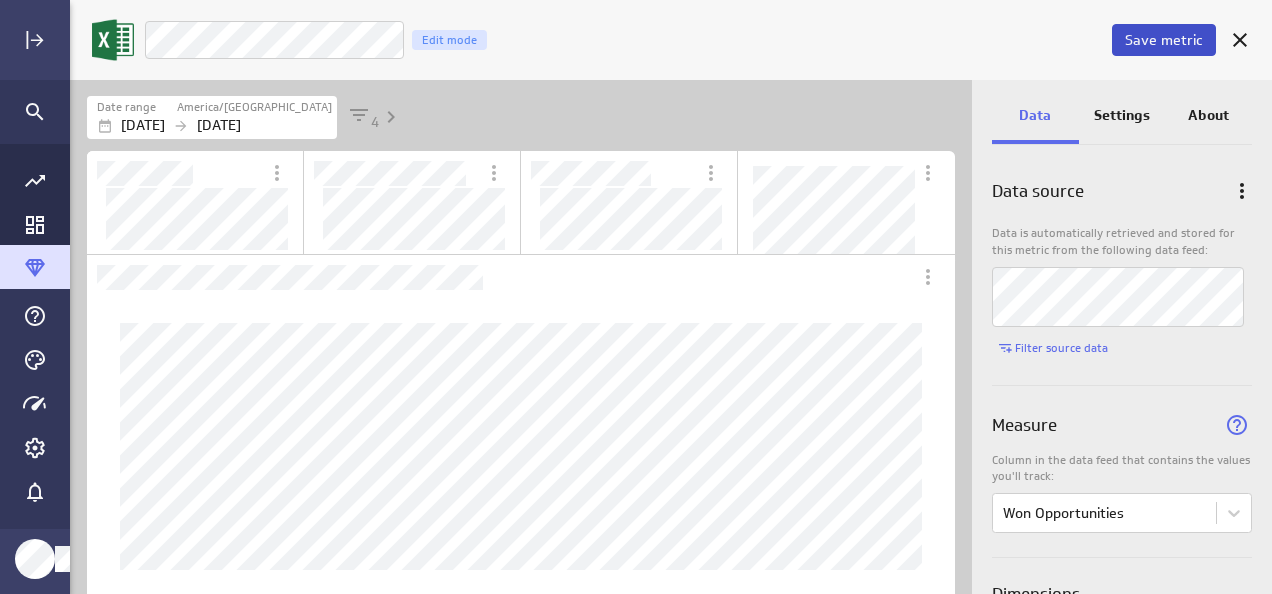click on "Save metric" at bounding box center (1164, 40) 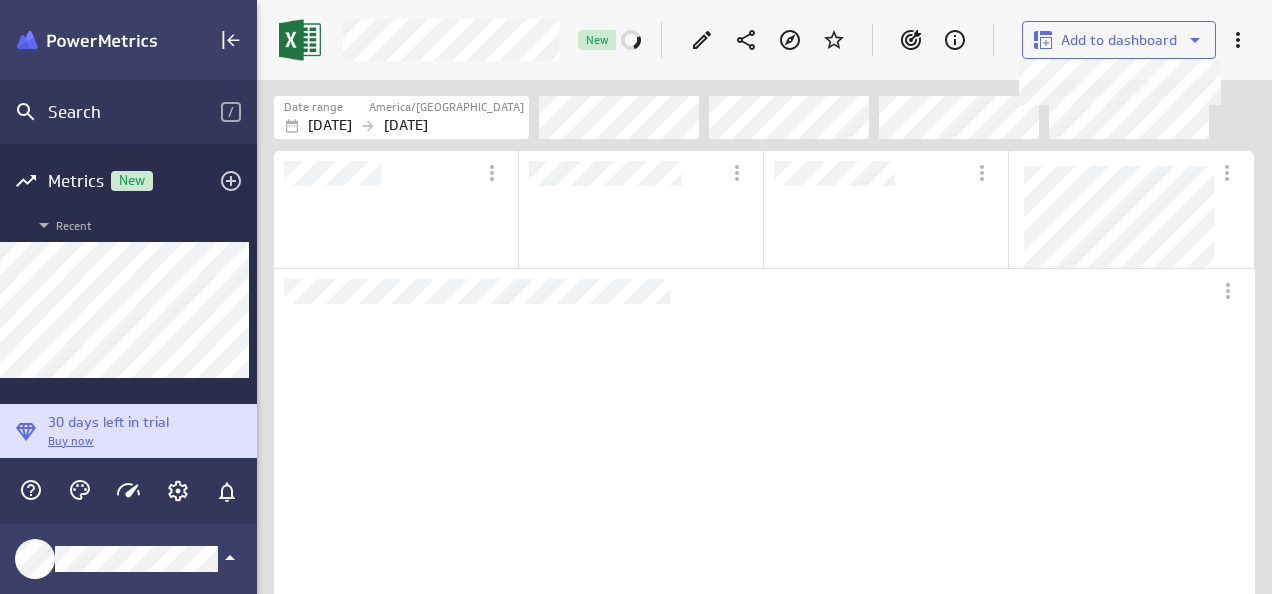 scroll, scrollTop: 624, scrollLeft: 1042, axis: both 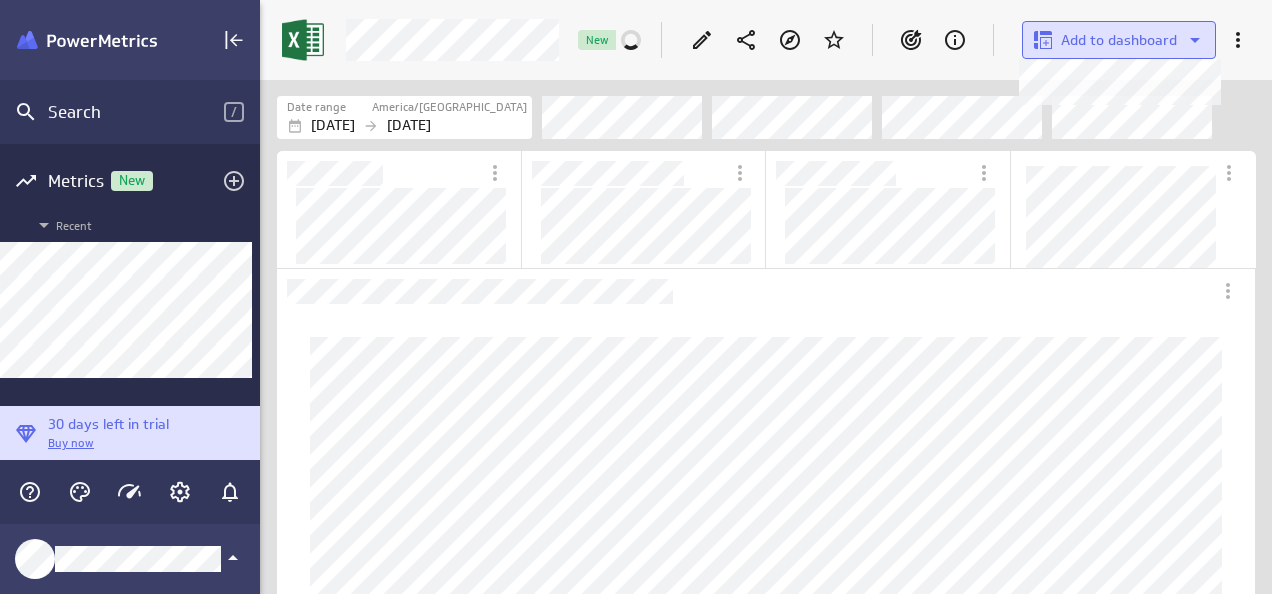 click on "Add to dashboard" at bounding box center (1119, 40) 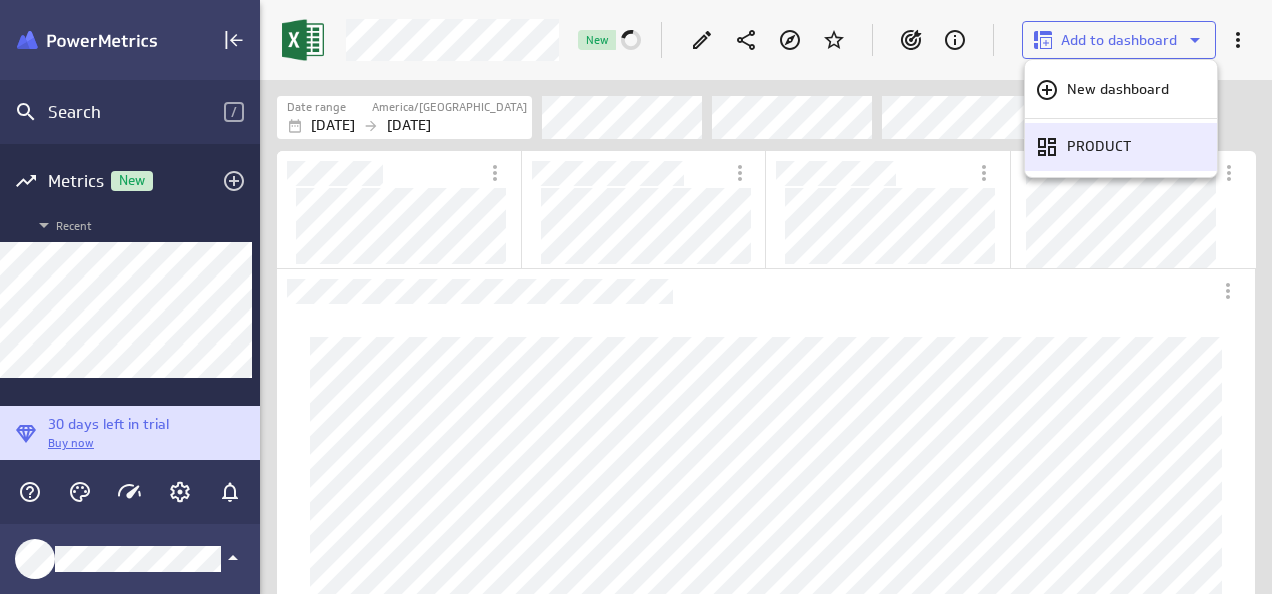 click on "PRODUCT" at bounding box center (1099, 146) 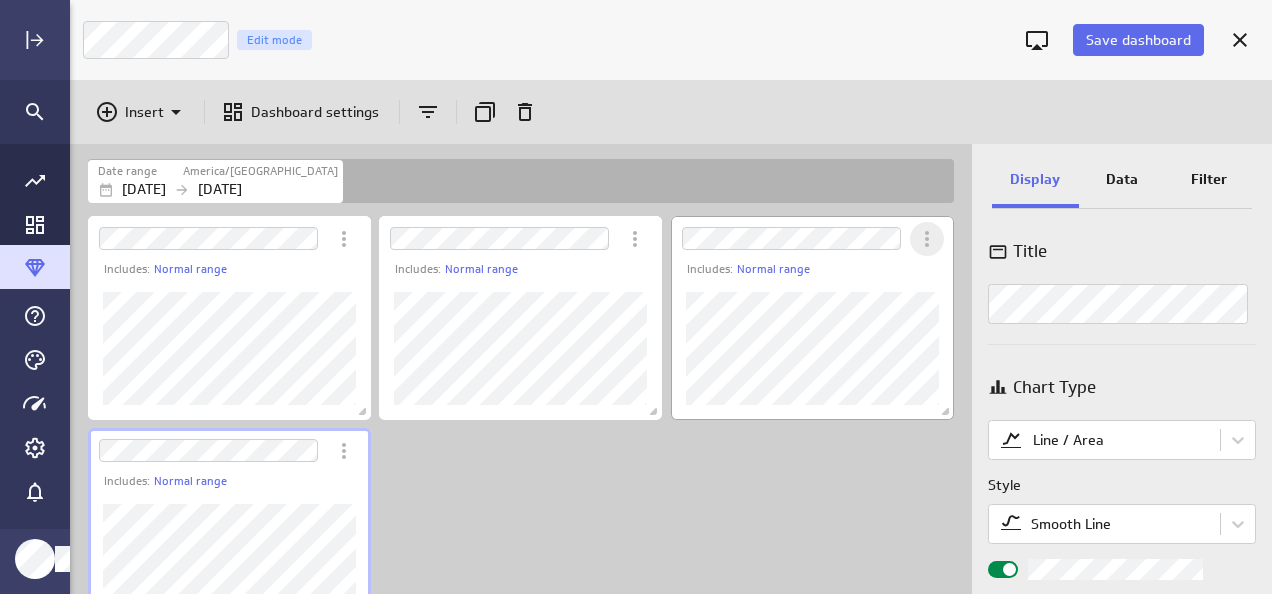 click 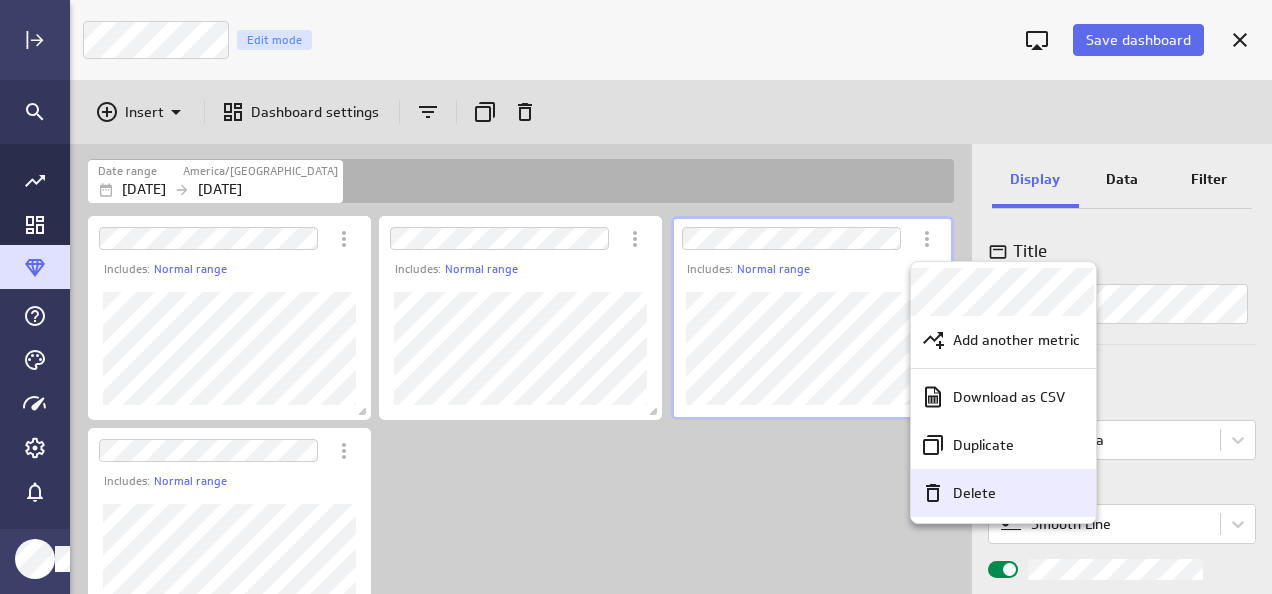 click on "Delete" at bounding box center [974, 493] 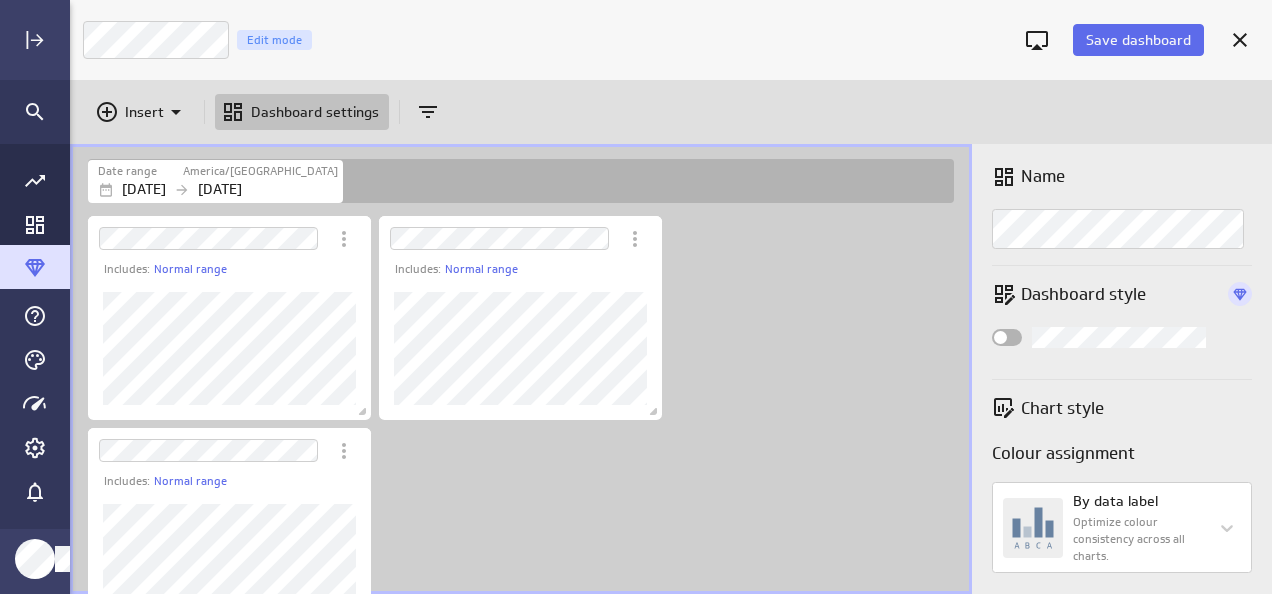 click on "Includes:  Normal range Includes:  Normal range Includes:  Normal range" at bounding box center (525, 423) 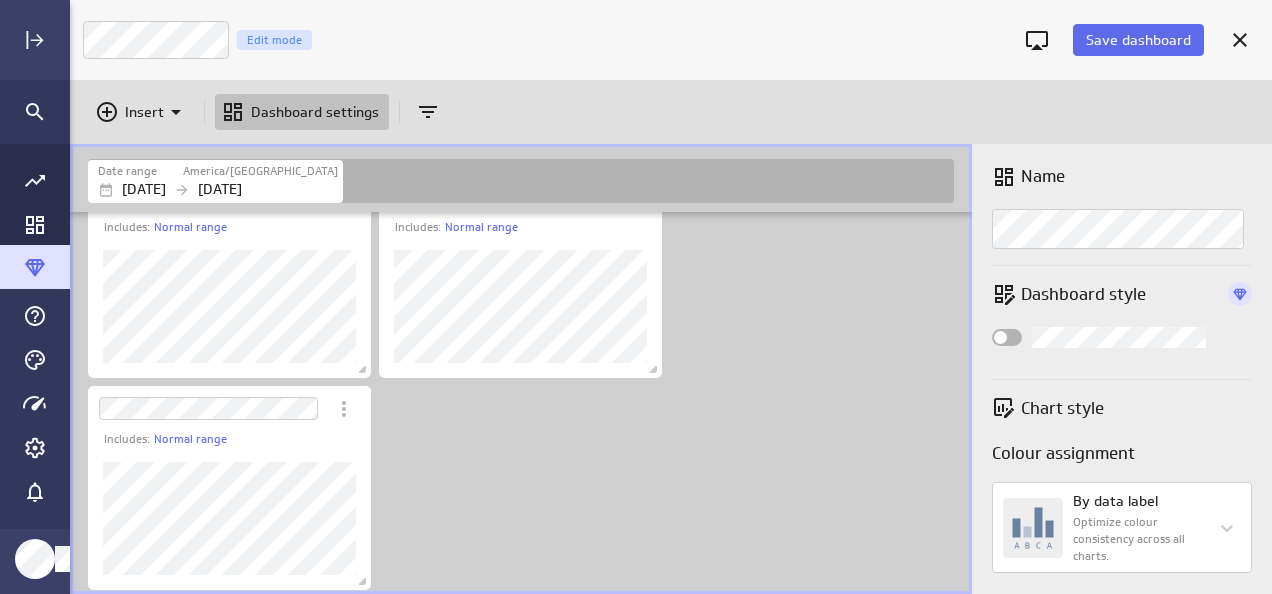 click on "Includes:  Normal range Includes:  Normal range Includes:  Normal range" at bounding box center [525, 381] 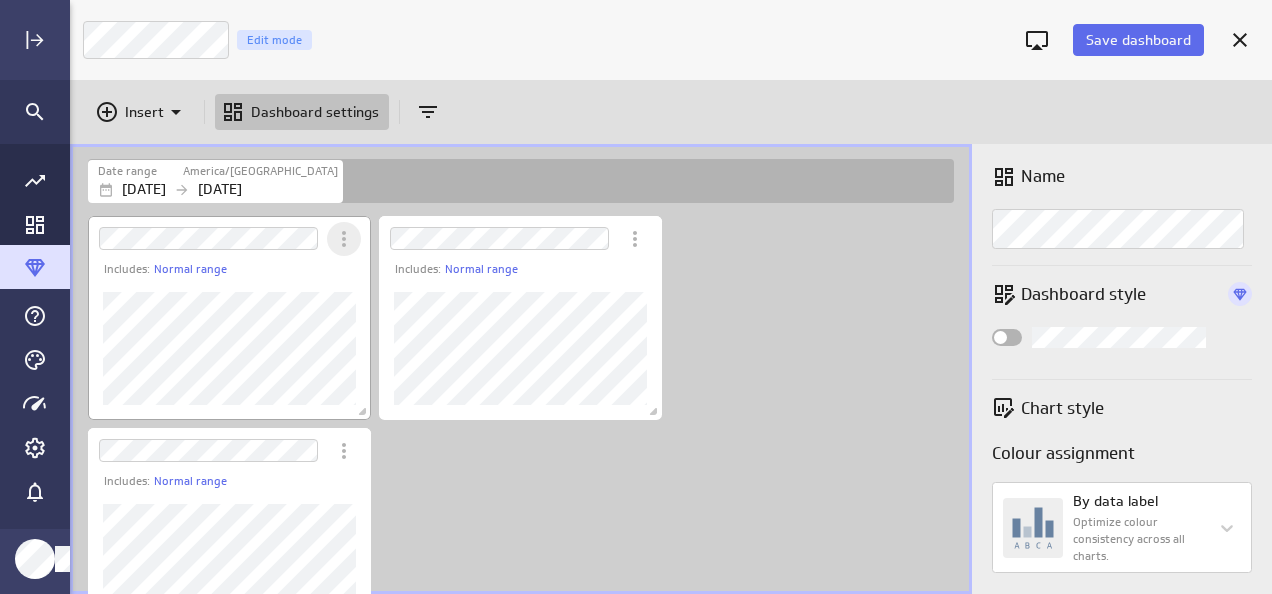 click 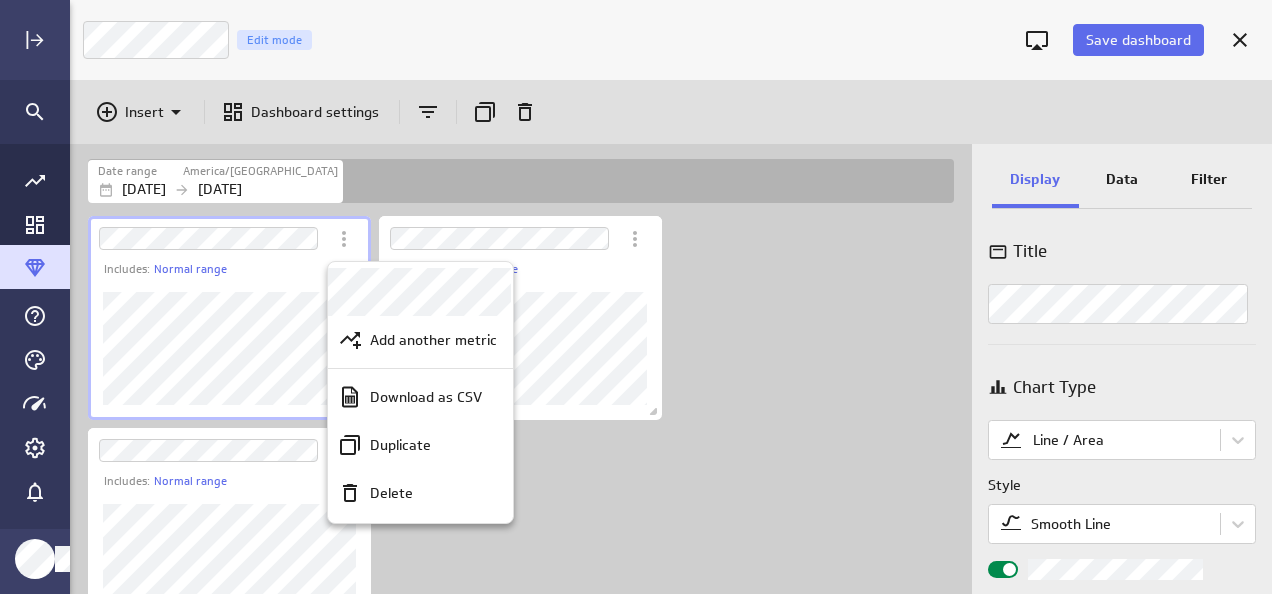 click at bounding box center (636, 297) 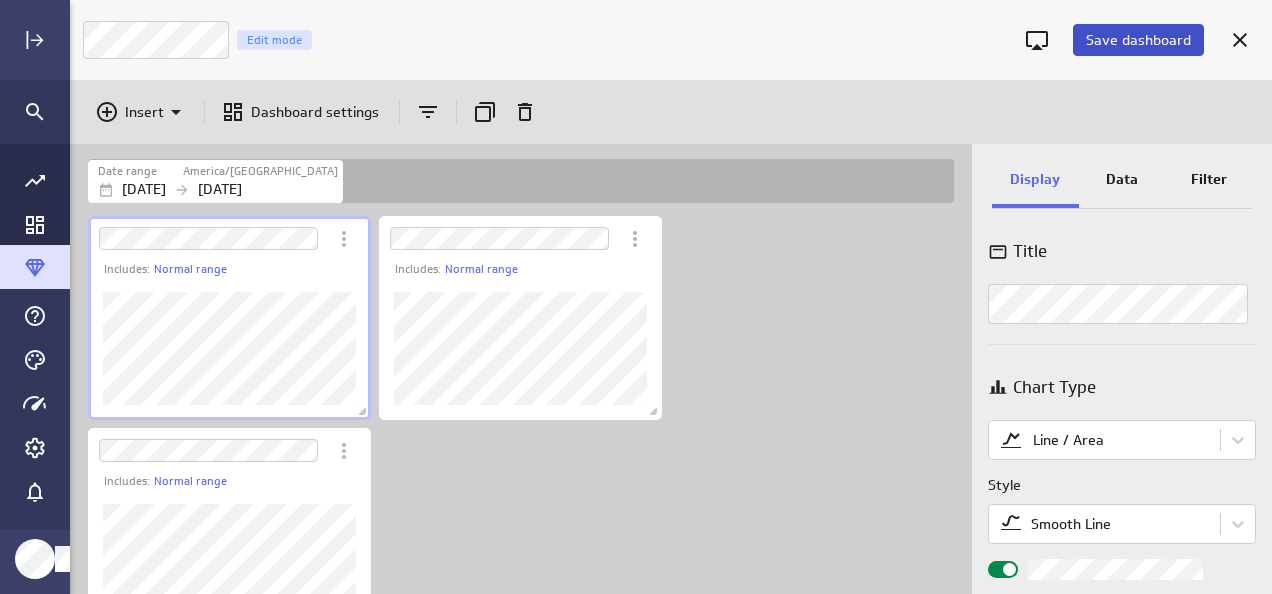 click on "Save dashboard" at bounding box center (1138, 40) 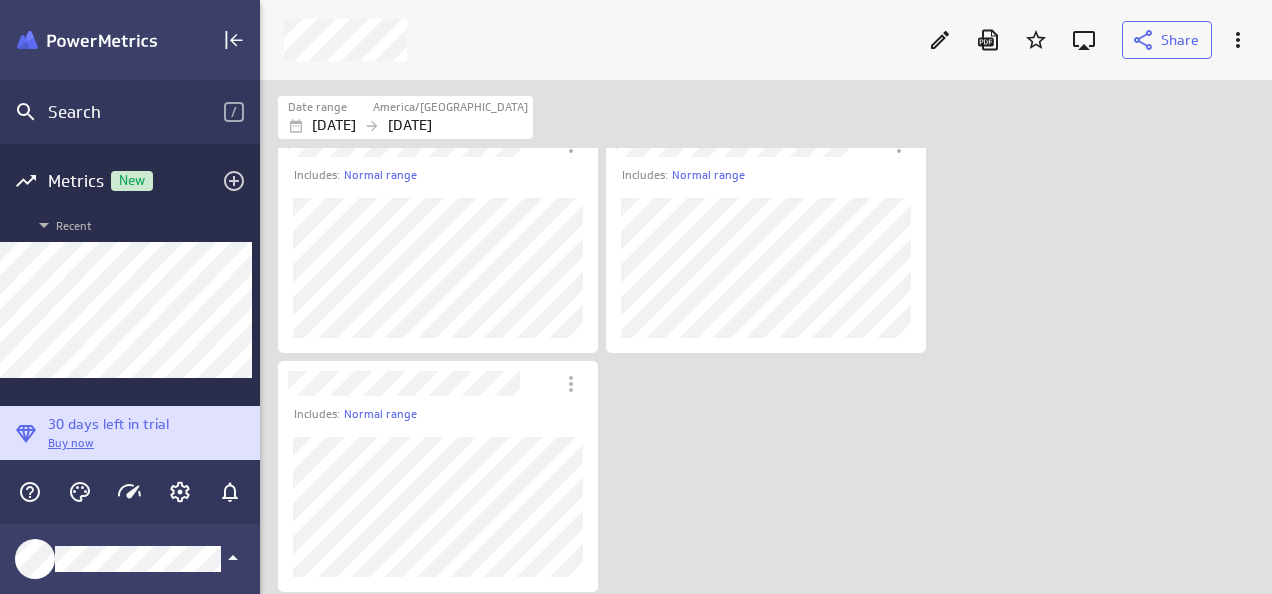 scroll, scrollTop: 0, scrollLeft: 0, axis: both 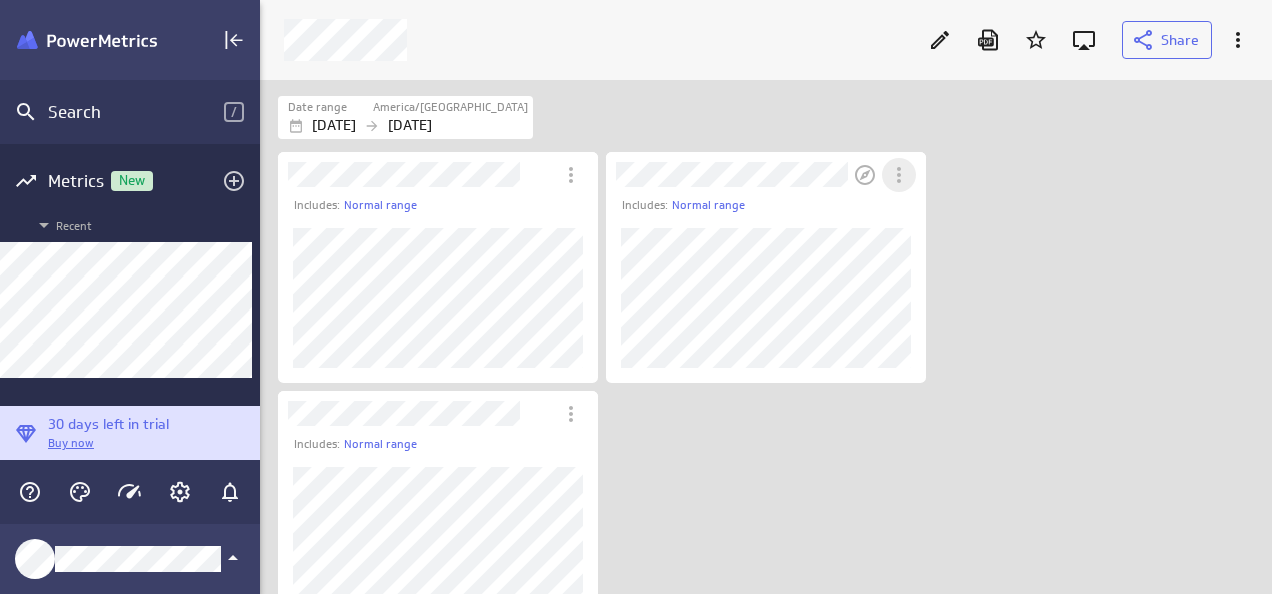 click 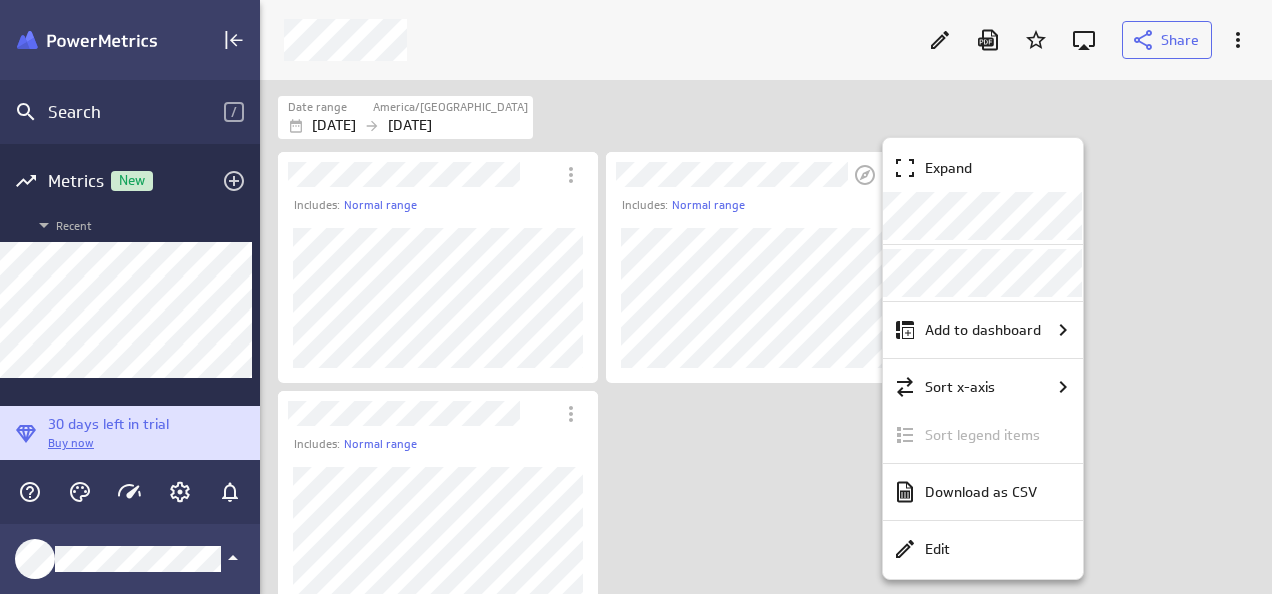 click at bounding box center [636, 297] 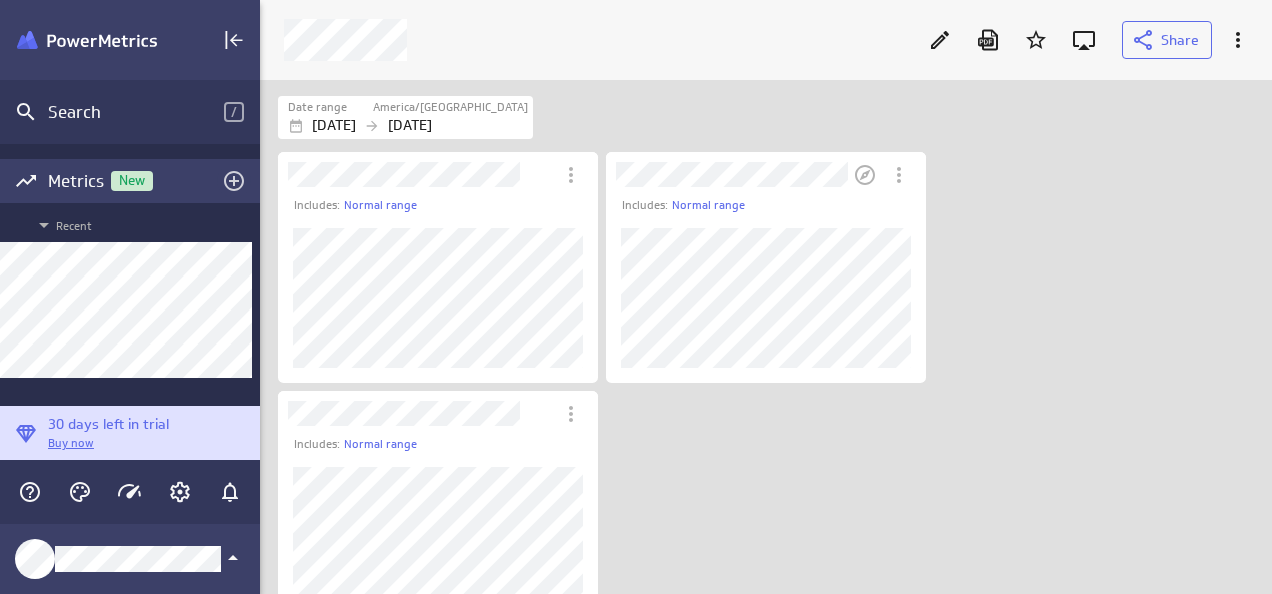 click 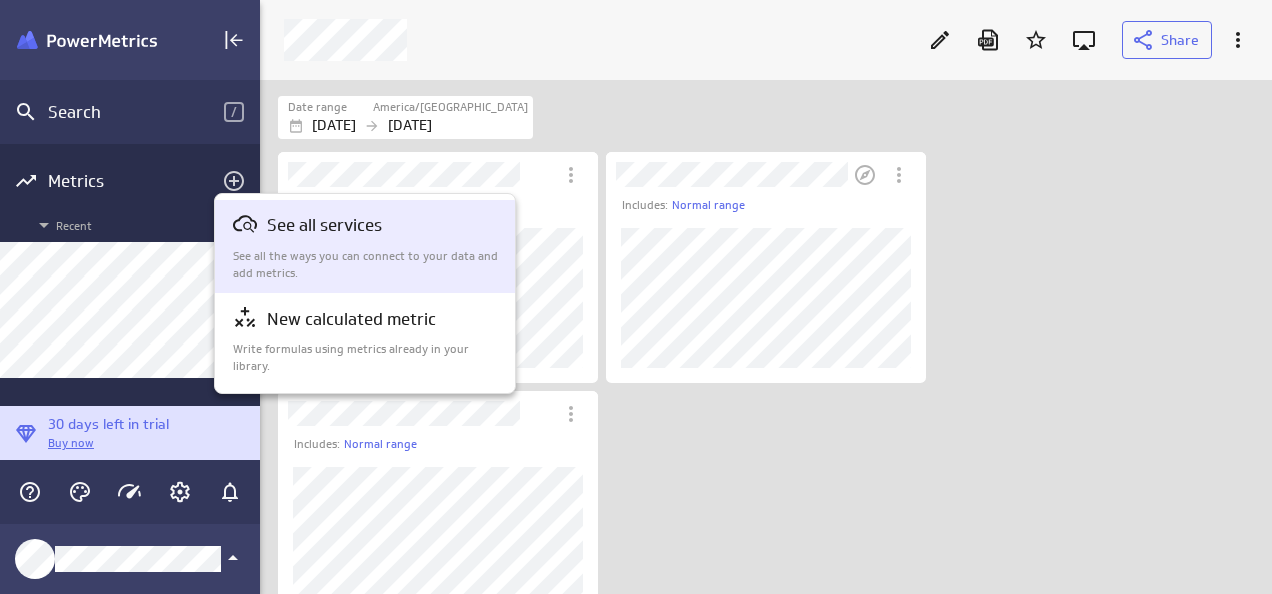 click on "See all services See all the ways you can connect to your data and add metrics." at bounding box center (366, 246) 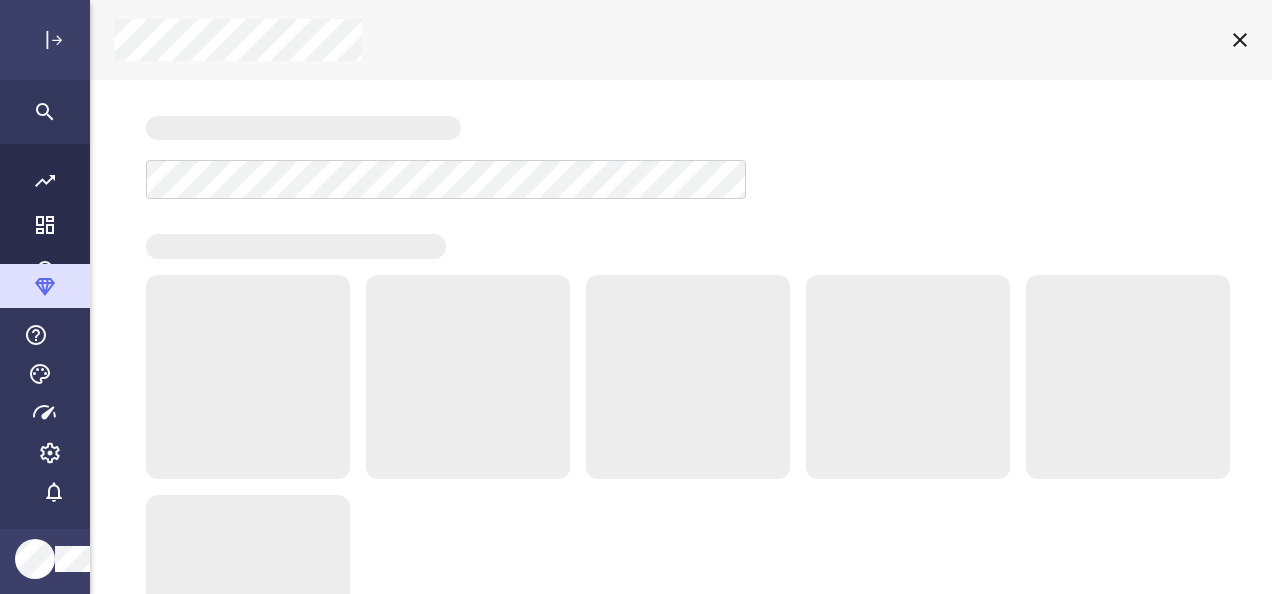scroll, scrollTop: 10, scrollLeft: 10, axis: both 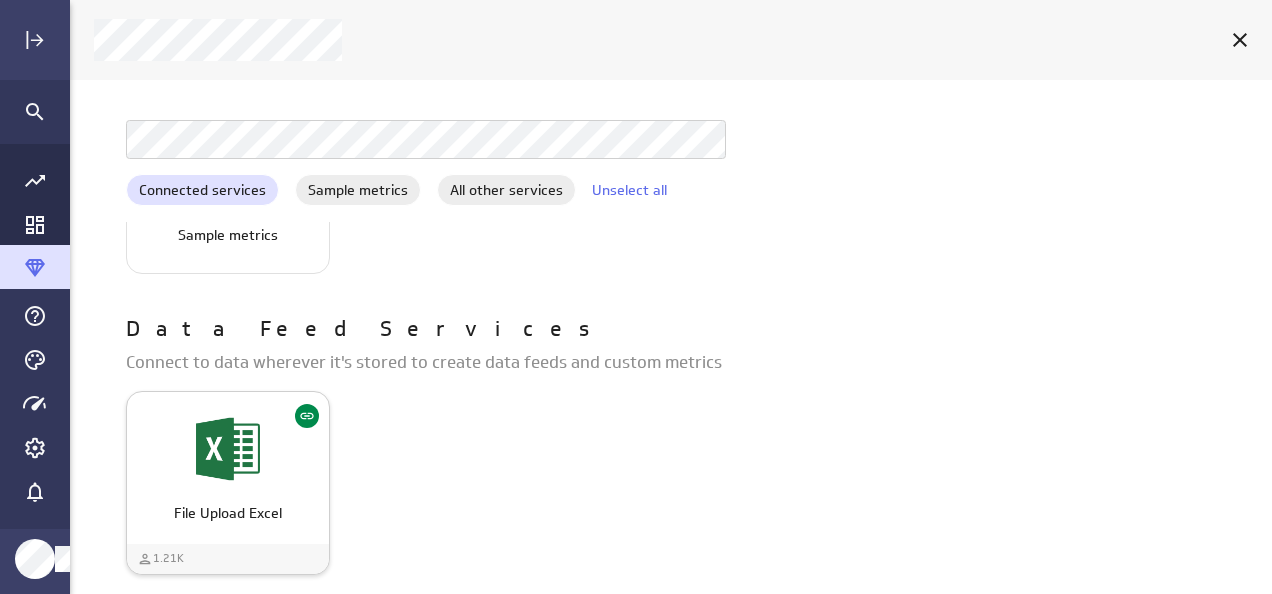 click on "File Upload Excel" at bounding box center [228, 513] 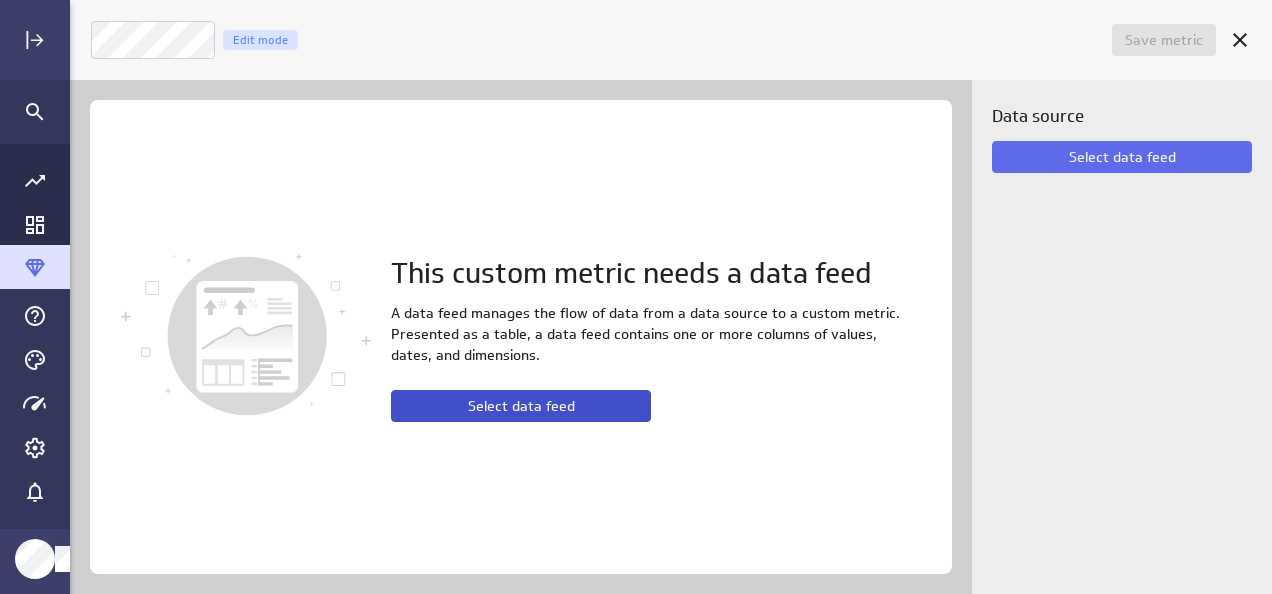 click on "Select data feed" at bounding box center [521, 406] 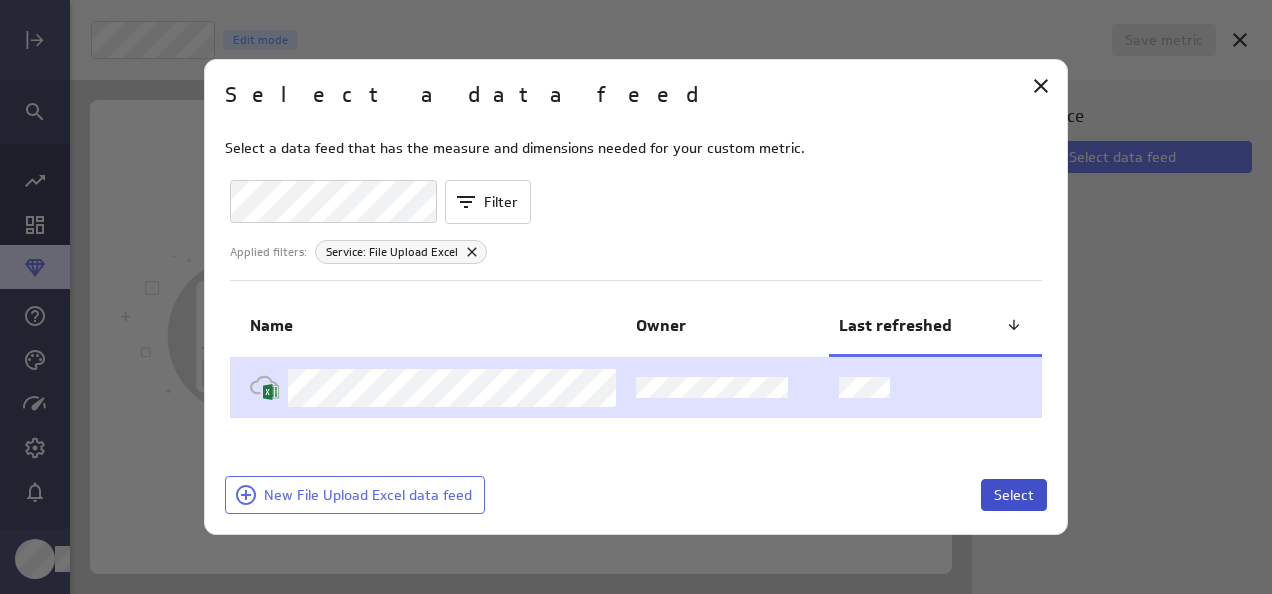 click on "Select" at bounding box center [1014, 495] 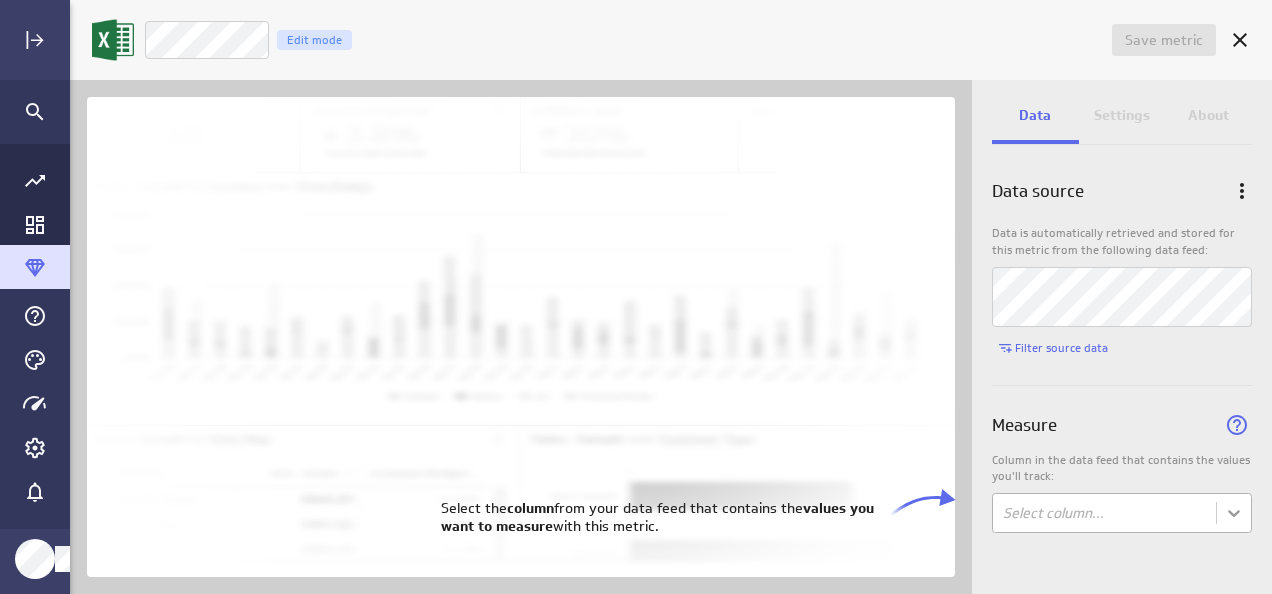 click on "Save metric Untitled Edit mode Data Settings About Data source Data is automatically retrieved and stored for this metric from the following data feed: Filter source data Measure Column in the data feed that contains the values you'll track: Select column... (no message) PowerMetrics Assistant Hey [PERSON_NAME] [PERSON_NAME]. I’m your PowerMetrics Assistant. If I can’t answer your question, try searching in our  Help Center  (that’s what I do!) You can also contact the  Support Team . How can I help you [DATE]?
Select the  column  from your data feed that contains the  values you want to measure  with this metric." at bounding box center (636, 297) 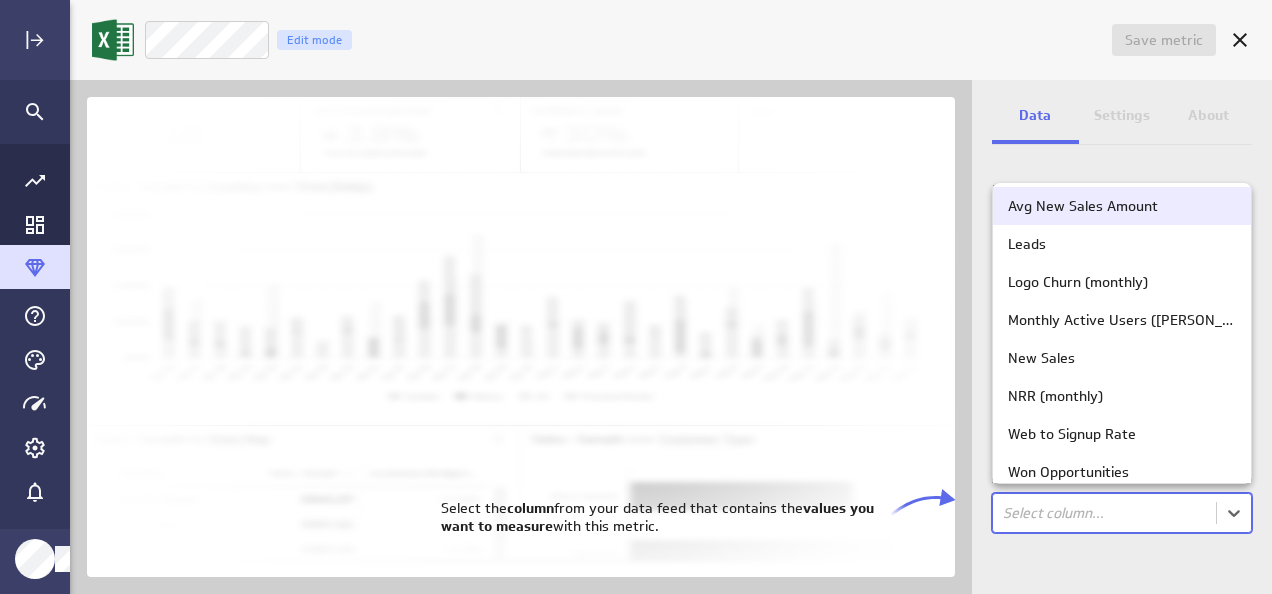 scroll, scrollTop: 20, scrollLeft: 0, axis: vertical 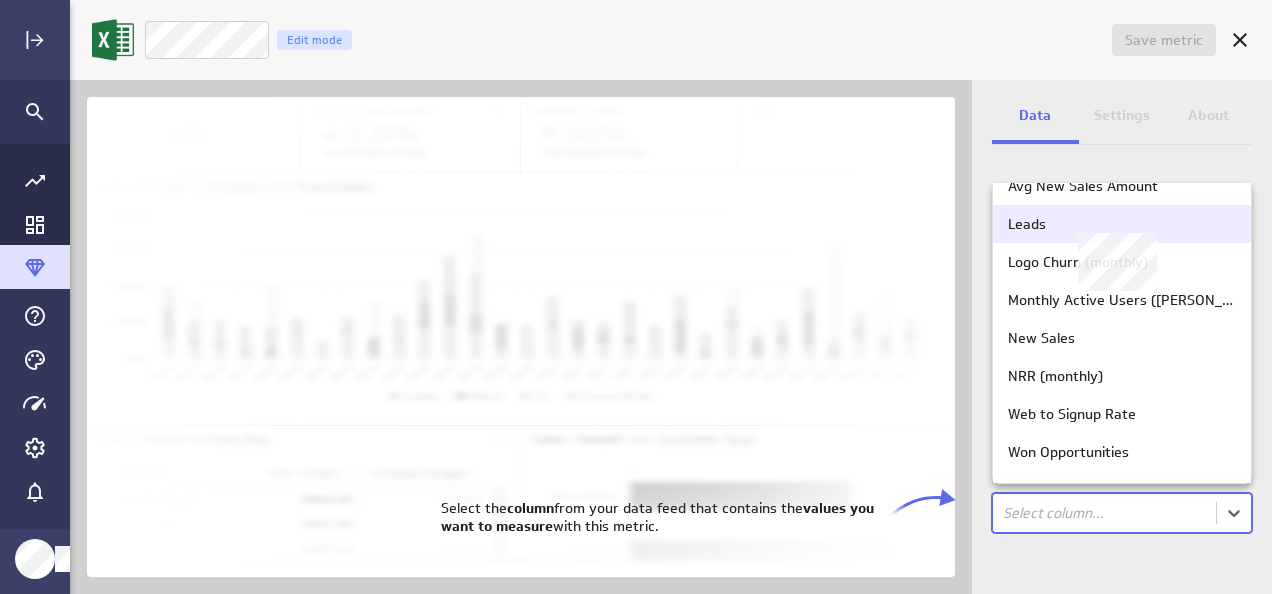 click on "Leads" at bounding box center [1122, 224] 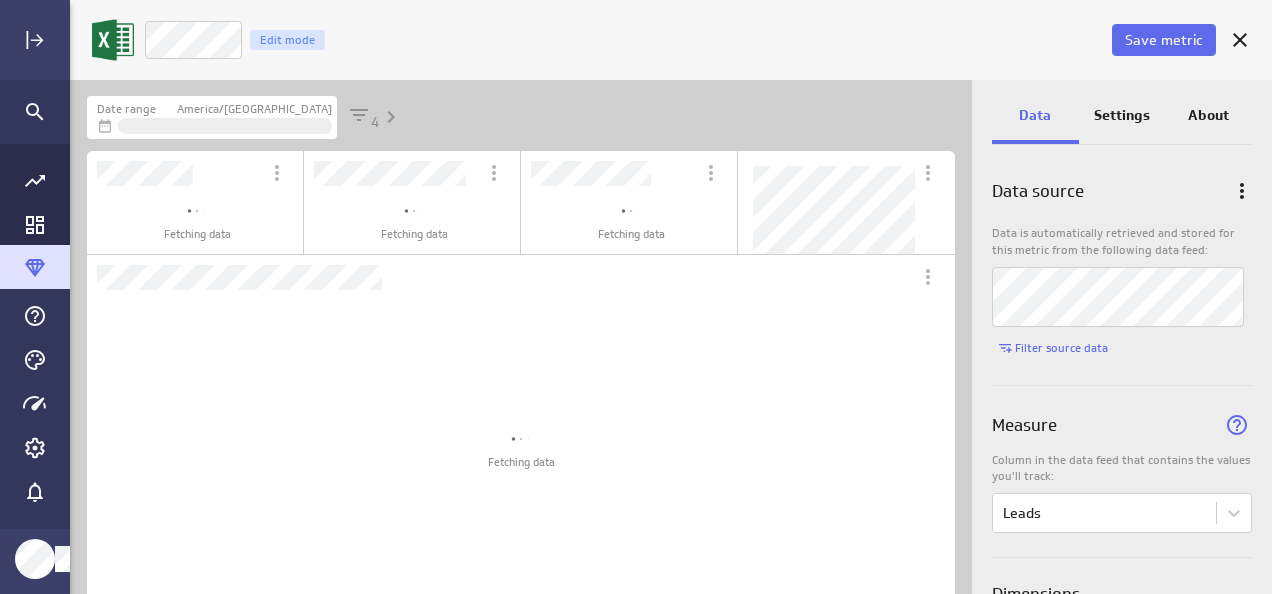 scroll, scrollTop: 858, scrollLeft: 898, axis: both 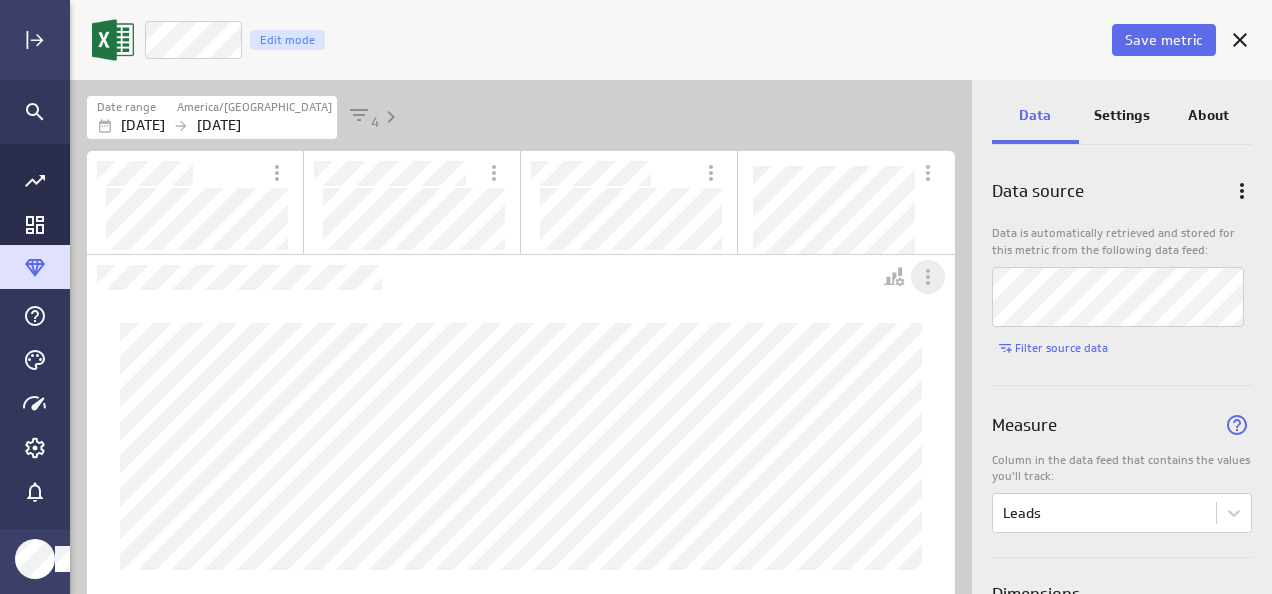 click 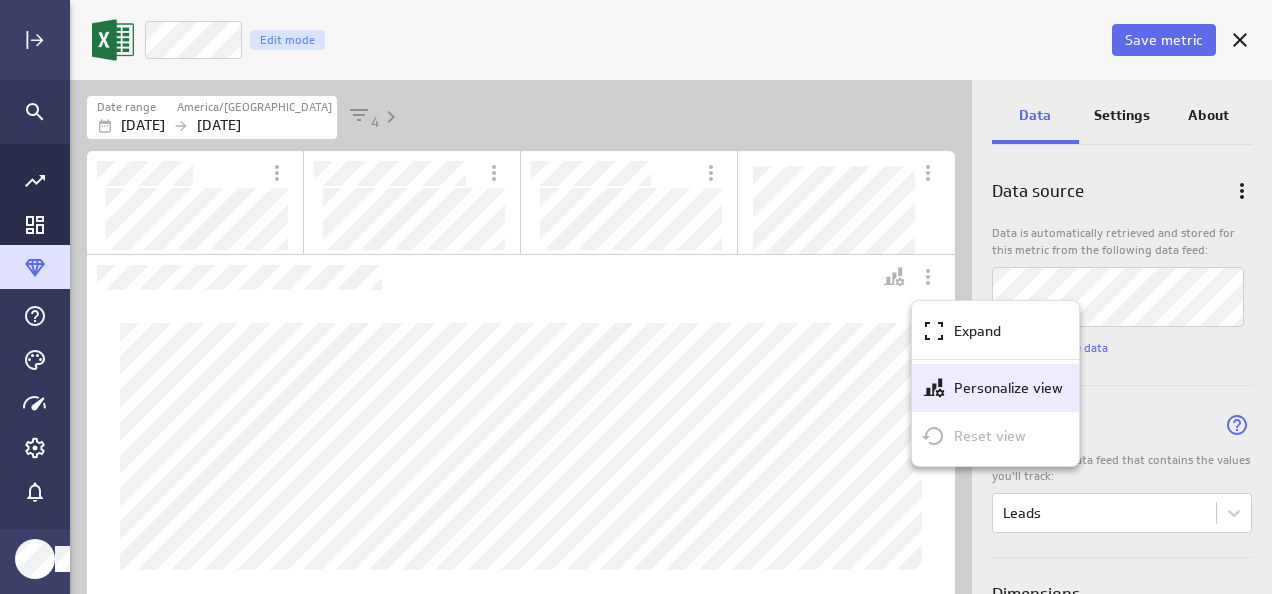click on "Personalize view" at bounding box center (1008, 388) 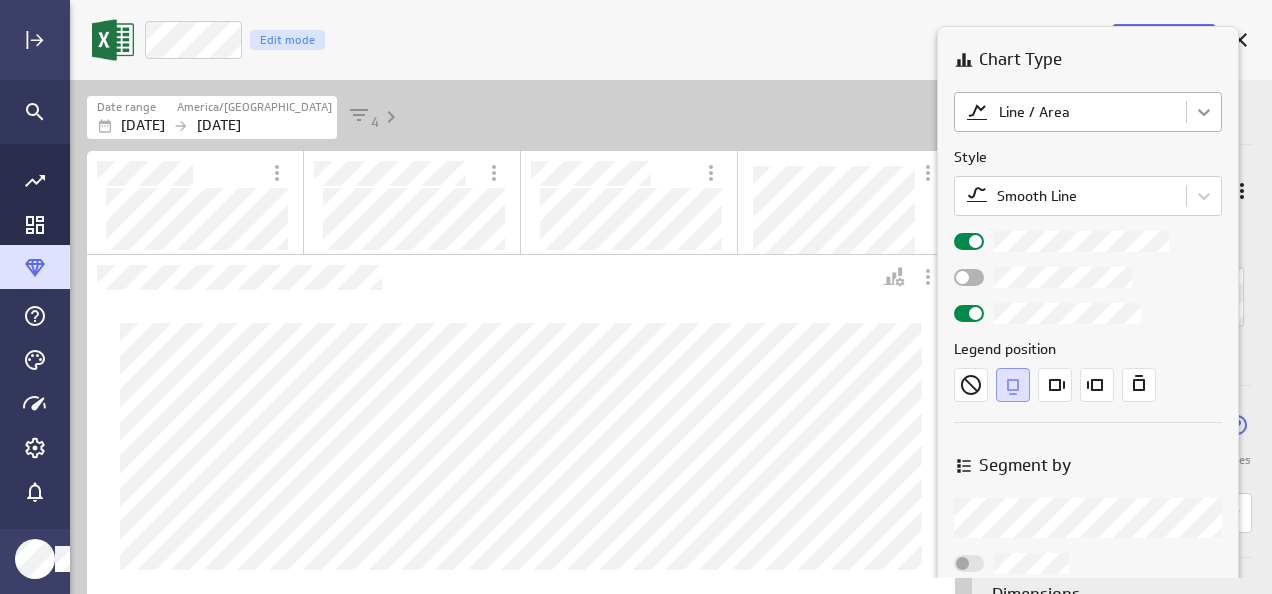 click on "Save metric Leads Edit mode Date range America/[GEOGRAPHIC_DATA] [DATE] [DATE] 4 Data Settings About Data source Data is automatically retrieved and stored for this metric from the following data feed: Filter source data Measure Column in the data feed that contains the values you'll track: Leads Dimensions Data for the selected dimensions will be stored in the metric history. 4 of maximum 10 dimensions selected Date and Time Column in the data feed that contains the date/time associated with each value: Date (no message) PowerMetrics Assistant Hey [PERSON_NAME] [PERSON_NAME]. I’m your PowerMetrics Assistant. If I can’t answer your question, try searching in our  Help Center  (that’s what I do!) You can also contact the  Support Team . How can I help you [DATE]?
Select the  column  from your data feed that contains the  values you want to measure  with this metric. Created with Highcharts 9.0.1   Chart Type   Line / Area Style Smooth Line Legend position   Segment by" at bounding box center [636, 297] 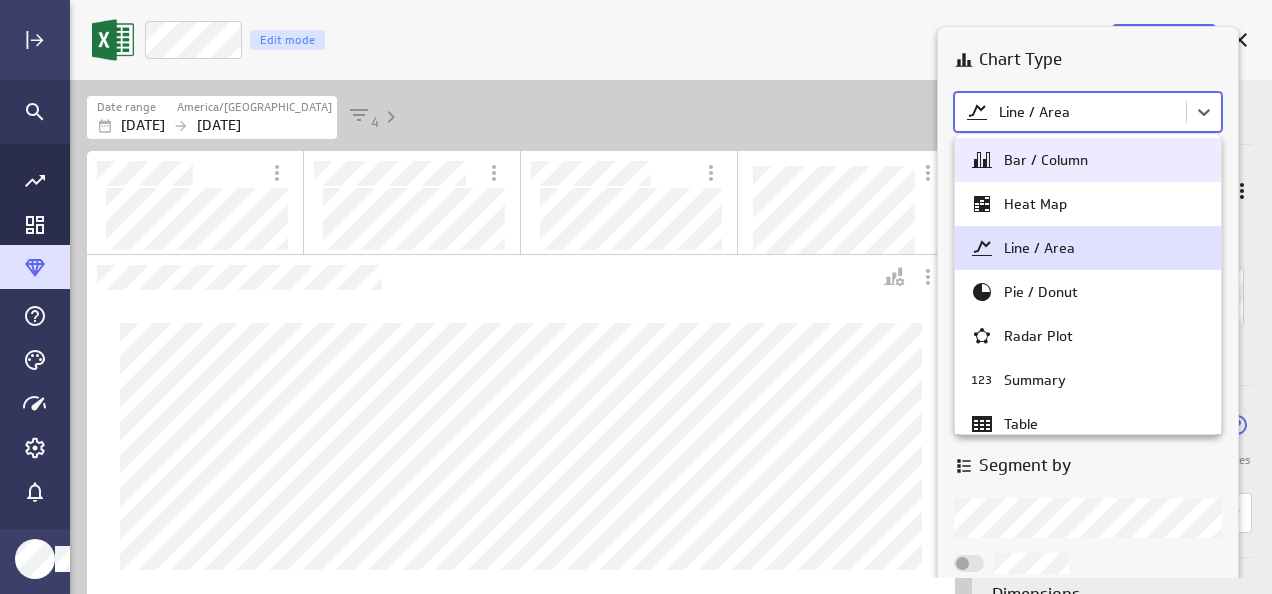 click on "Bar / Column" at bounding box center (1046, 160) 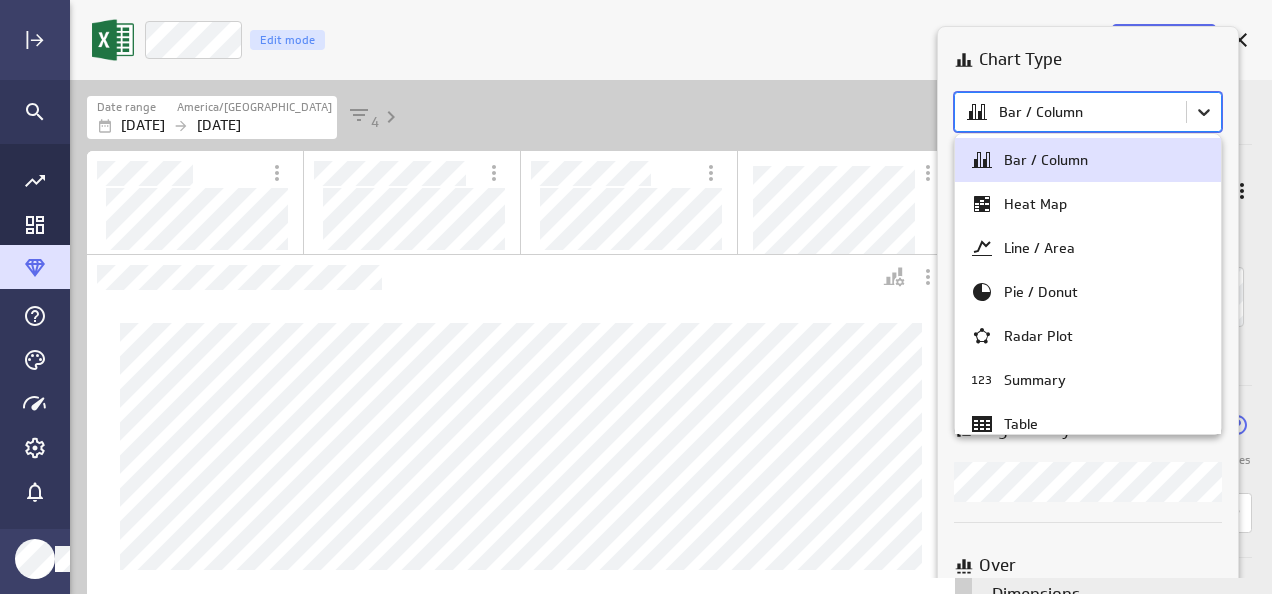 click on "Save metric Leads Edit mode Date range America/[GEOGRAPHIC_DATA] [DATE] [DATE] 4 Data Settings About Data source Data is automatically retrieved and stored for this metric from the following data feed: Filter source data Measure Column in the data feed that contains the values you'll track: Leads Dimensions Data for the selected dimensions will be stored in the metric history. 4 of maximum 10 dimensions selected Date and Time Column in the data feed that contains the date/time associated with each value: Date (no message) PowerMetrics Assistant Hey [PERSON_NAME] [PERSON_NAME]. I’m your PowerMetrics Assistant. If I can’t answer your question, try searching in our  Help Center  (that’s what I do!) You can also contact the  Support Team . How can I help you [DATE]?
Select the  column  from your data feed that contains the  values you want to measure  with this metric.   Chart Type   Bar / Column Style Stacked Column Legend position   Segment by   Segment by   Over   Over" at bounding box center [636, 297] 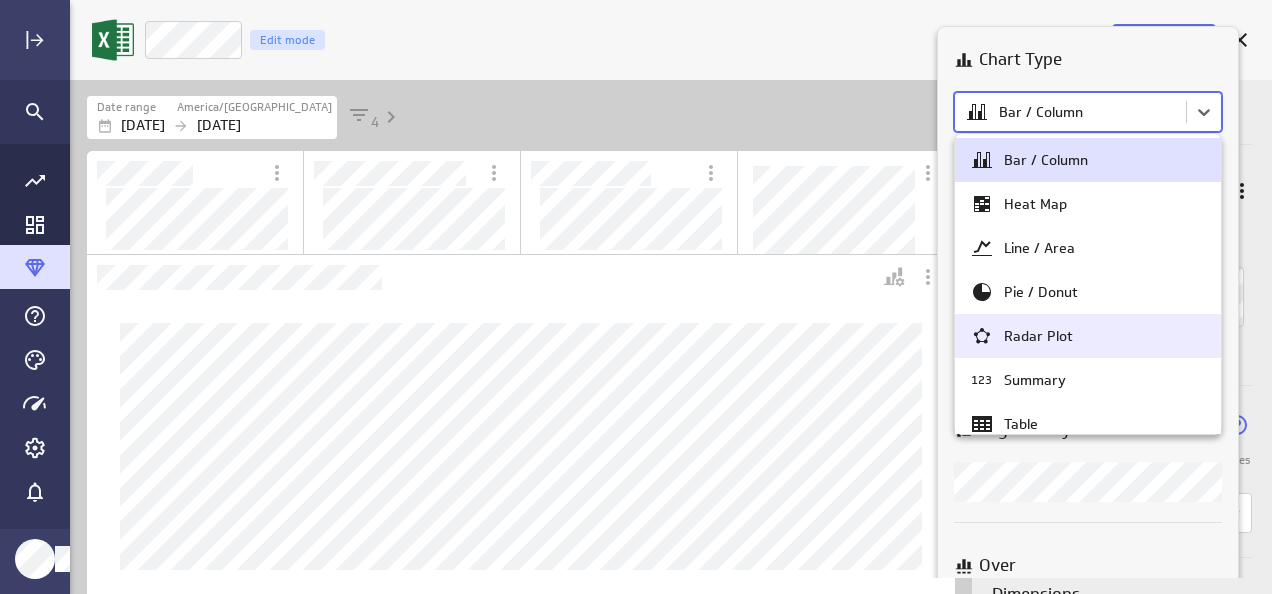 click on "Radar Plot" at bounding box center (1088, 336) 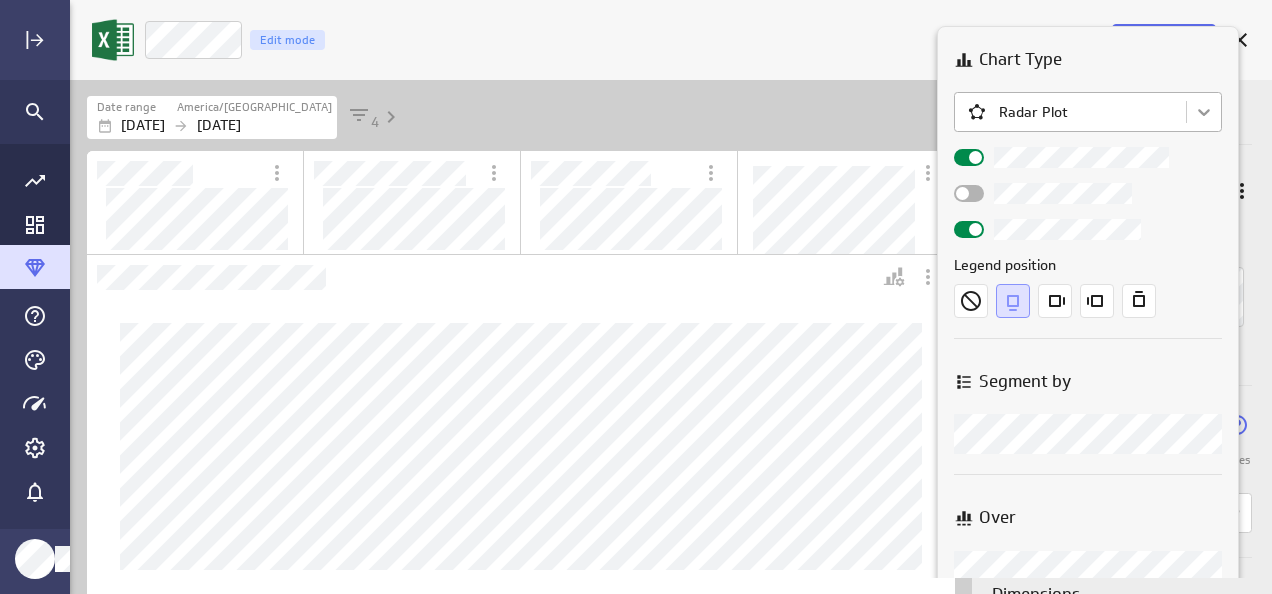 click on "Save metric Leads Edit mode Date range America/[GEOGRAPHIC_DATA] [DATE] [DATE] 4 Data Settings About Data source Data is automatically retrieved and stored for this metric from the following data feed: Filter source data Measure Column in the data feed that contains the values you'll track: Leads Dimensions Data for the selected dimensions will be stored in the metric history. 4 of maximum 10 dimensions selected Date and Time Column in the data feed that contains the date/time associated with each value: Date (no message) PowerMetrics Assistant Hey [PERSON_NAME] [PERSON_NAME]. I’m your PowerMetrics Assistant. If I can’t answer your question, try searching in our  Help Center  (that’s what I do!) You can also contact the  Support Team . How can I help you [DATE]?
Select the  column  from your data feed that contains the  values you want to measure  with this metric.   Chart Type   Radar Plot Legend position   Segment by   Segment by   Over   Over" at bounding box center [636, 297] 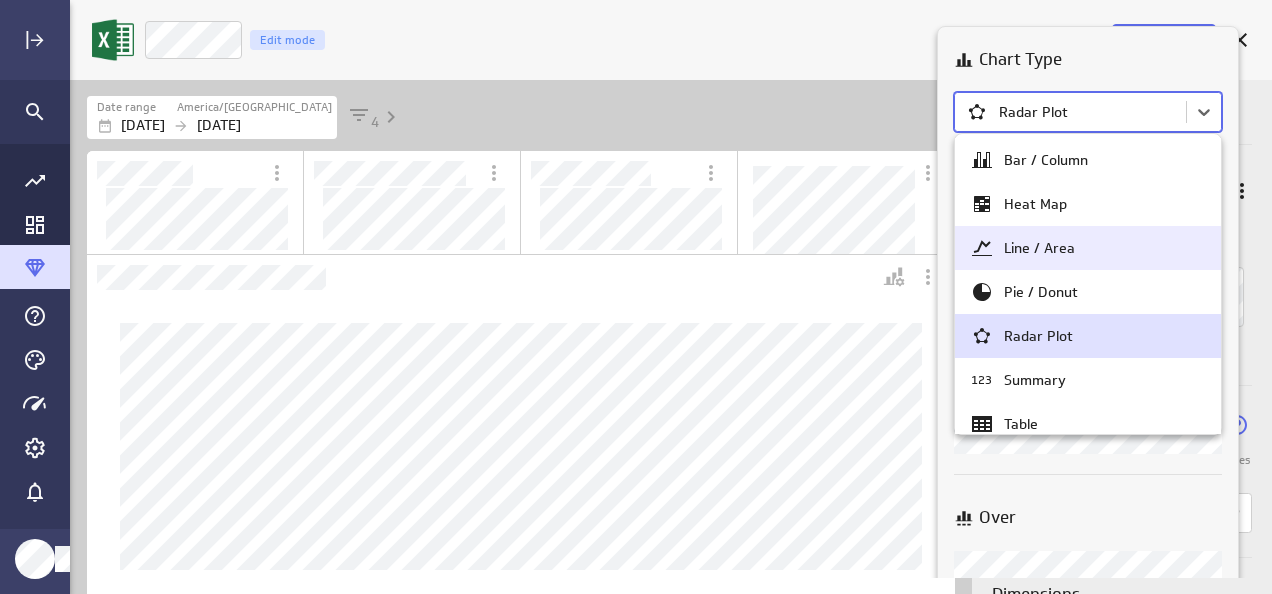 click on "Line / Area" at bounding box center [1039, 248] 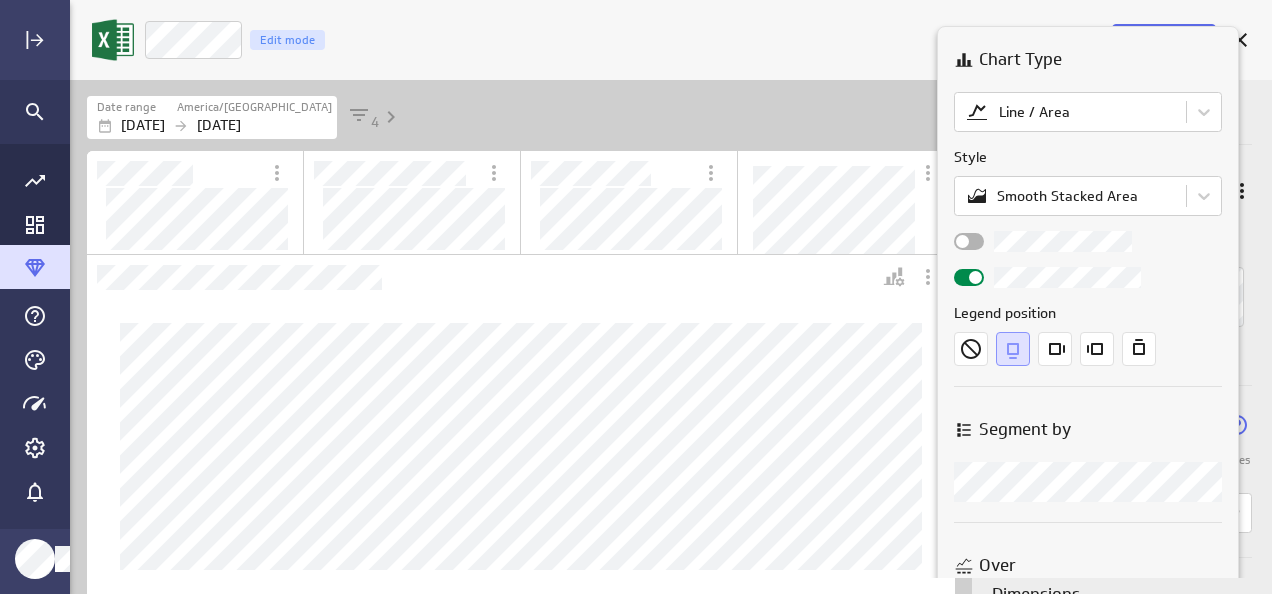click at bounding box center [636, 297] 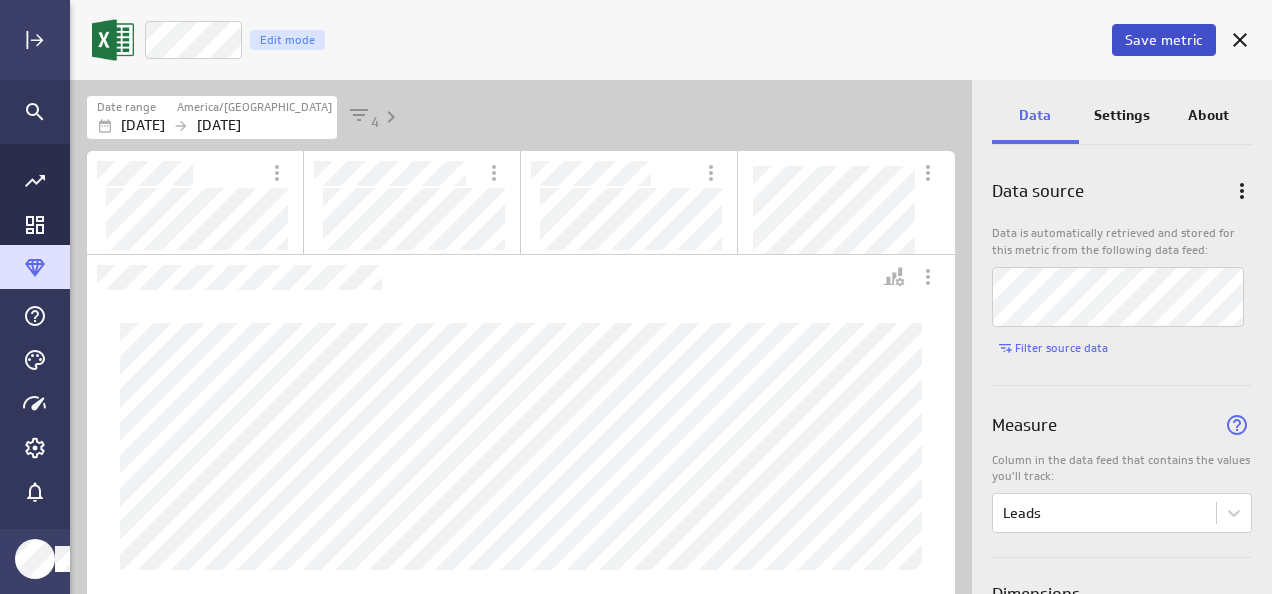 click on "Save metric" at bounding box center [1164, 40] 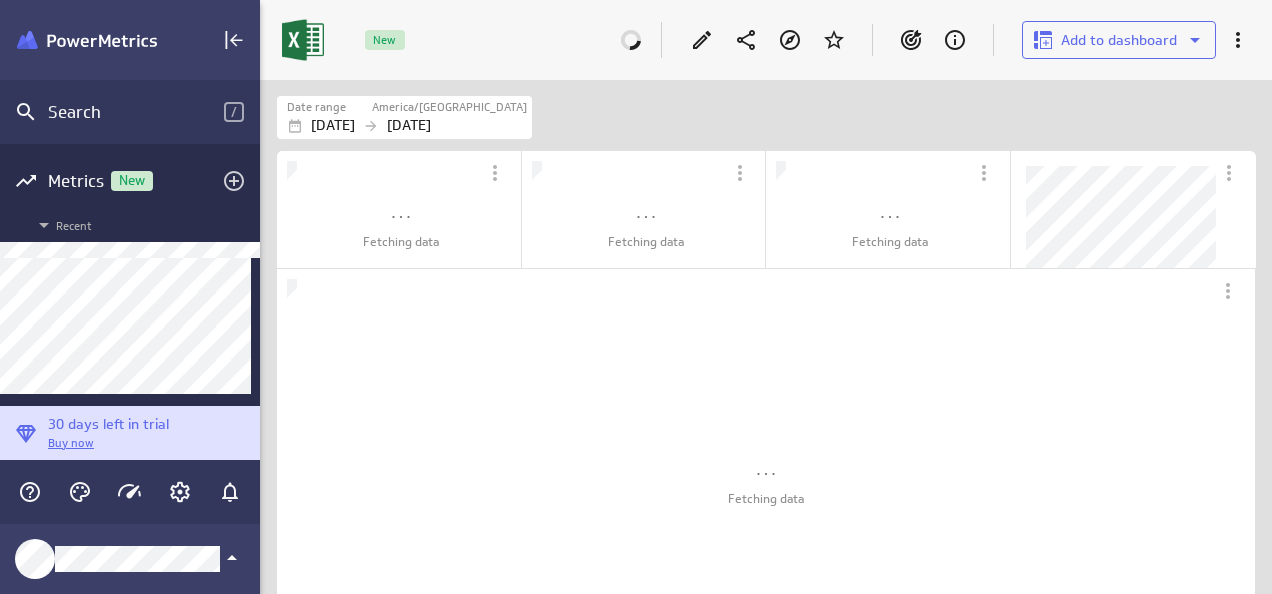 scroll, scrollTop: 624, scrollLeft: 1043, axis: both 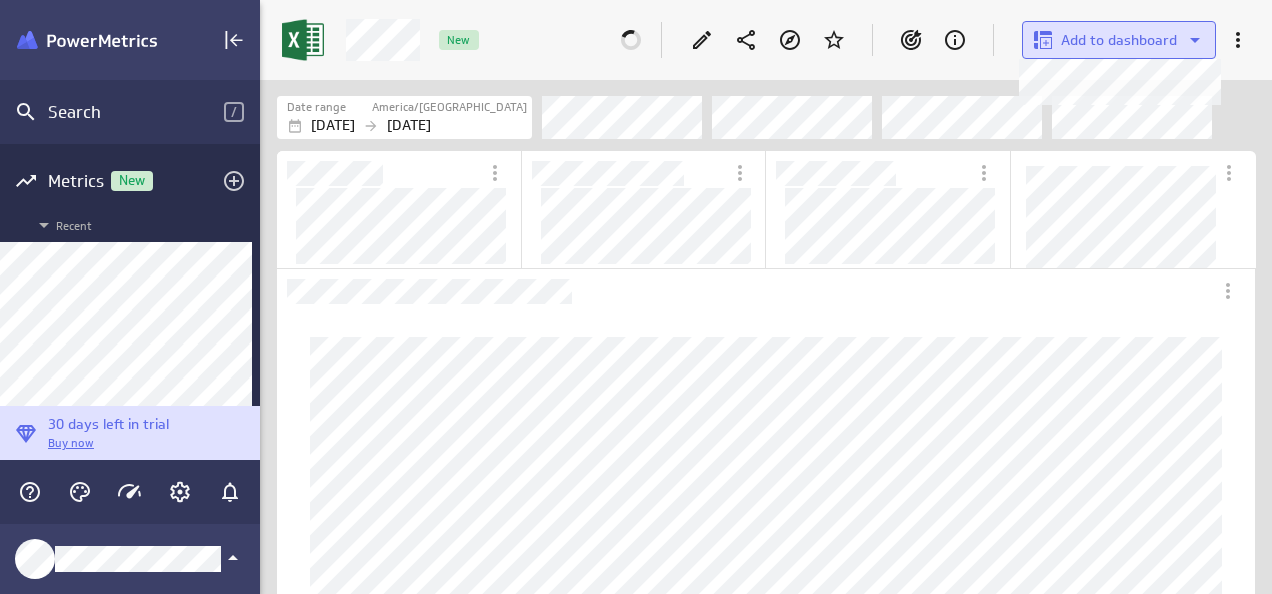 click on "Add to dashboard" at bounding box center (1119, 40) 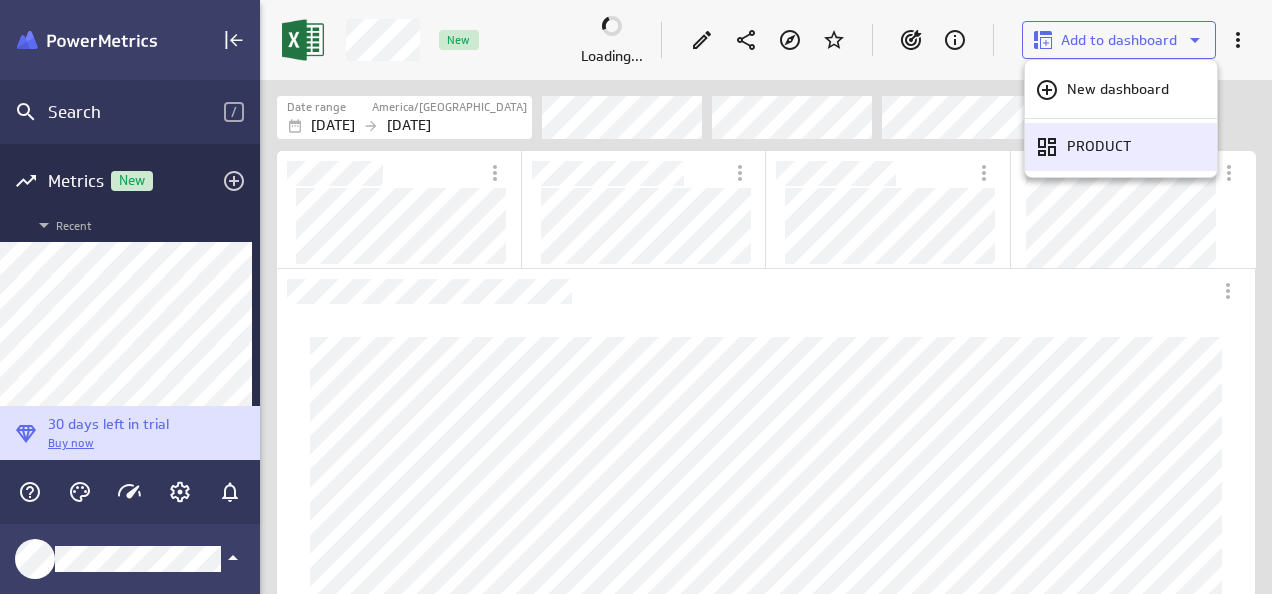 click on "PRODUCT" at bounding box center [1099, 146] 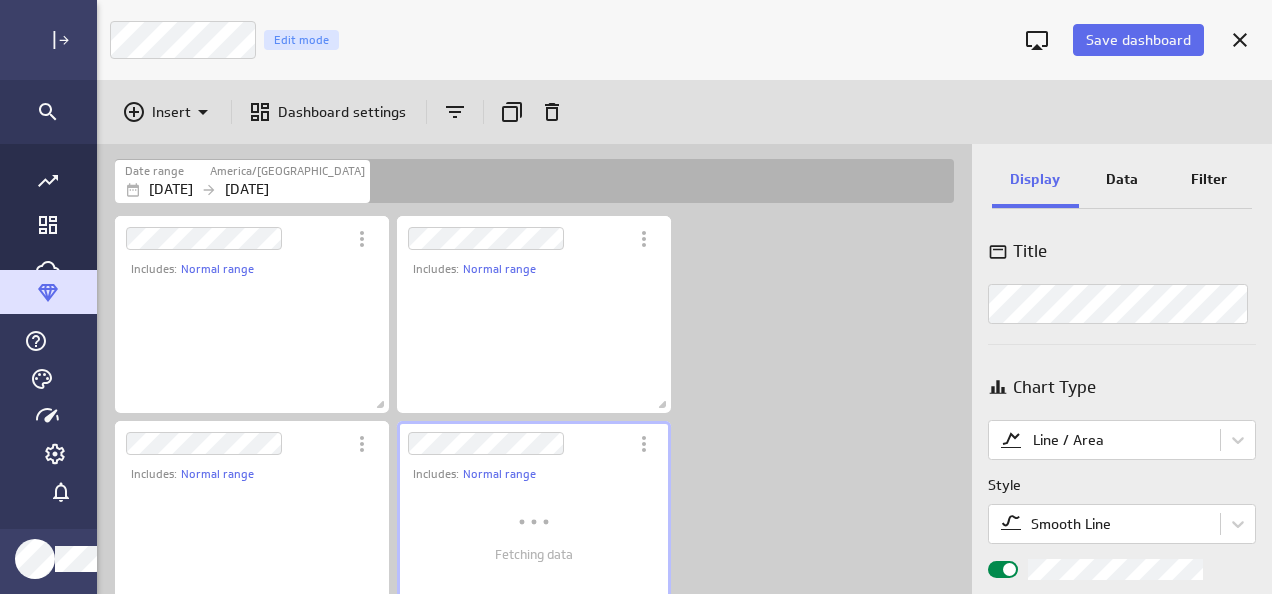 scroll, scrollTop: 10, scrollLeft: 7, axis: both 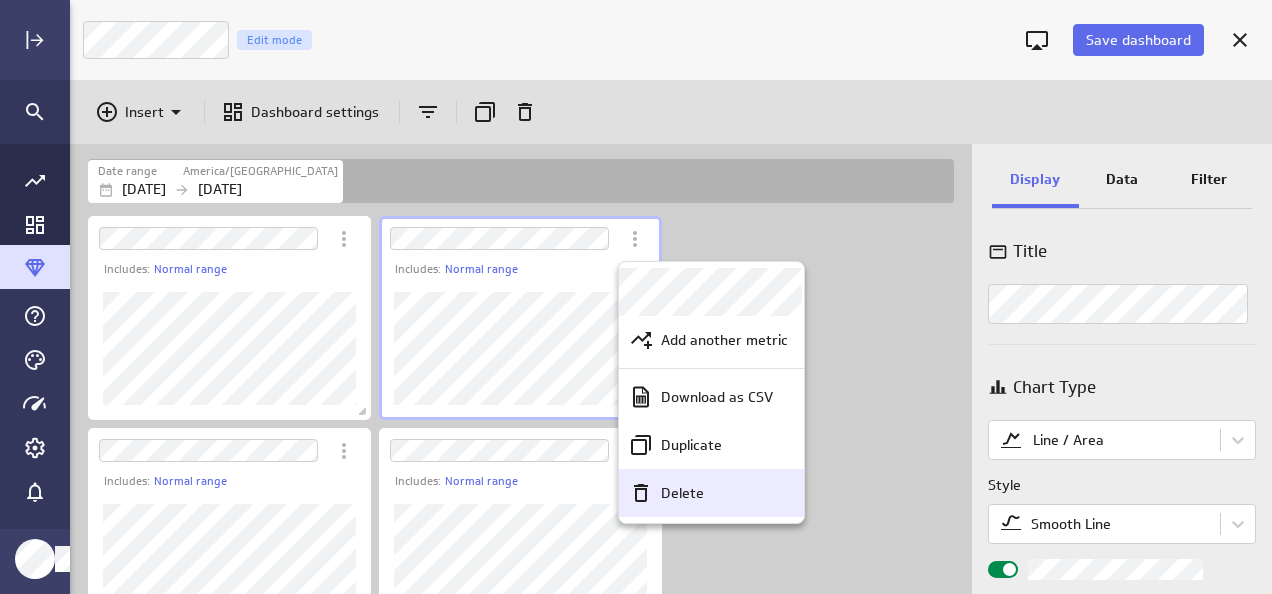 click on "Delete" at bounding box center [682, 493] 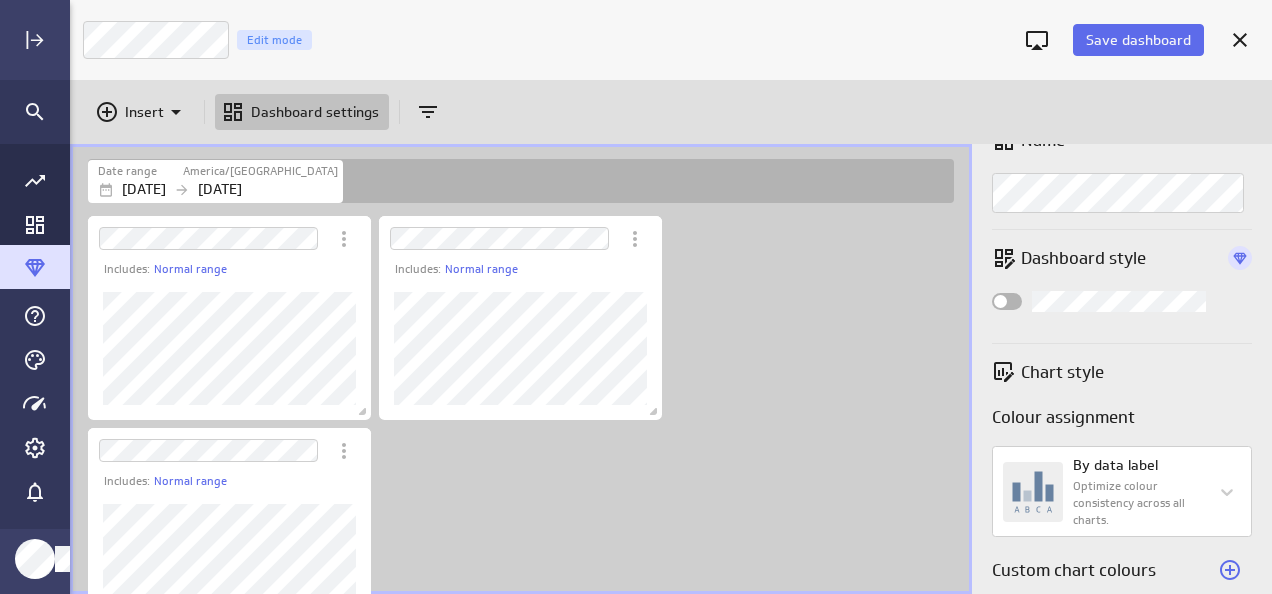scroll, scrollTop: 0, scrollLeft: 0, axis: both 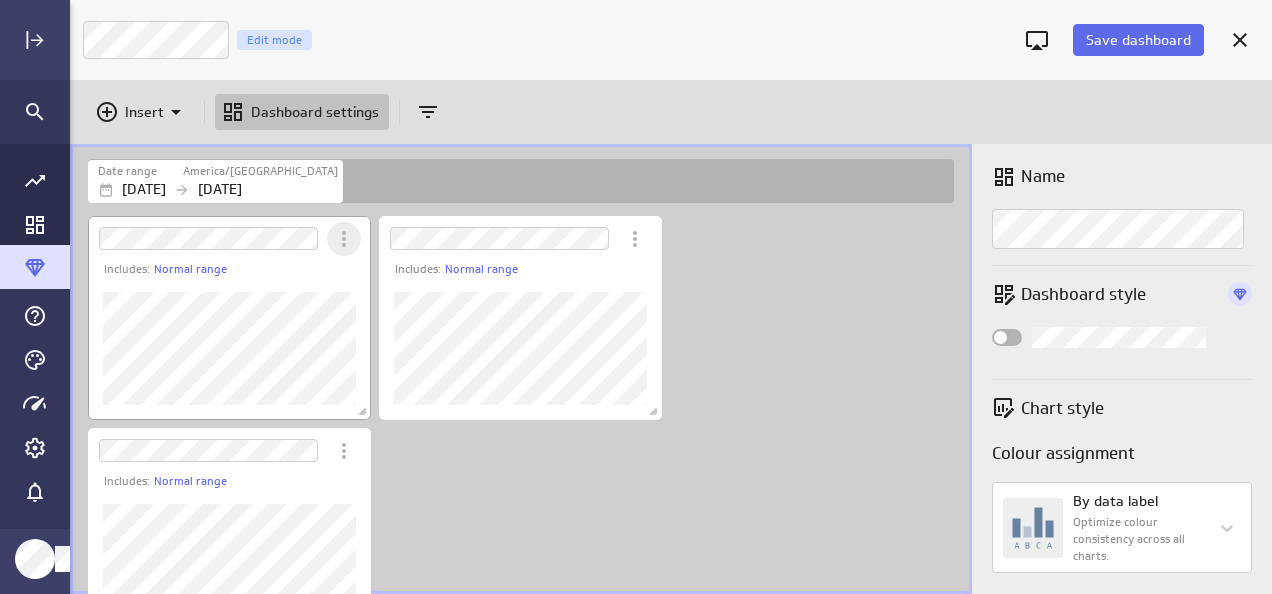 click 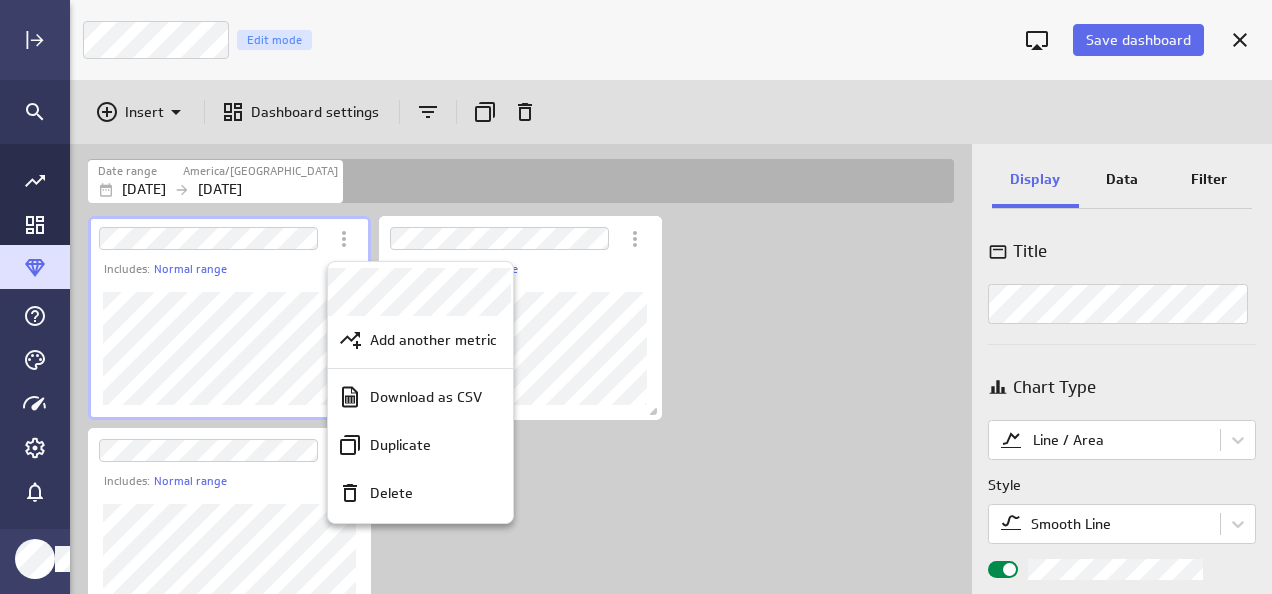 click at bounding box center (636, 297) 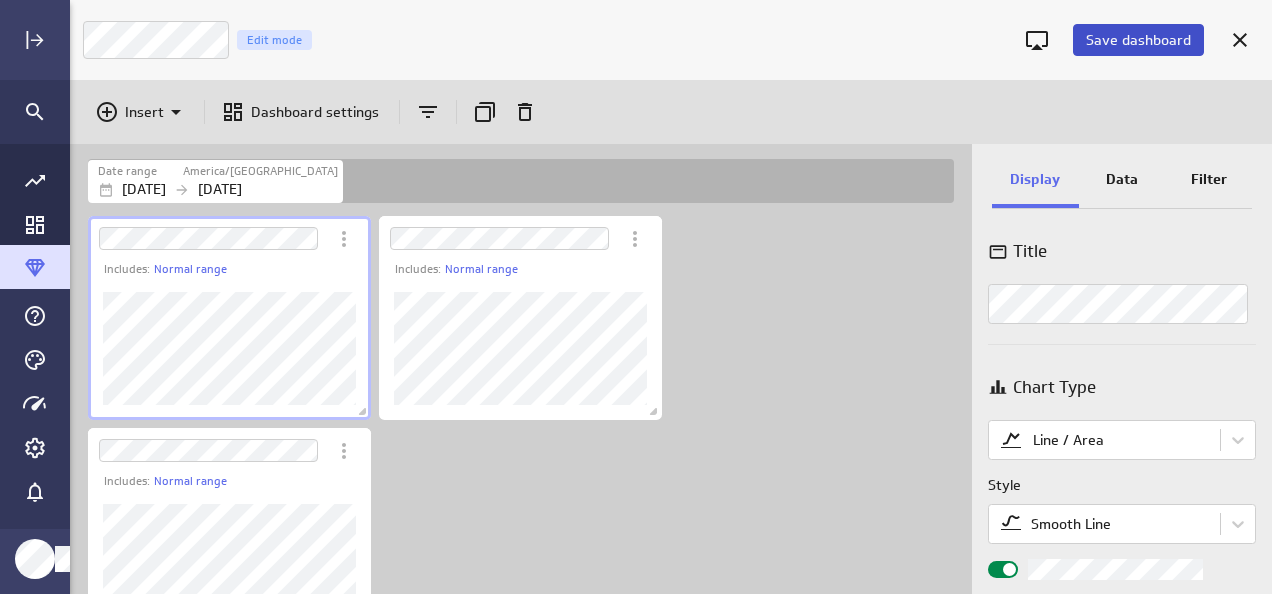 click on "Save dashboard" at bounding box center [1138, 40] 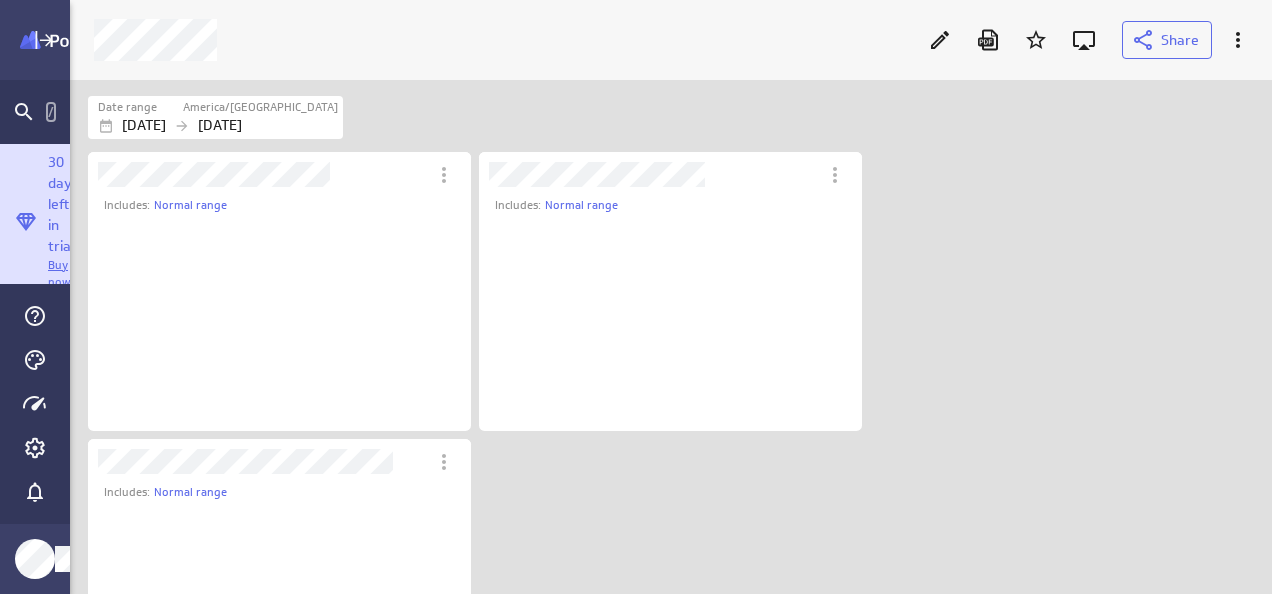 scroll, scrollTop: 10, scrollLeft: 16, axis: both 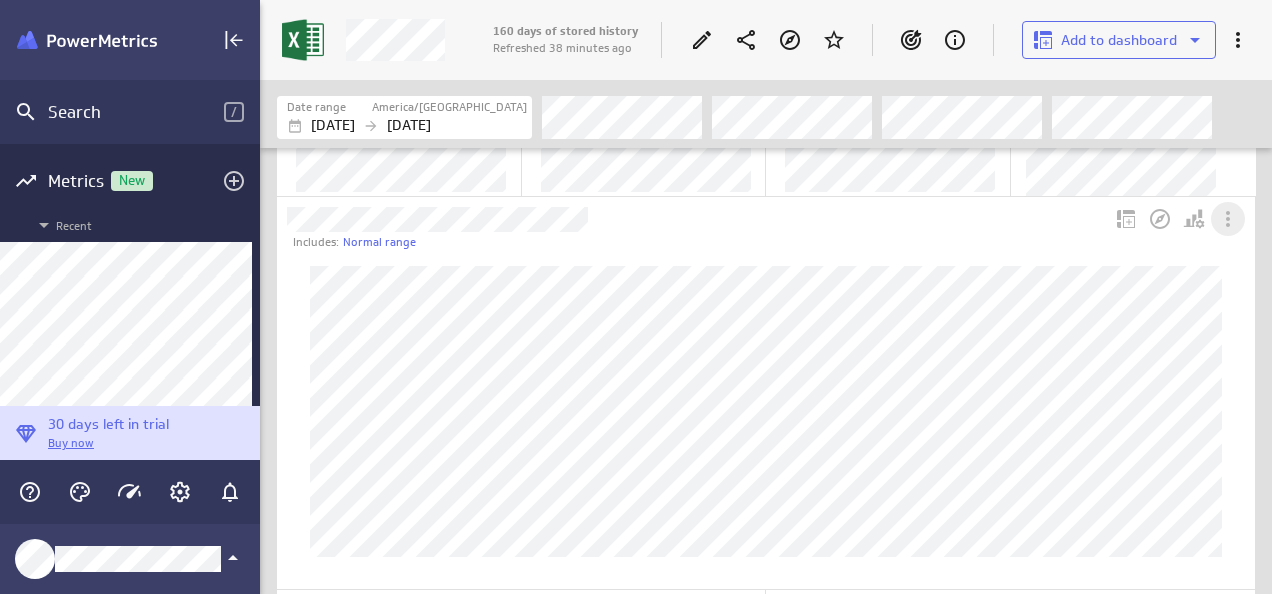 click 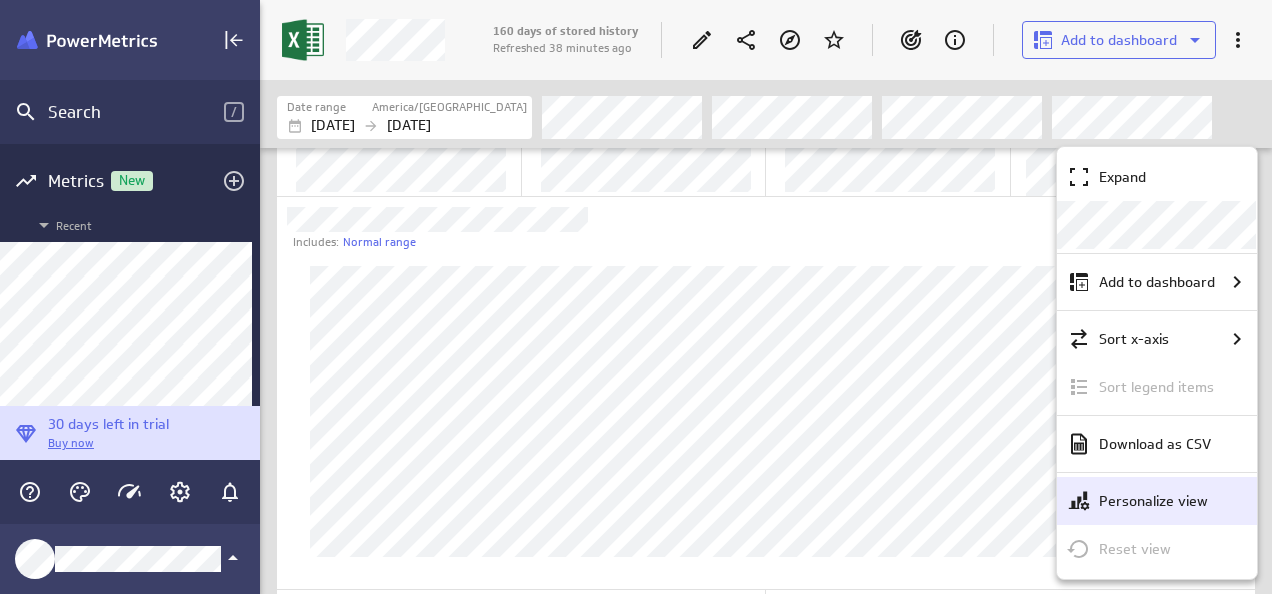 click on "Personalize view" at bounding box center [1153, 501] 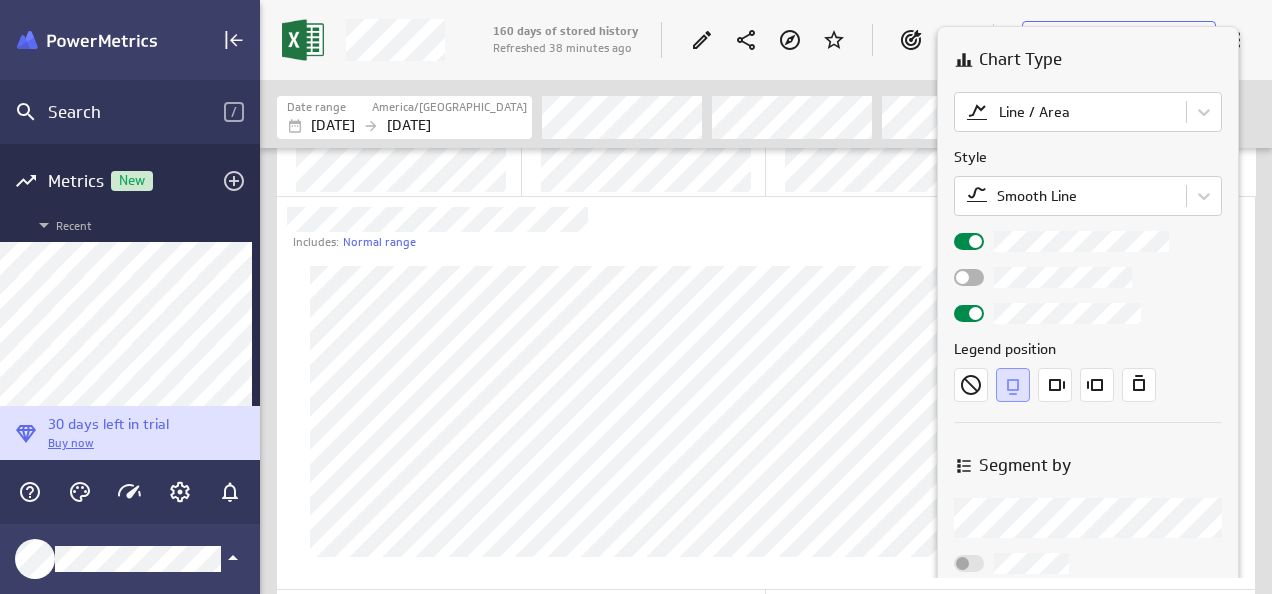 click on "Chart Type   Line / Area Style Smooth Line Legend position" at bounding box center [1088, 219] 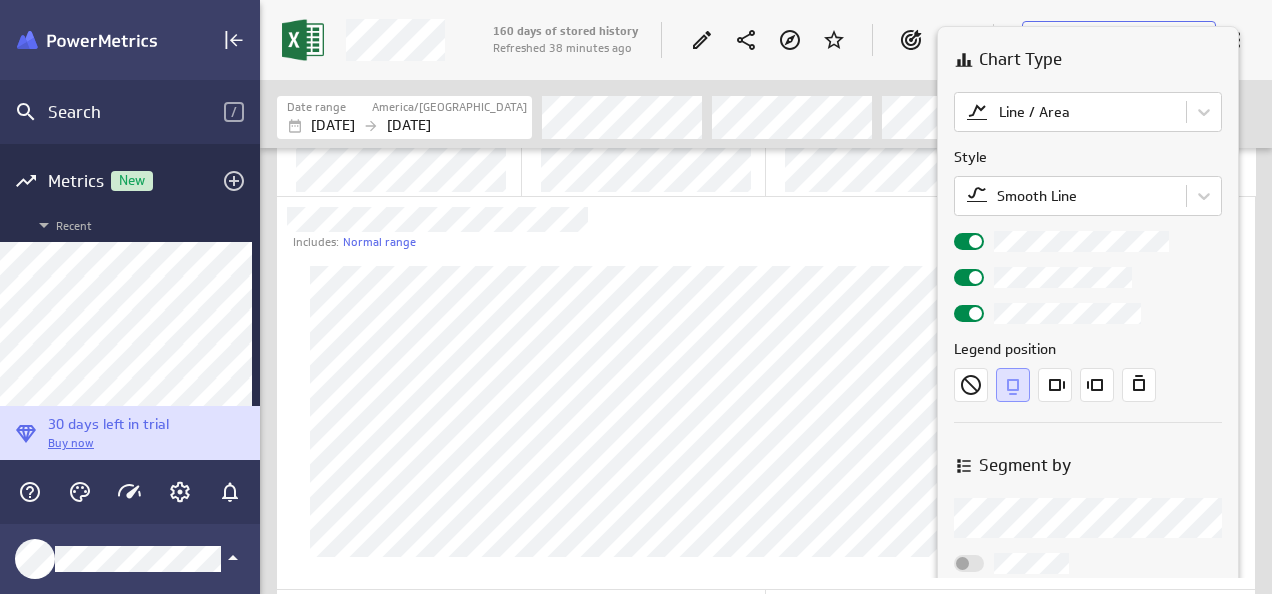 click at bounding box center (969, 277) 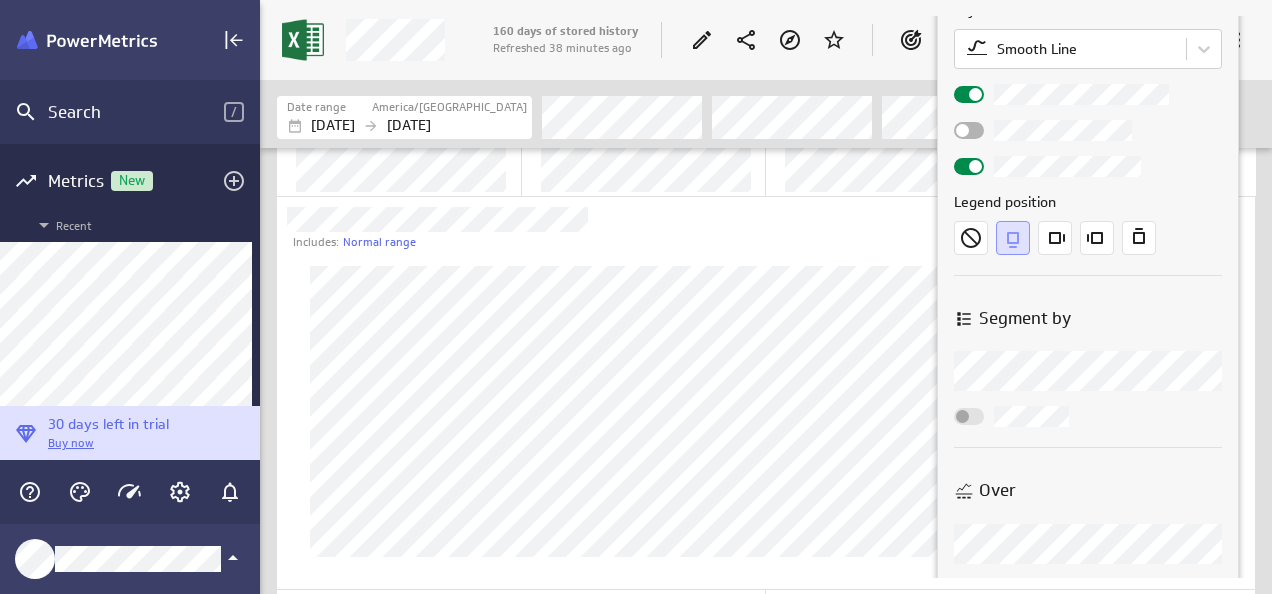 click on "Search / Metrics New Recent Dashboards Recent Data Feeds Explorer 30 days left in trial Buy now 160 days of stored history Refreshed 38 minutes ago Add to dashboard Date range [GEOGRAPHIC_DATA]/[GEOGRAPHIC_DATA] [DATE] [DATE] Includes:  Normal range Goals About Be notified of changes by setting threshold, range, and recurring target goals New goal (no message) PowerMetrics Assistant Hey [PERSON_NAME] [PERSON_NAME]. I’m your PowerMetrics Assistant. If I can’t answer your question, try searching in our  Help Center  (that’s what I do!) You can also contact the  Support Team . How can I help you [DATE]?
Chart Type   Line / Area Style Smooth Line Legend position   Segment by   Segment by   Over   Over Auto (Monthly)   Series   Line thickness Line style   Vertical axis   Axis label None Range Include zero (default)   Values     Comparison   Comparison None   Analyses   Normal range Show expected range and unexpected values" at bounding box center [636, 297] 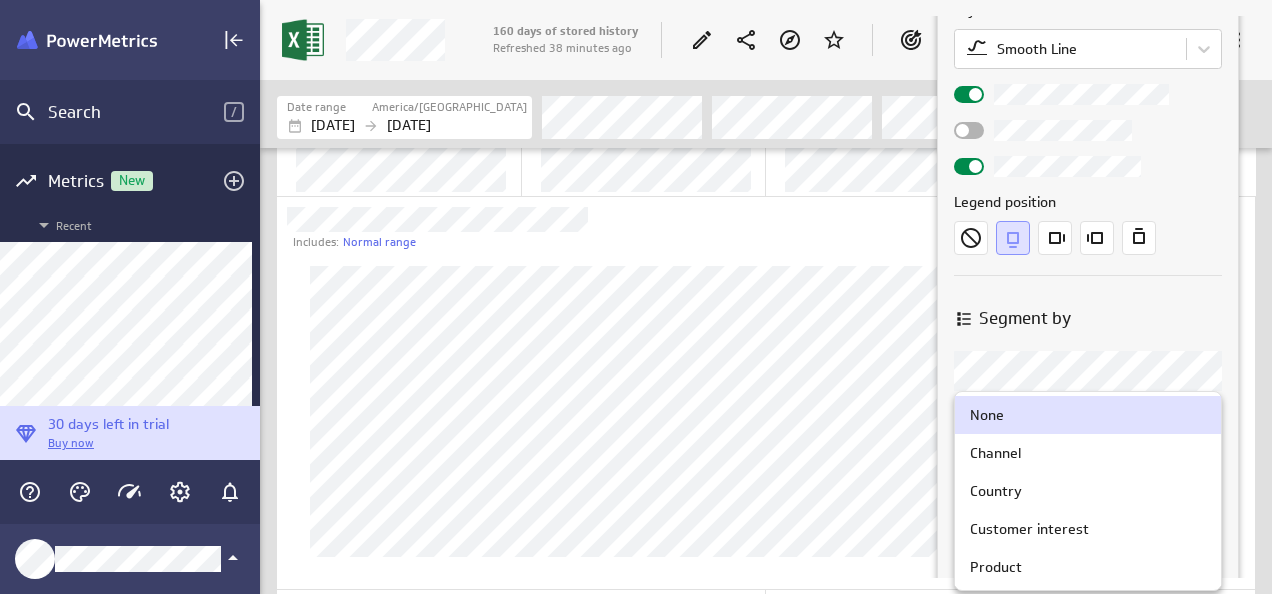 click at bounding box center [636, 297] 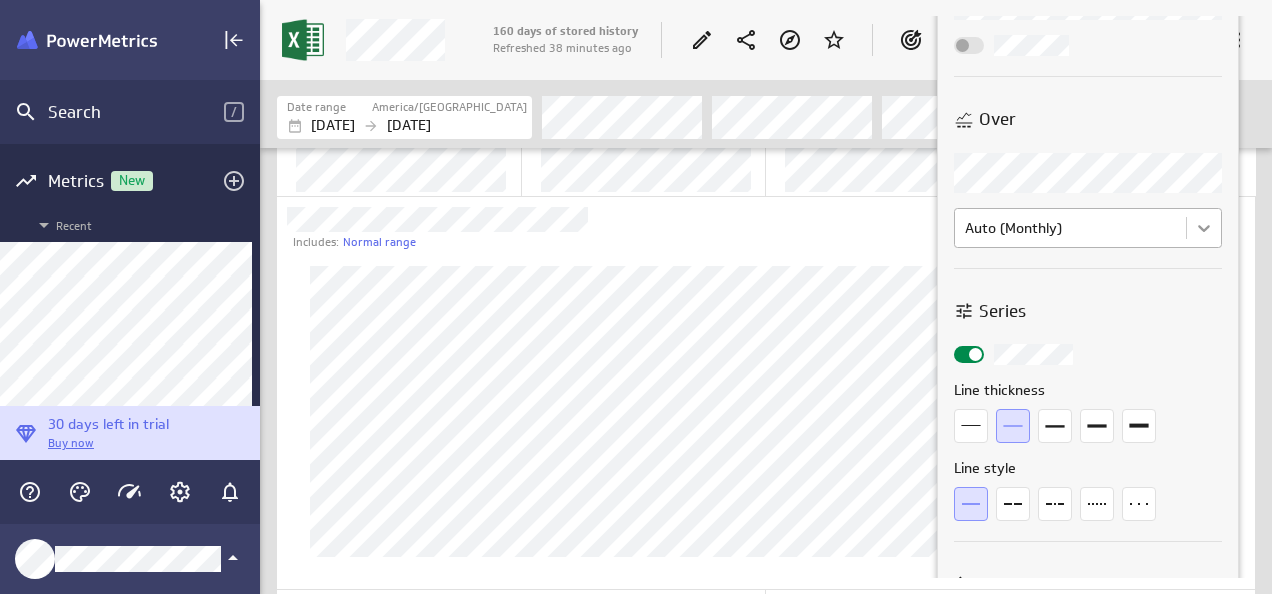 click on "Search / Metrics New Recent Dashboards Recent Data Feeds Explorer 30 days left in trial Buy now 160 days of stored history Refreshed 38 minutes ago Add to dashboard Date range [GEOGRAPHIC_DATA]/[GEOGRAPHIC_DATA] [DATE] [DATE] Includes:  Normal range Goals About Be notified of changes by setting threshold, range, and recurring target goals New goal (no message) PowerMetrics Assistant Hey [PERSON_NAME] [PERSON_NAME]. I’m your PowerMetrics Assistant. If I can’t answer your question, try searching in our  Help Center  (that’s what I do!) You can also contact the  Support Team . How can I help you [DATE]?
Chart Type   Line / Area Style Smooth Line Legend position   Segment by   Segment by   Over   Over Auto (Monthly)   Series   Line thickness Line style   Vertical axis   Axis label None Range Include zero (default)   Values     Comparison   Comparison None   Analyses   Normal range Show expected range and unexpected values" at bounding box center (636, 297) 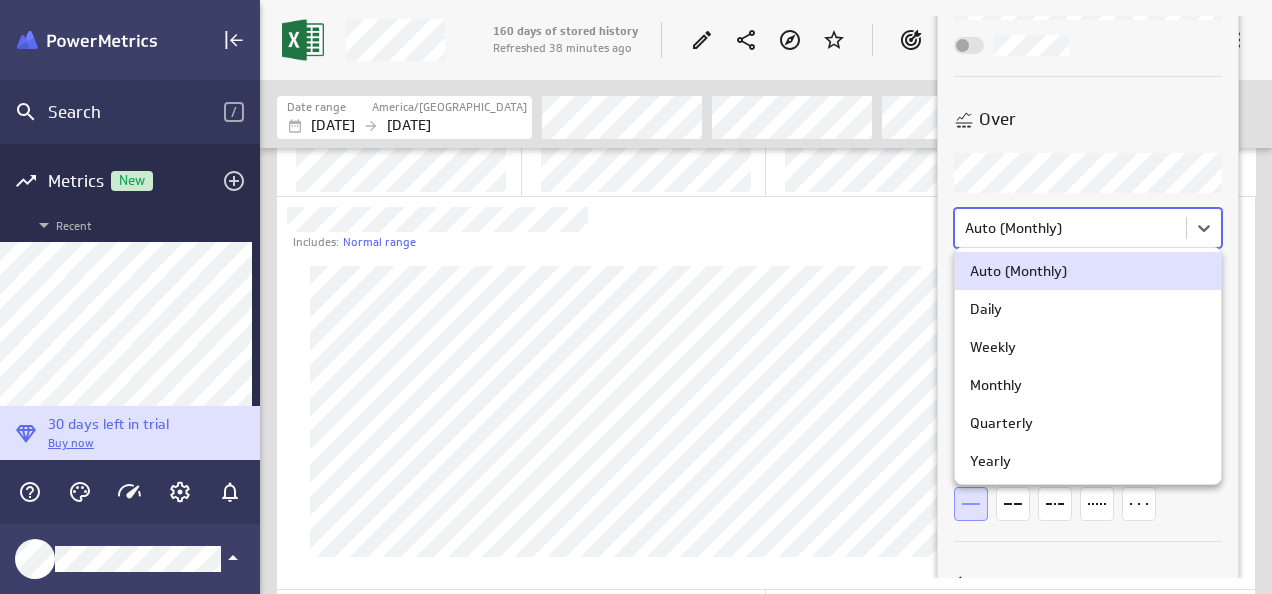 click on "Auto (Monthly)" at bounding box center (1088, 271) 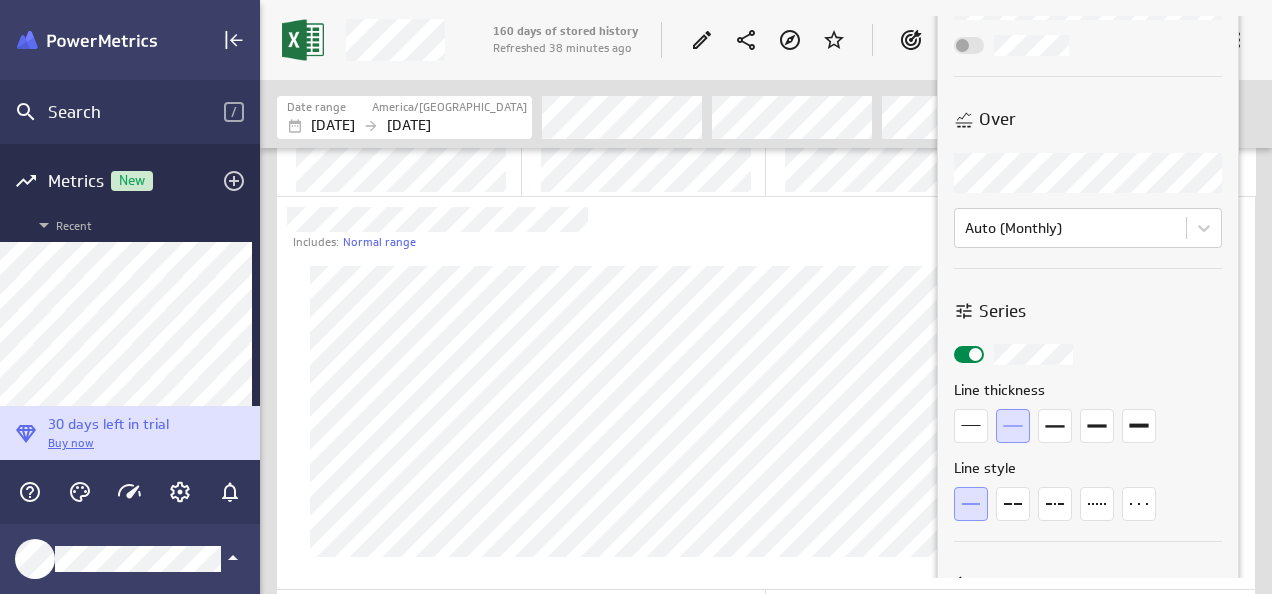 click on "Series" at bounding box center (1088, 311) 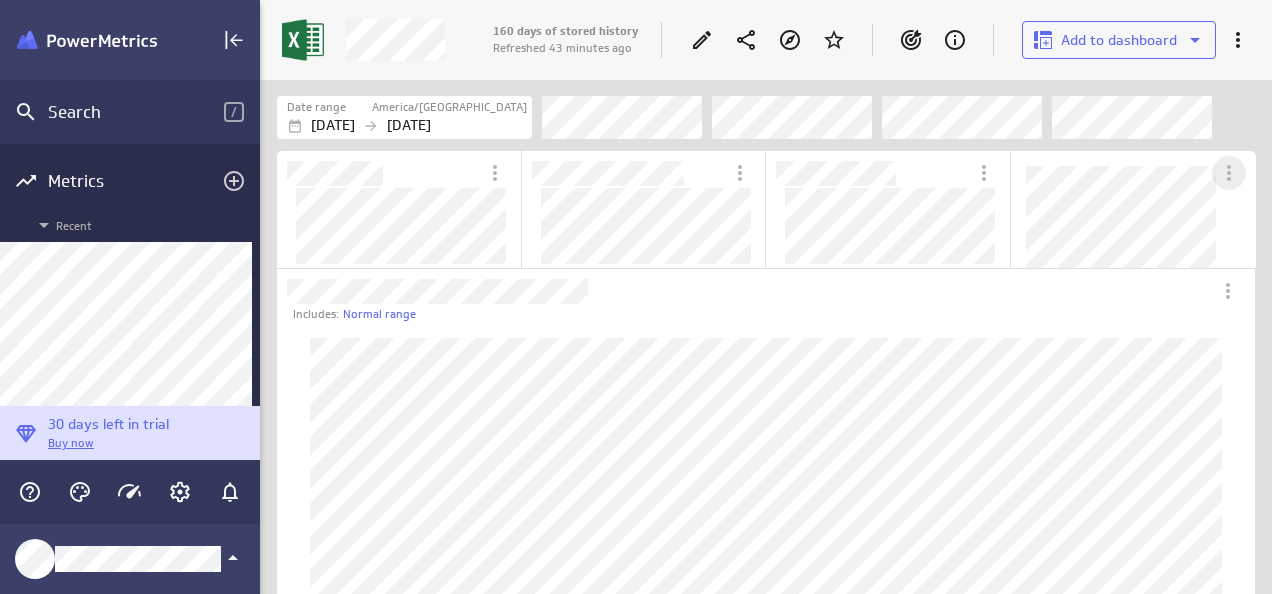 click 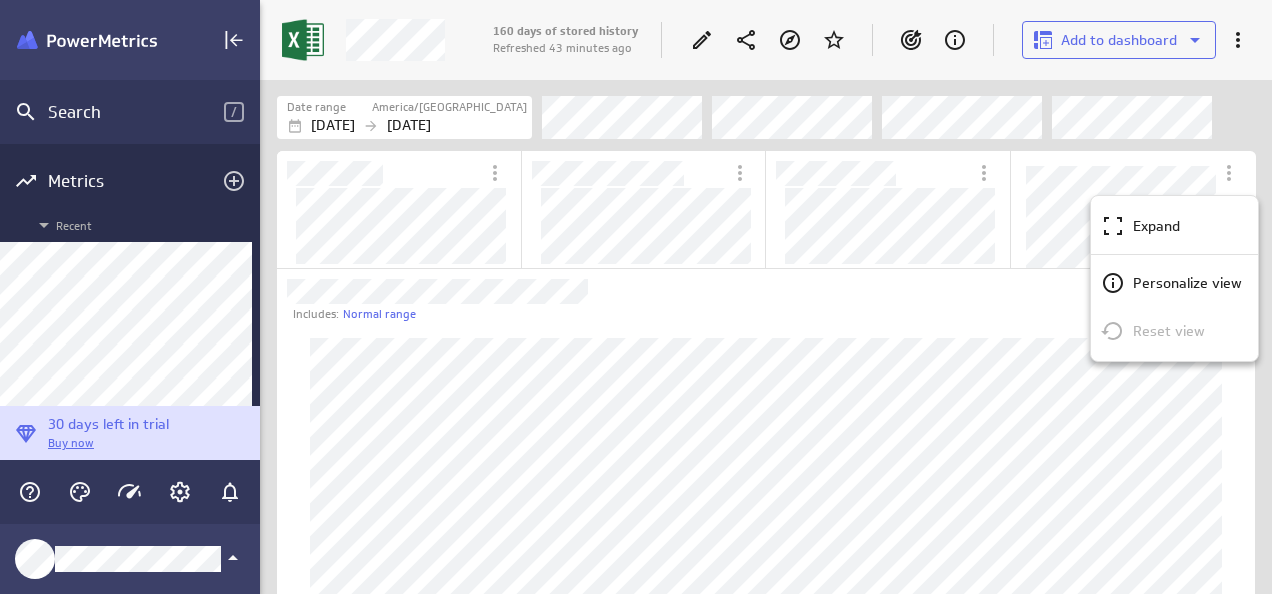 click at bounding box center (636, 297) 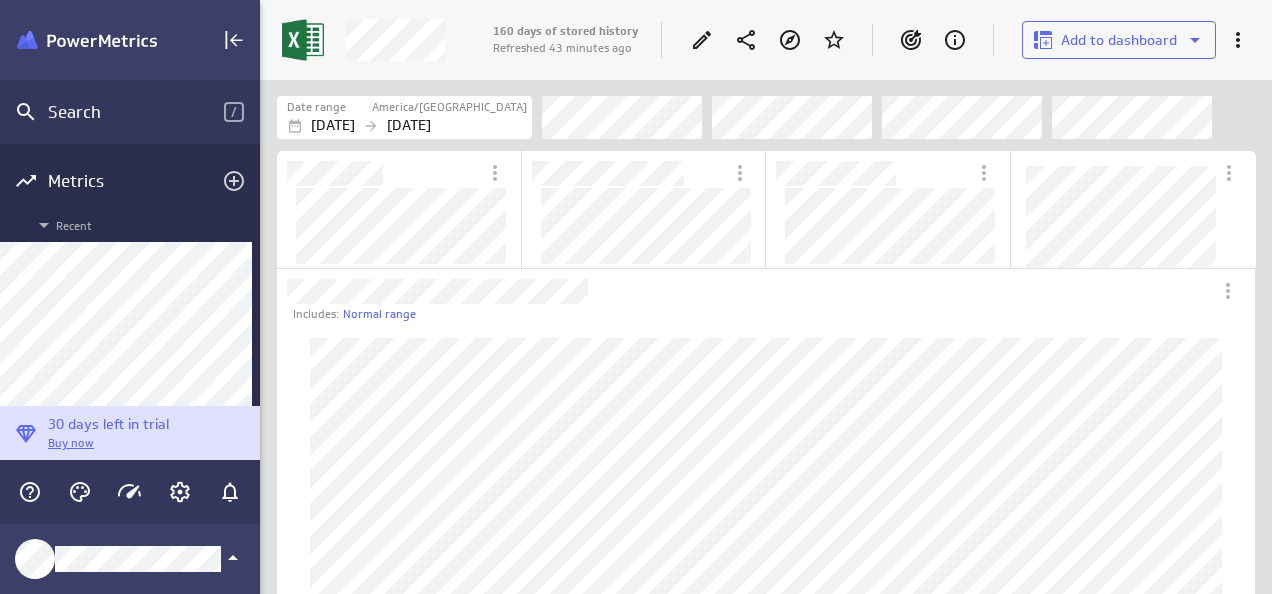 click at bounding box center [234, 40] 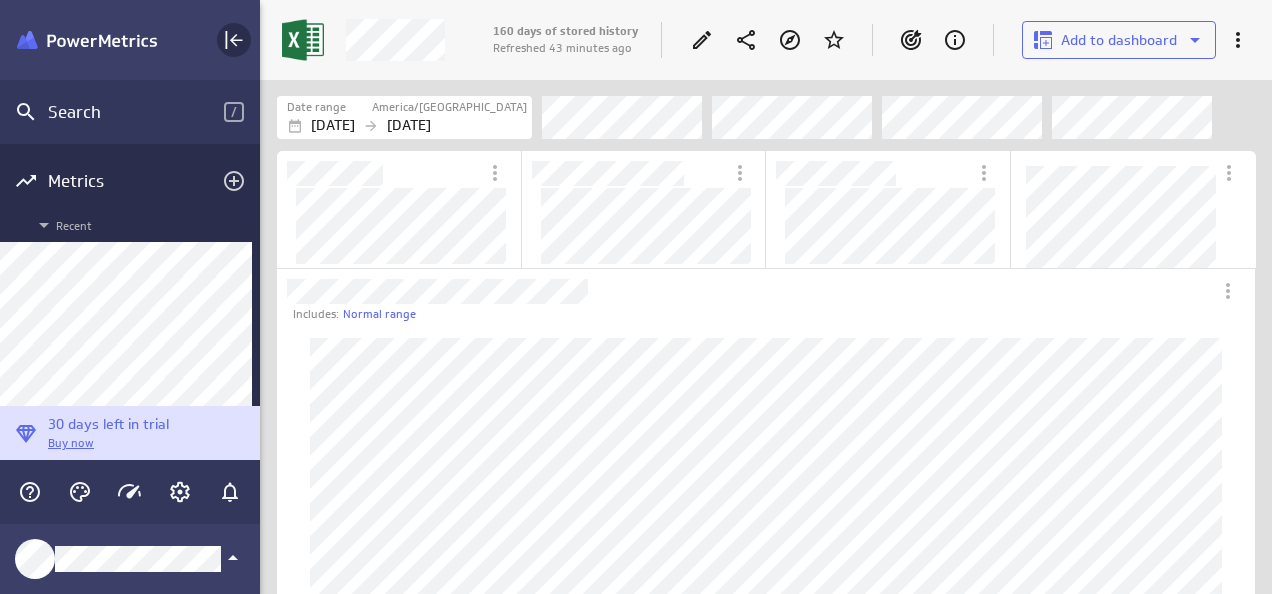 click 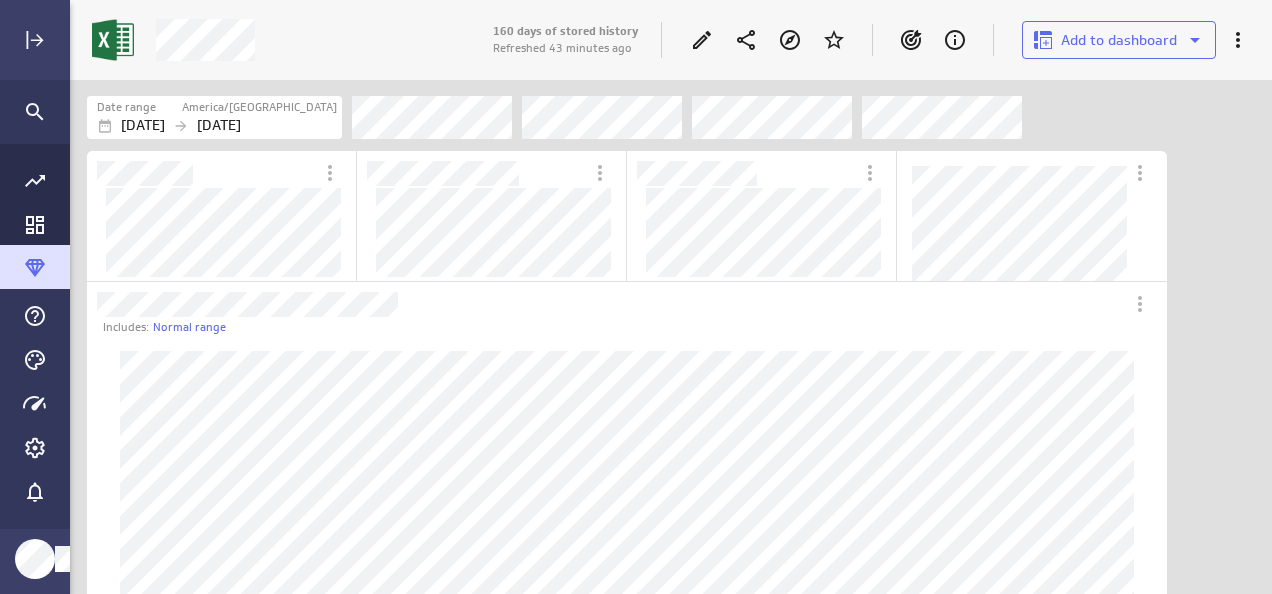 scroll, scrollTop: 10, scrollLeft: 10, axis: both 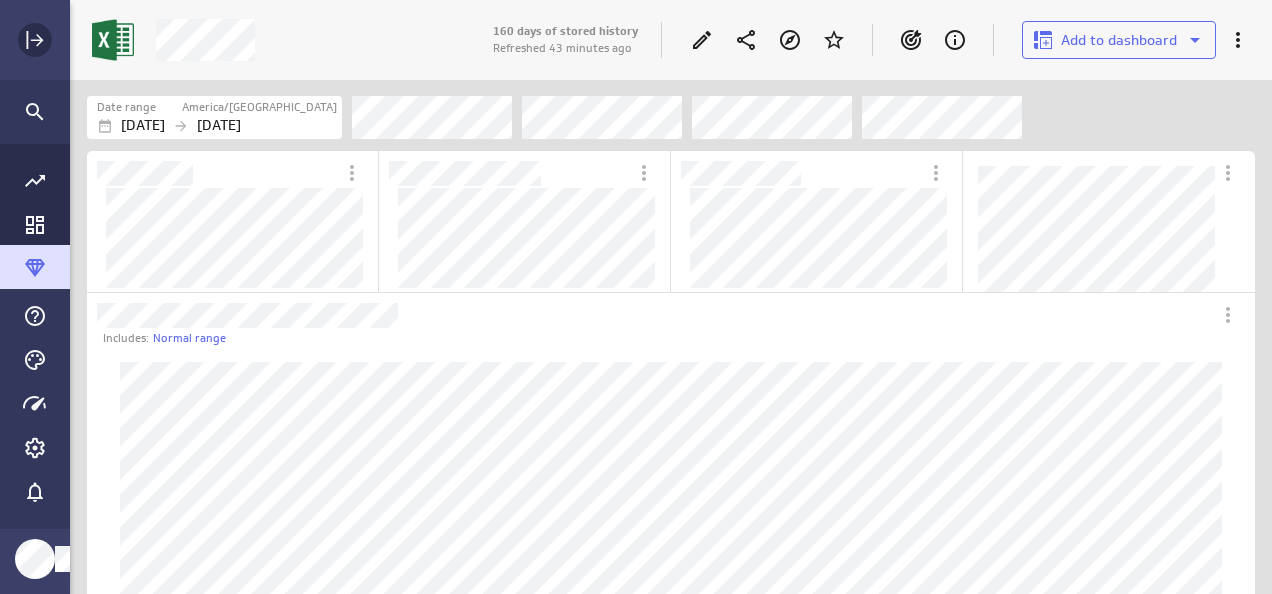click 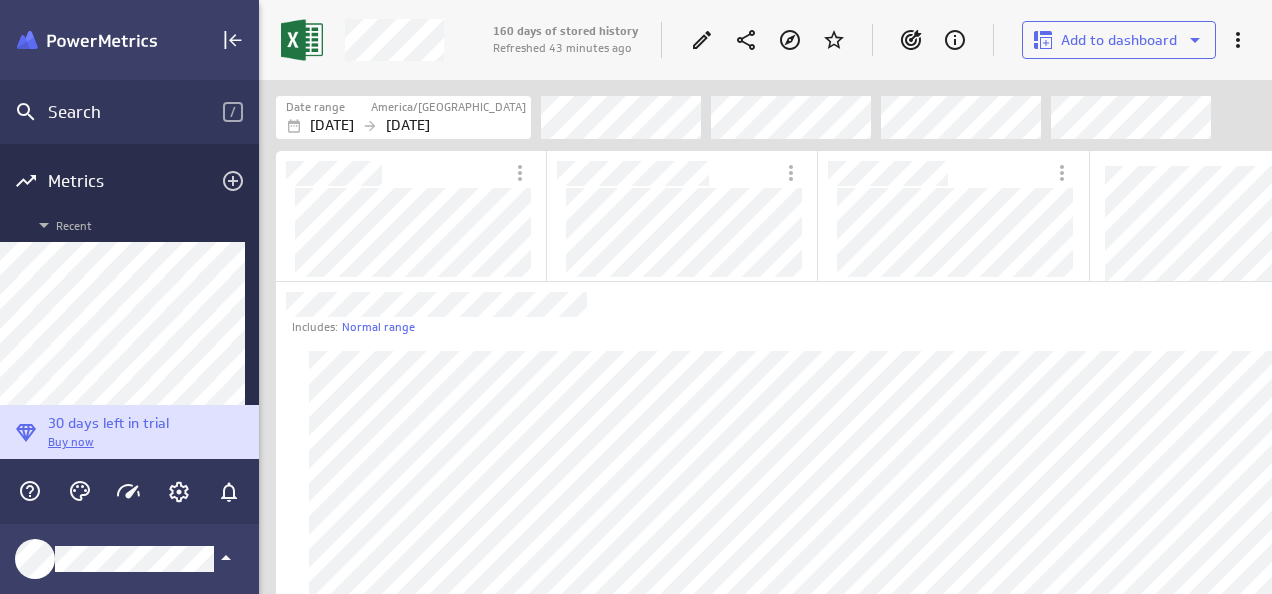 scroll, scrollTop: 74, scrollLeft: 1008, axis: both 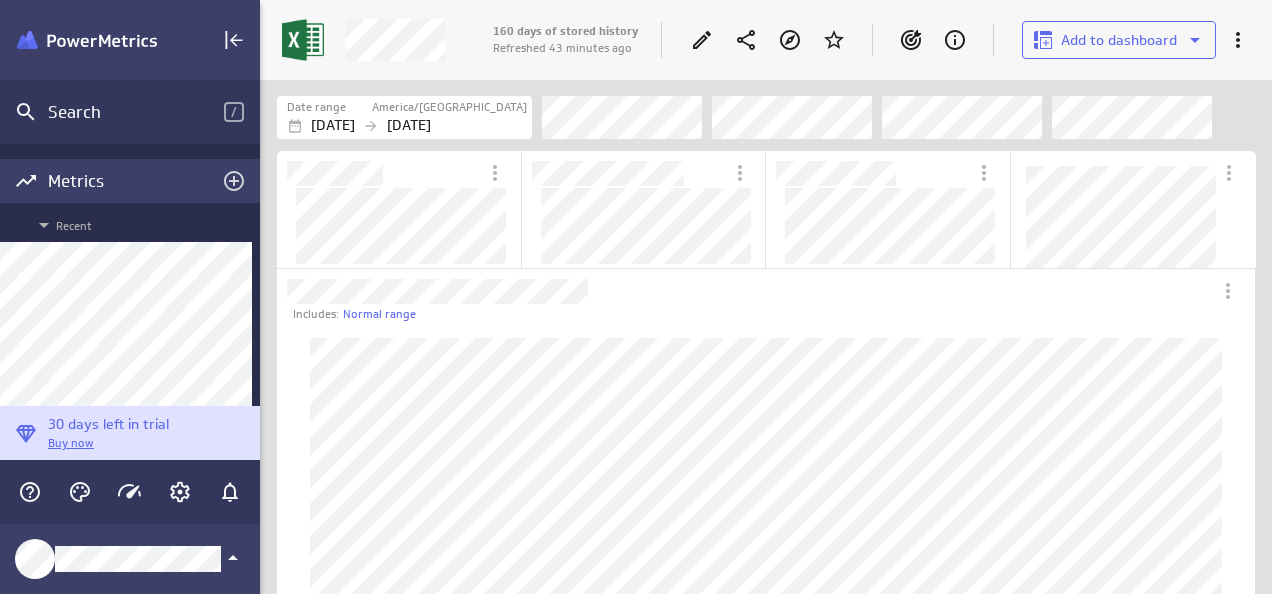 click on "Metrics" at bounding box center [130, 181] 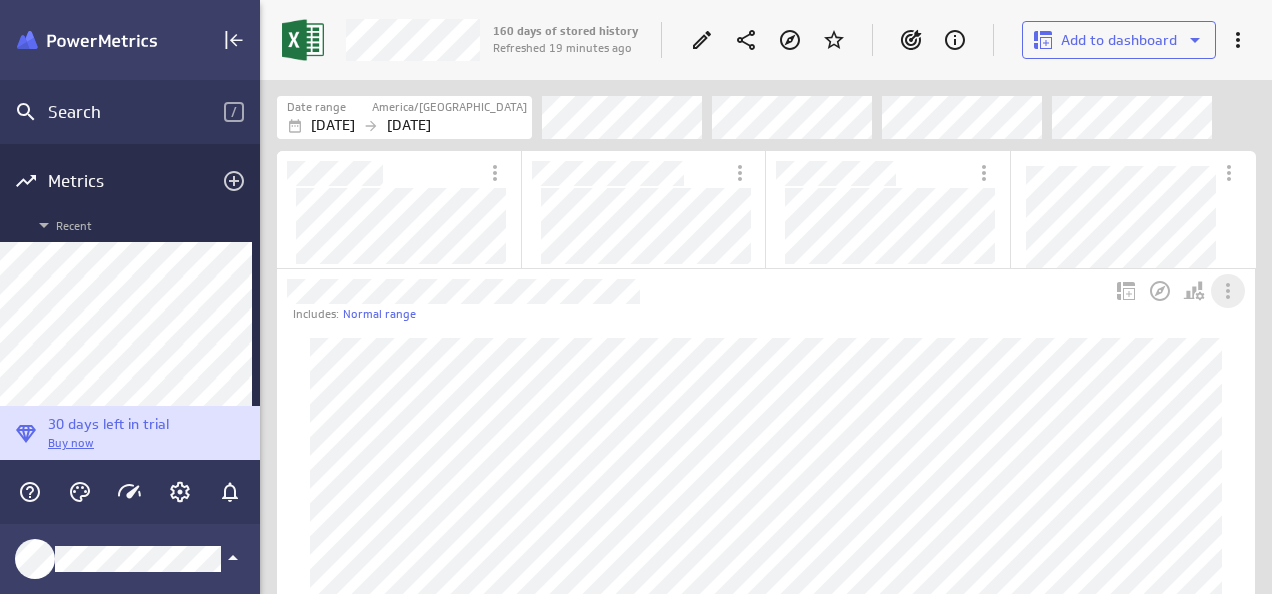 click 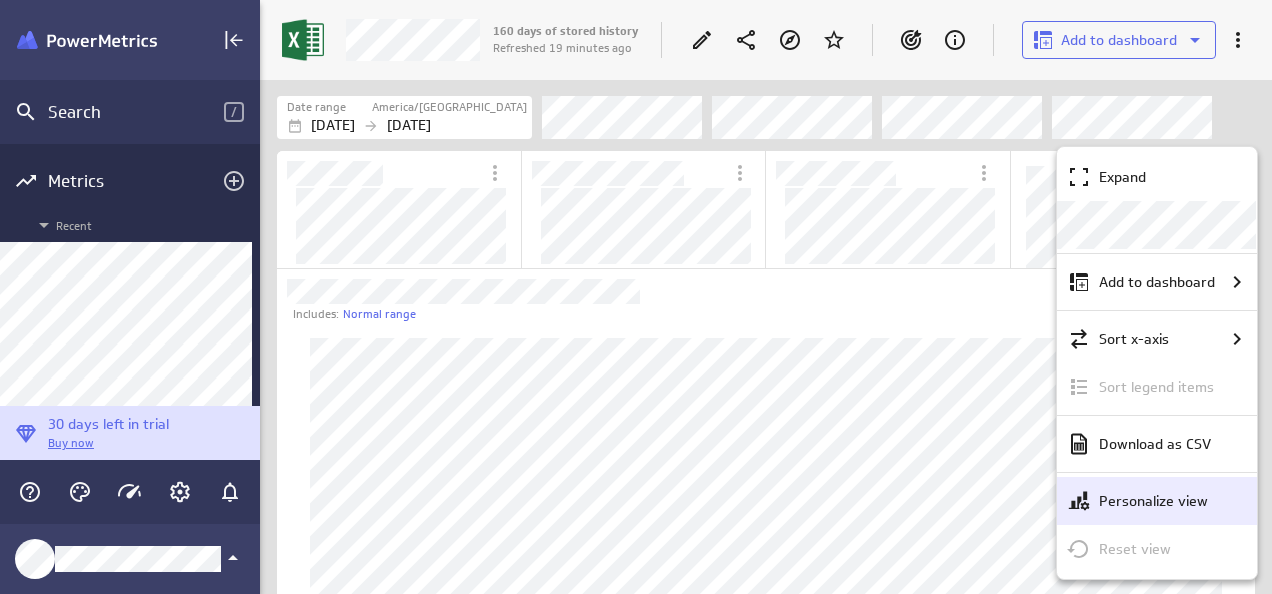 click on "Personalize view" at bounding box center (1153, 501) 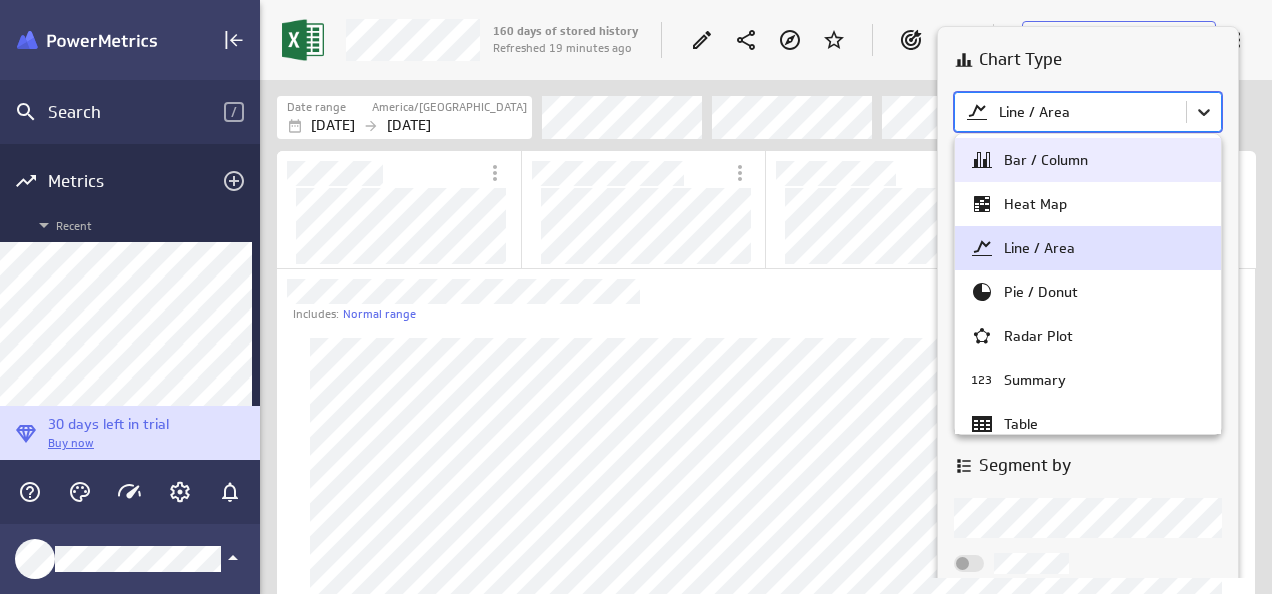 click on "Search / Metrics Recent Dashboards Recent Data Feeds Explorer 30 days left in trial Buy now 160 days of stored history Refreshed 19 minutes ago Add to dashboard Date range America/[GEOGRAPHIC_DATA] [DATE] [DATE] Includes:  Normal range Goals About Be notified of changes by setting threshold, range, and recurring target goals New goal (no message) PowerMetrics Assistant Hey [PERSON_NAME] [PERSON_NAME]. I’m your PowerMetrics Assistant. If I can’t answer your question, try searching in our  Help Center  (that’s what I do!) You can also contact the  Support Team . How can I help you [DATE]?
Created with Highcharts 9.0.1   Chart Type   option [object Object] focused, 1 of 9. 9 results available. Use Up and Down to choose options, press Enter to select the currently focused option, press Escape to exit the menu, press Tab to select the option and exit the menu. Line / Area Style Smooth Line Legend position   Segment by   Segment by   Over   Over Auto (Monthly)   Series" at bounding box center (636, 297) 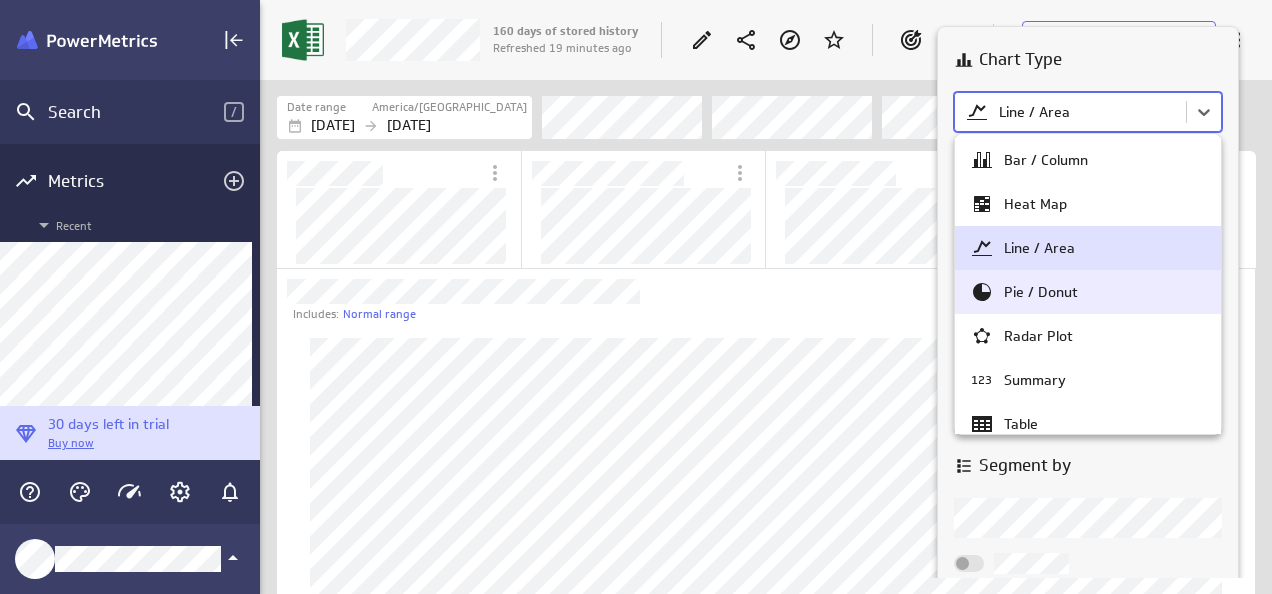 click on "Pie / Donut" at bounding box center (1041, 292) 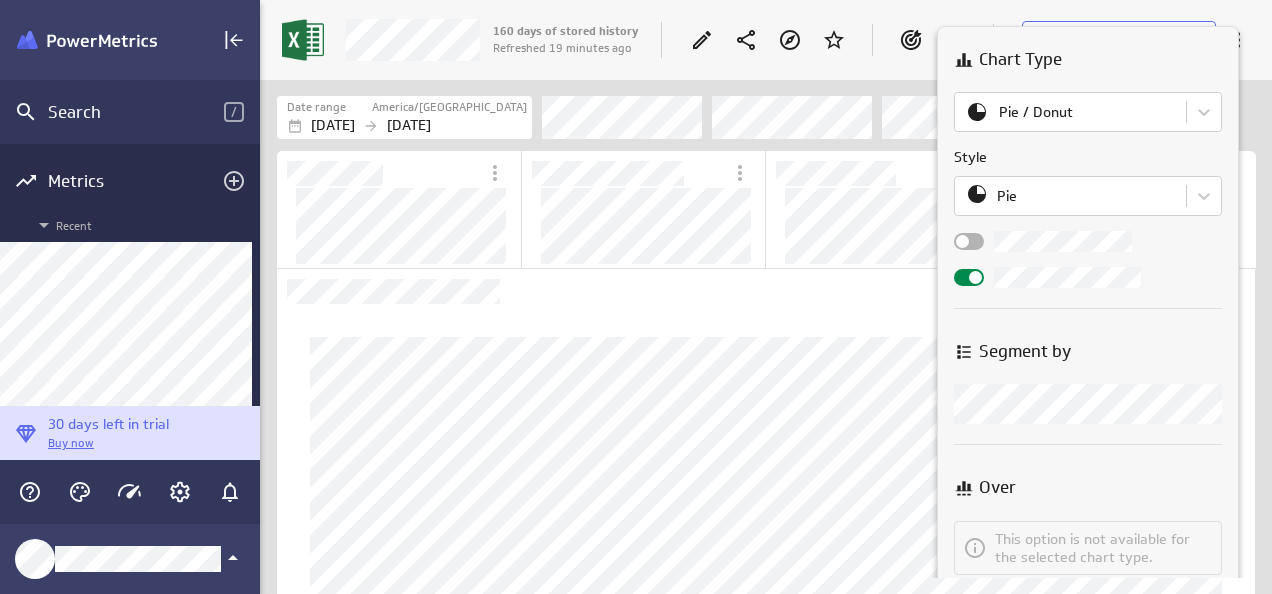 click at bounding box center [636, 297] 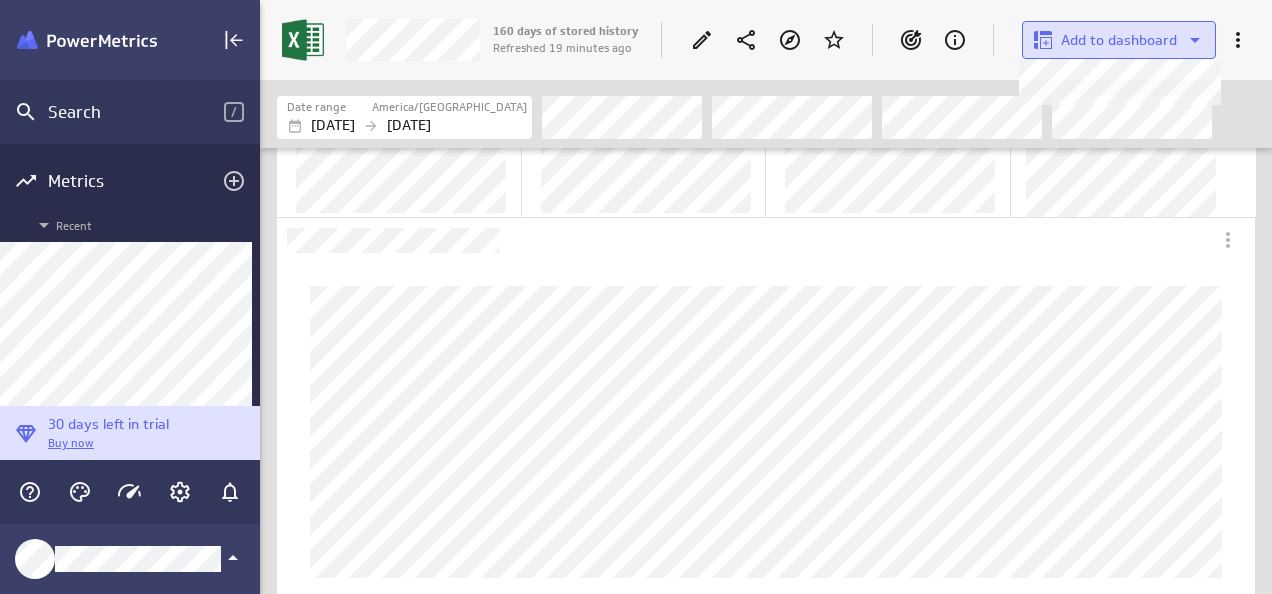 click on "Add to dashboard" at bounding box center [1119, 40] 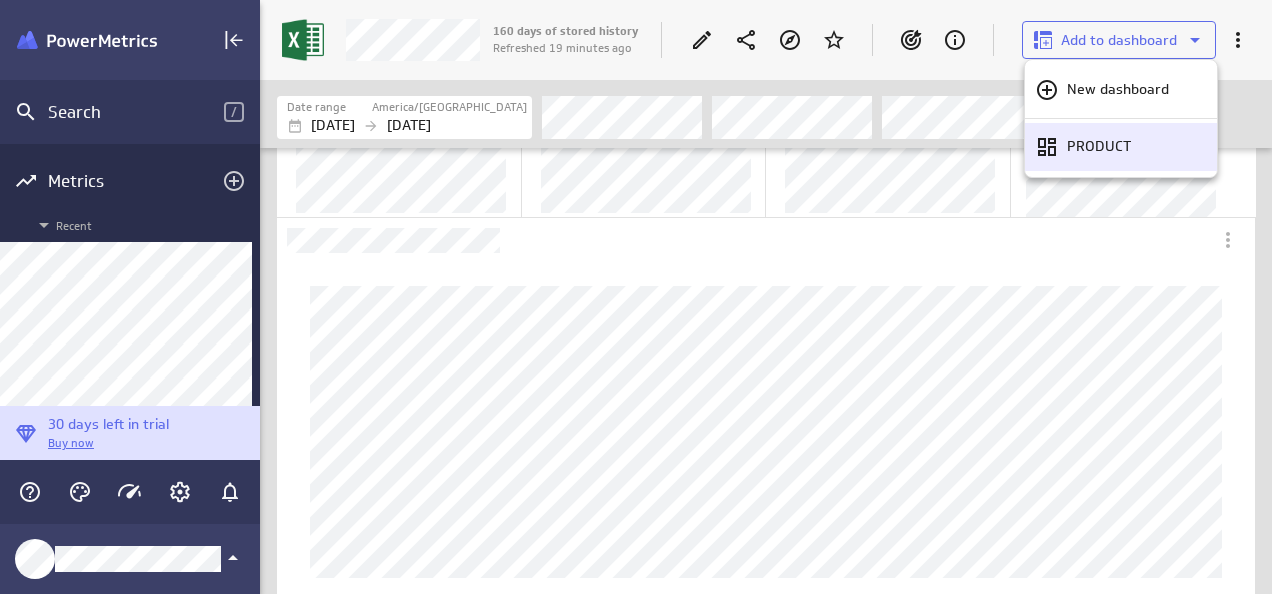 click on "PRODUCT" at bounding box center [1099, 146] 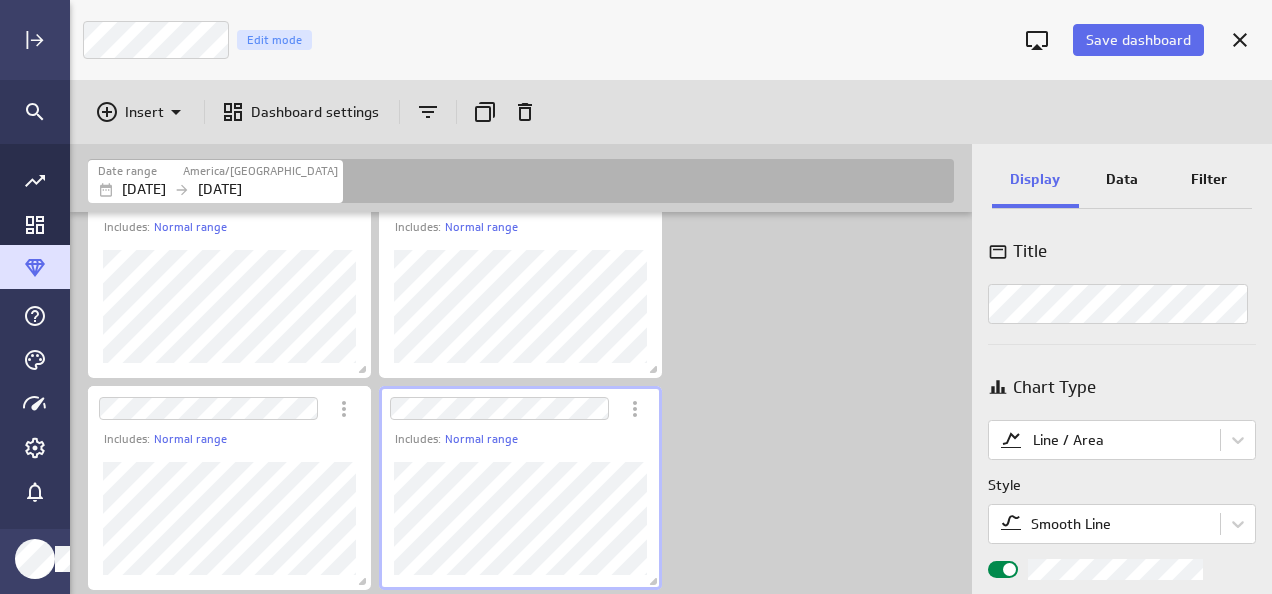 click at bounding box center [640, 408] 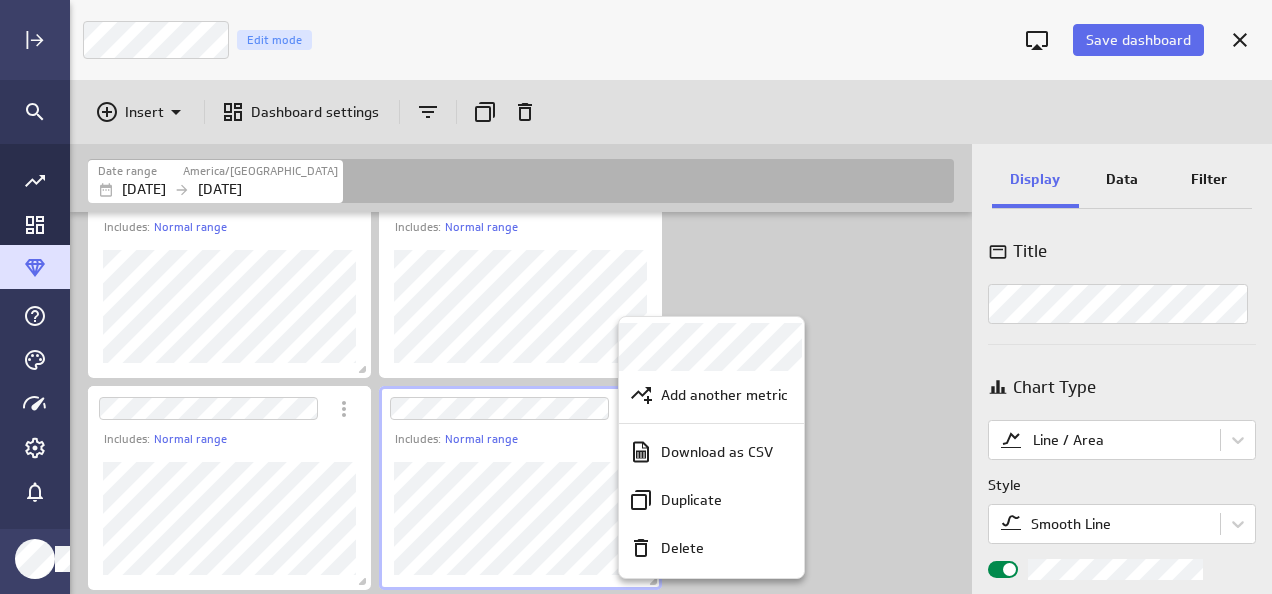 click at bounding box center (636, 297) 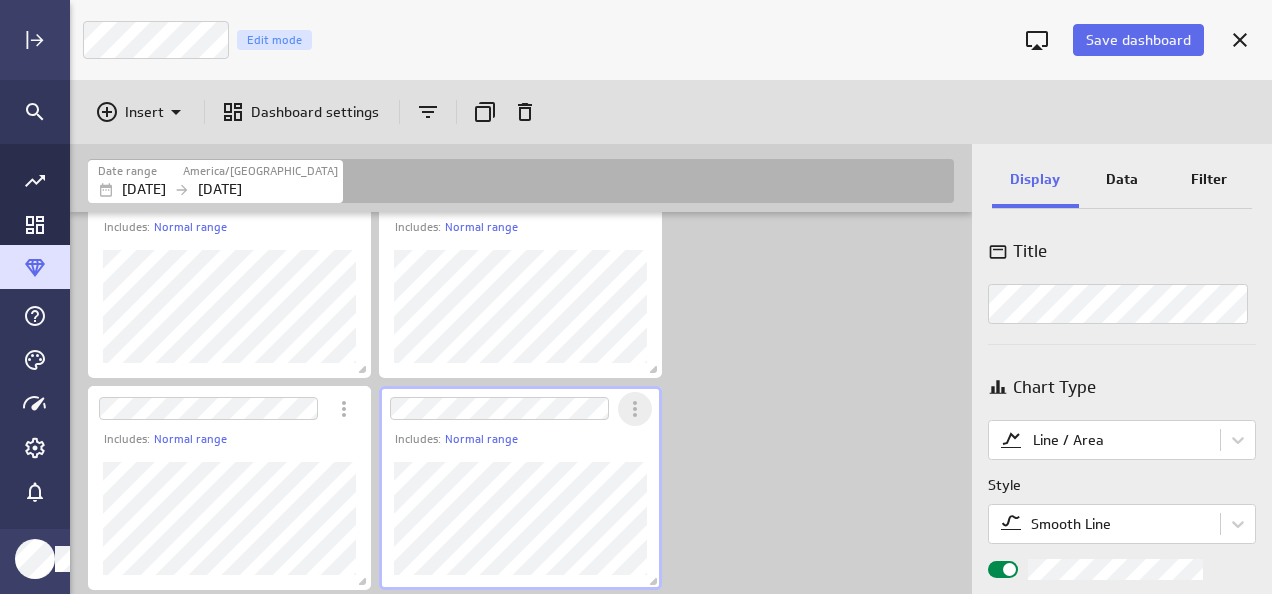 click 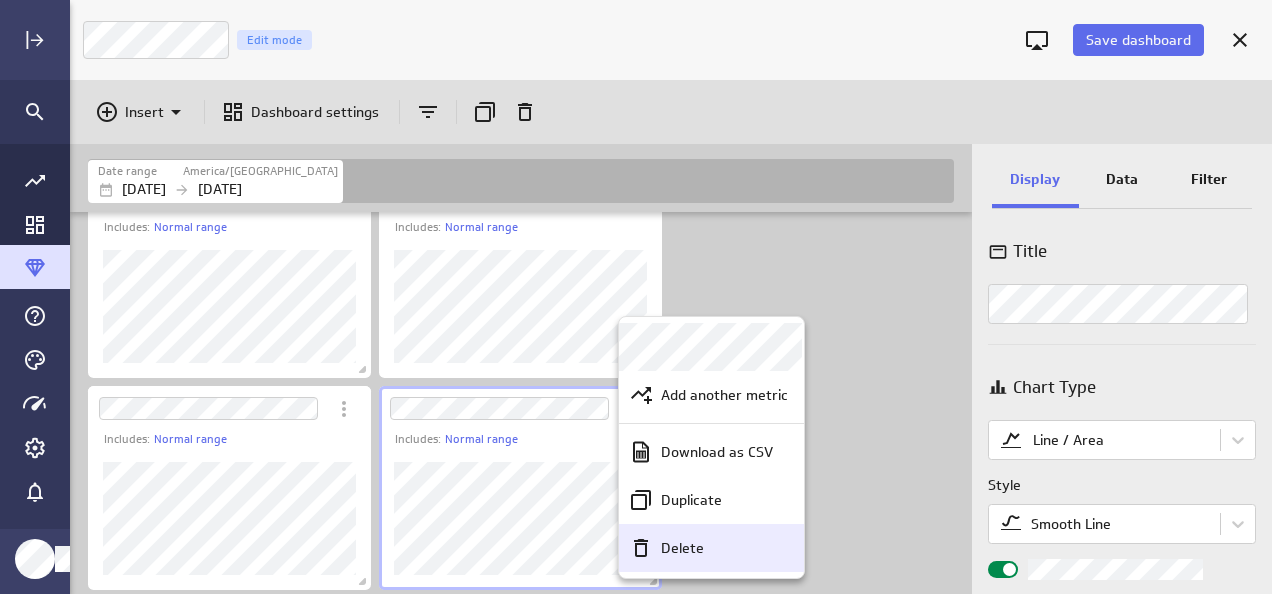 click on "Delete" at bounding box center (720, 548) 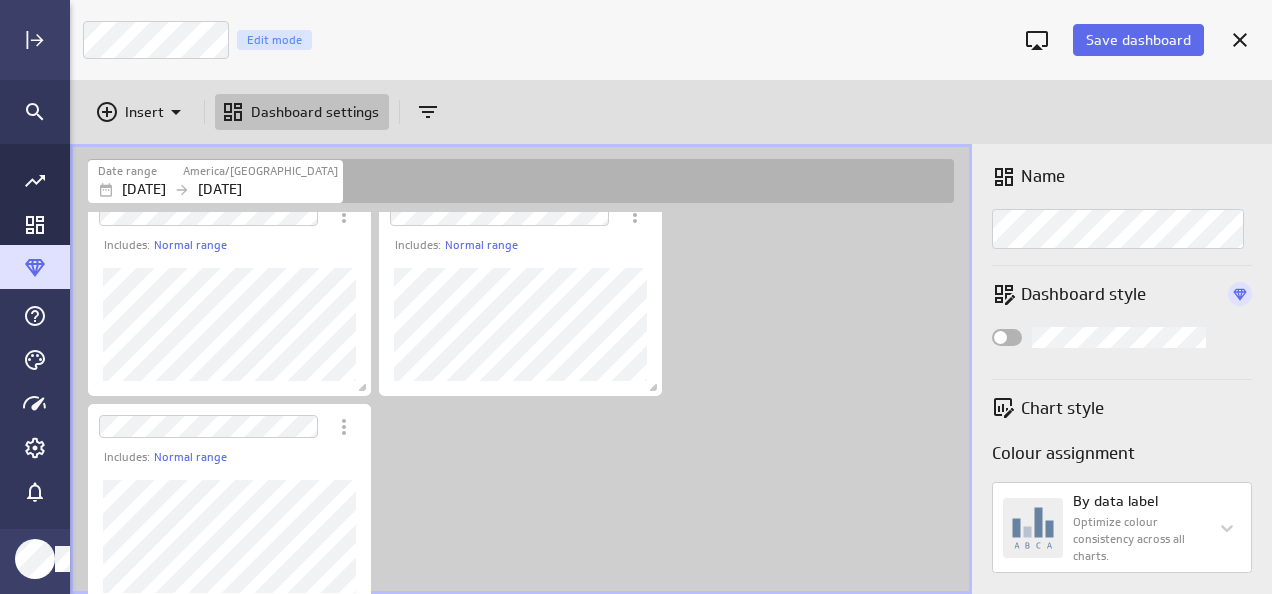 scroll, scrollTop: 0, scrollLeft: 0, axis: both 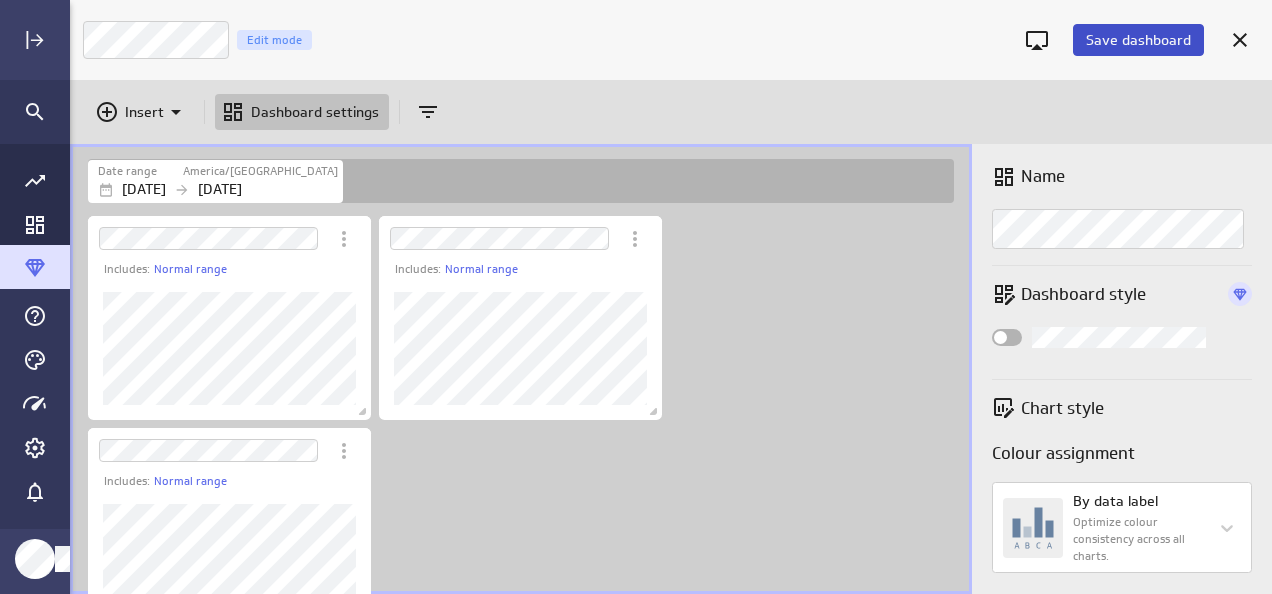 click on "Save dashboard" at bounding box center [1138, 40] 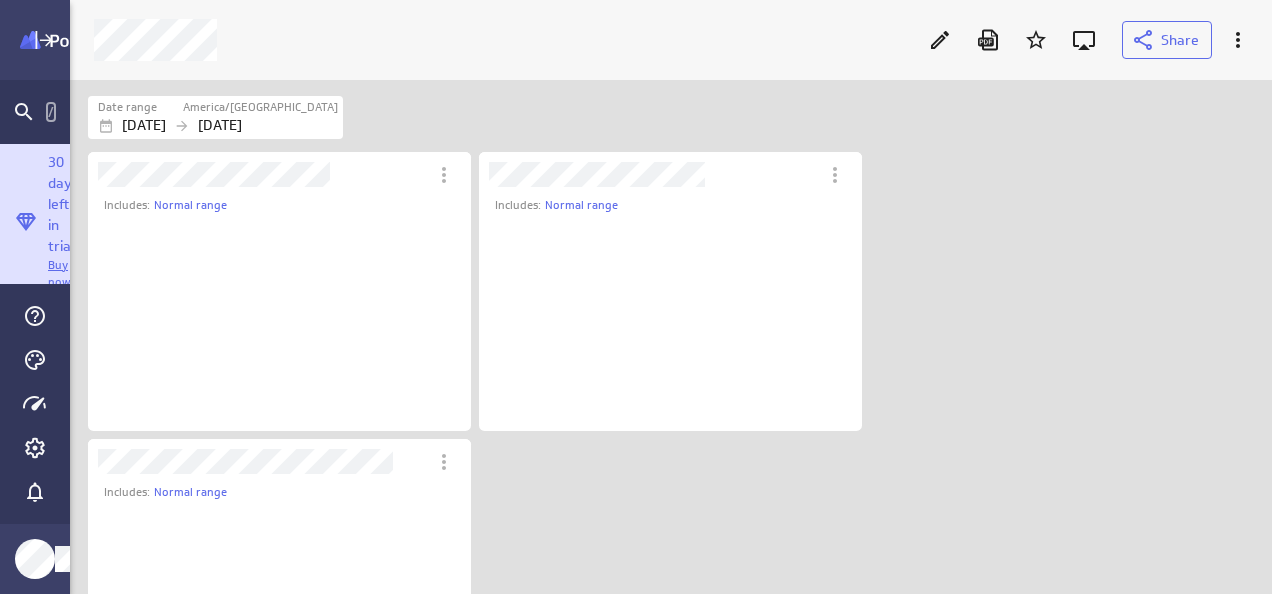 scroll, scrollTop: 10, scrollLeft: 10, axis: both 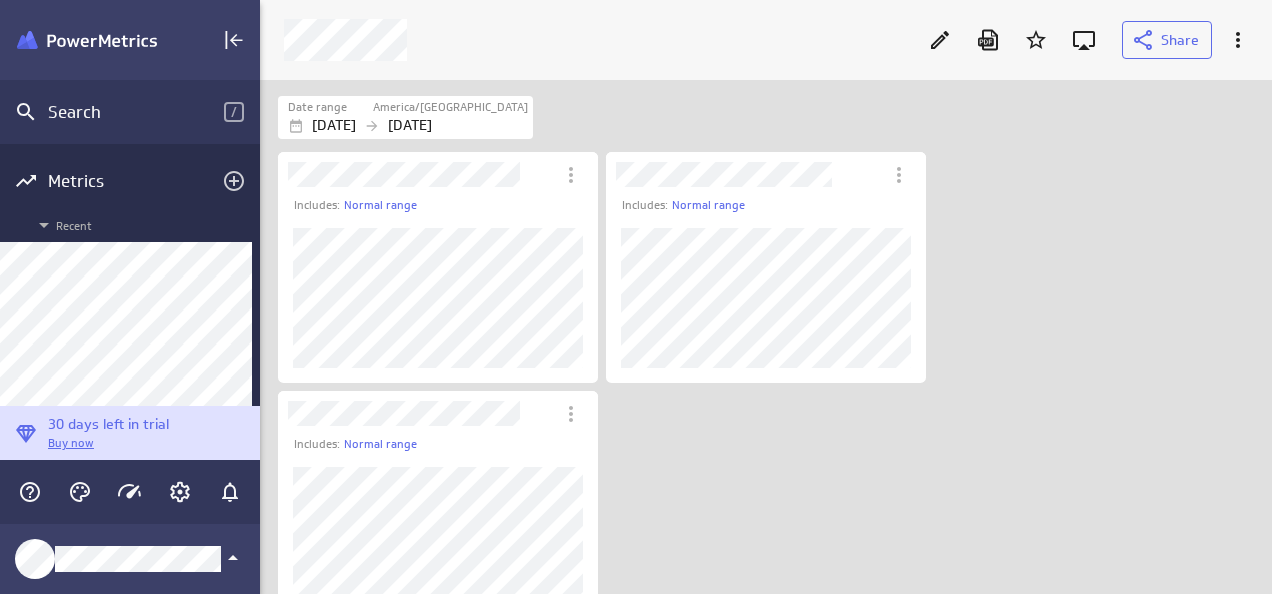 click on "Includes:  Normal range Includes:  Normal range Includes:  Normal range" at bounding box center [770, 387] 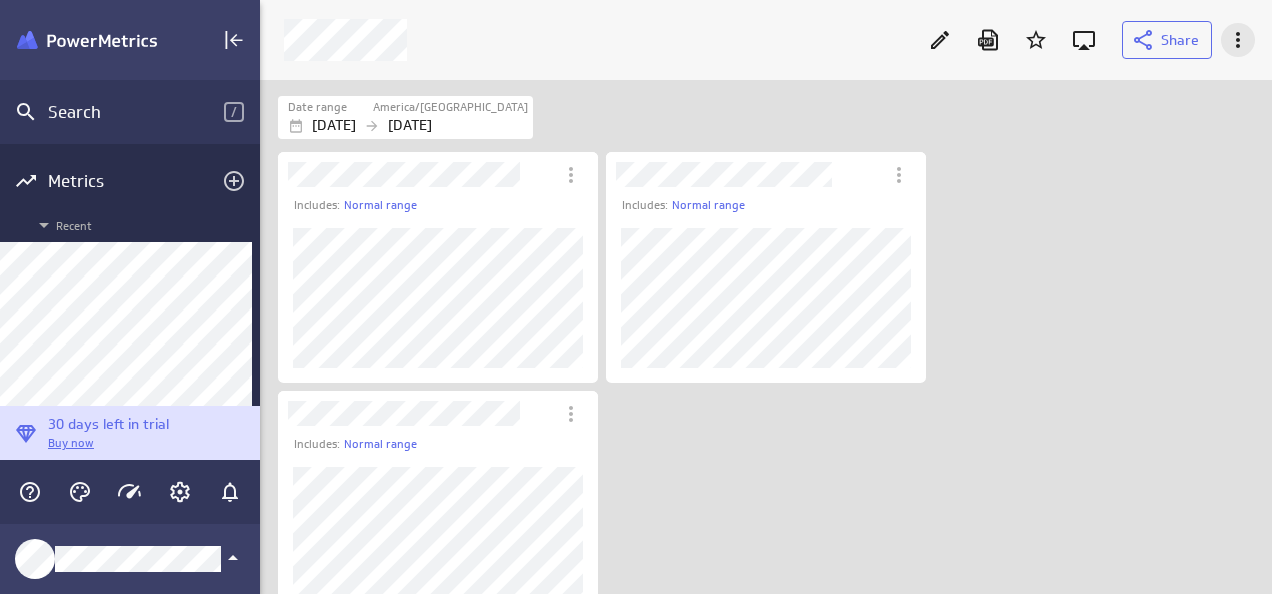 click at bounding box center (1238, 40) 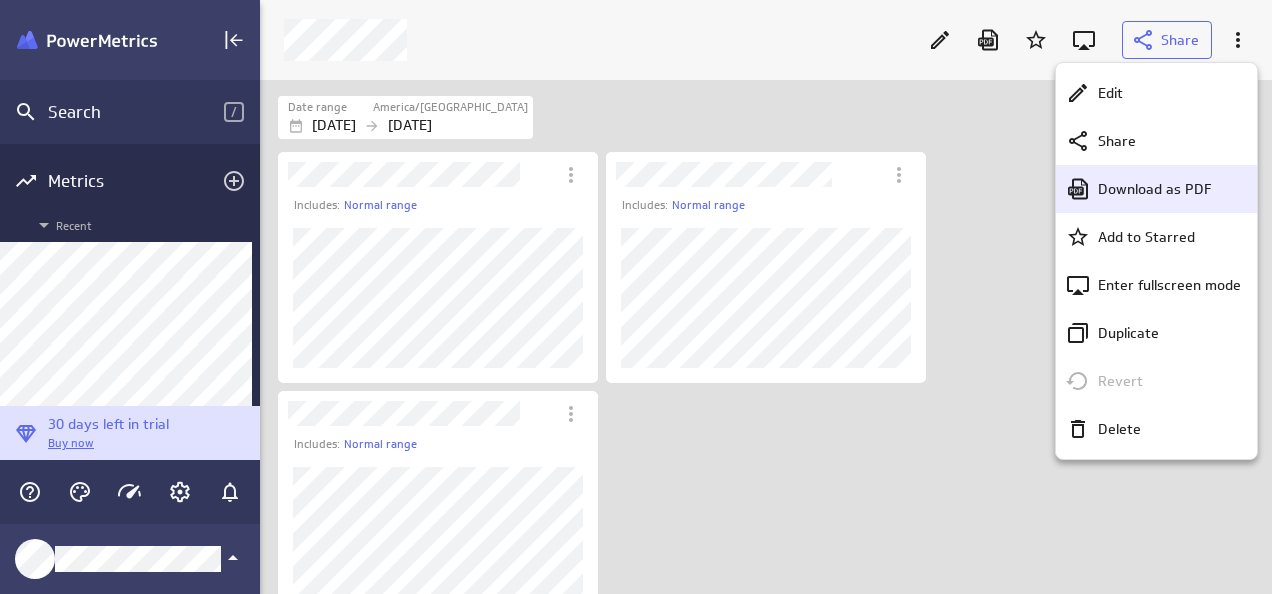 click on "Download as PDF" at bounding box center (1156, 189) 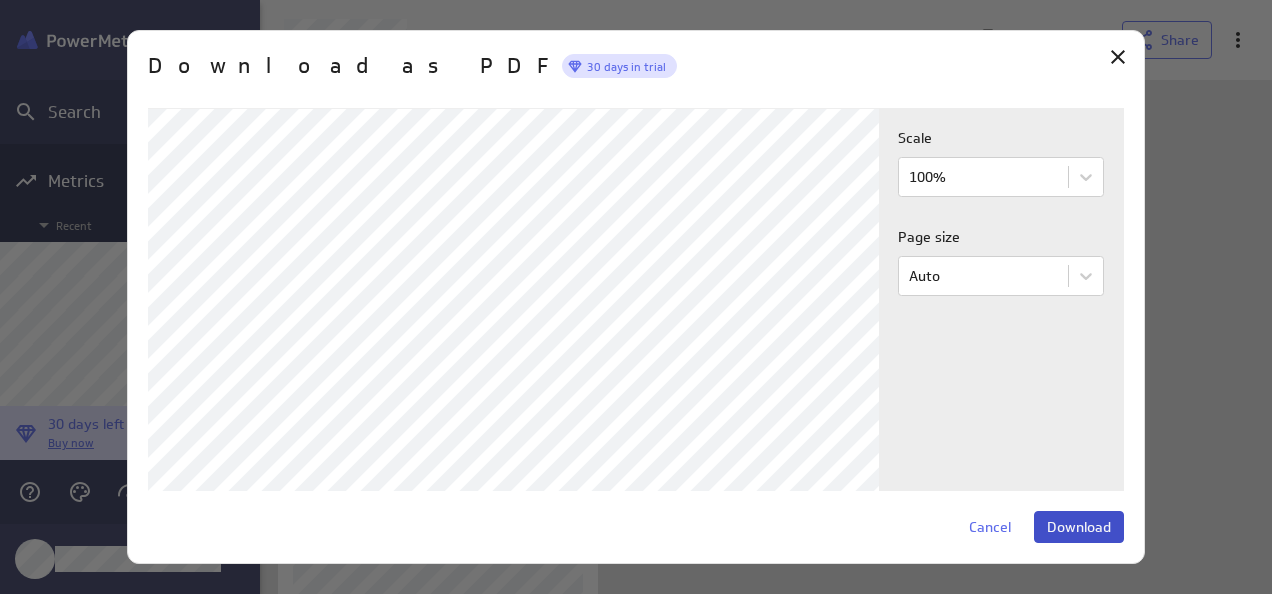 click on "Download" at bounding box center (1079, 527) 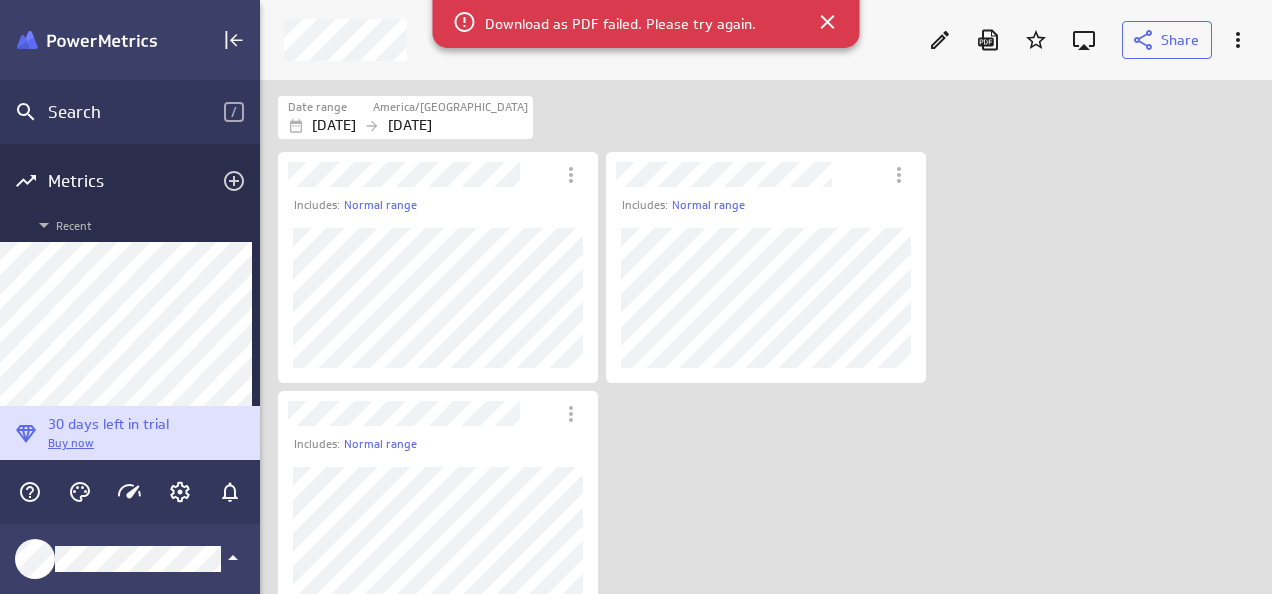 click on "Download as PDF failed. Please try again." at bounding box center [646, 9] 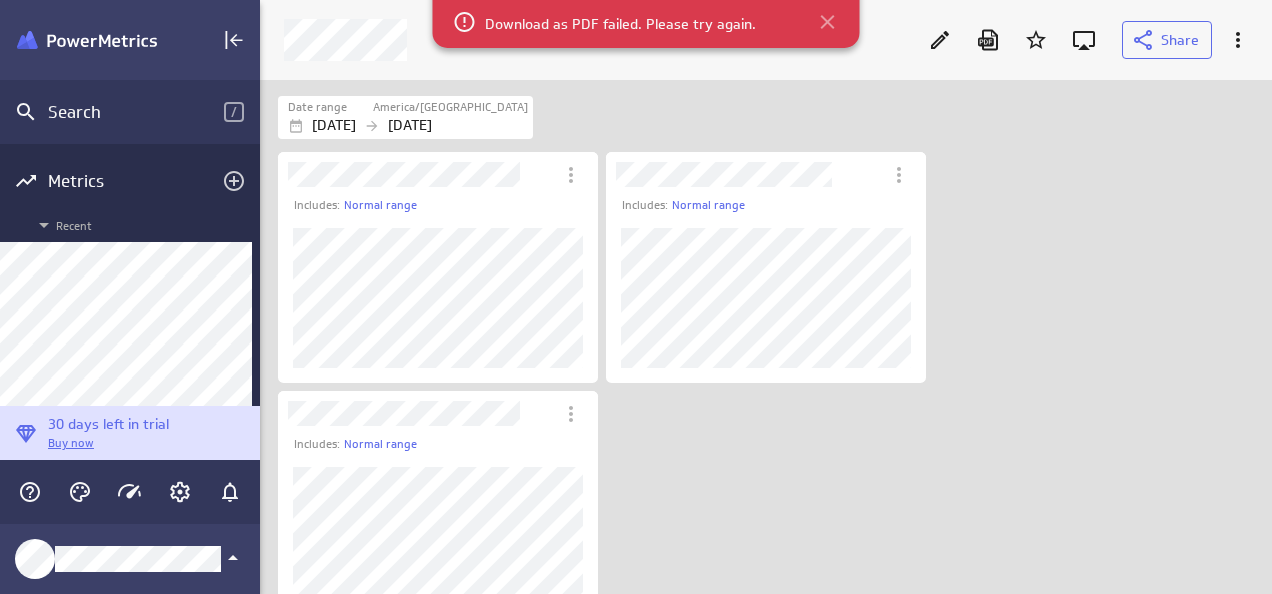 click 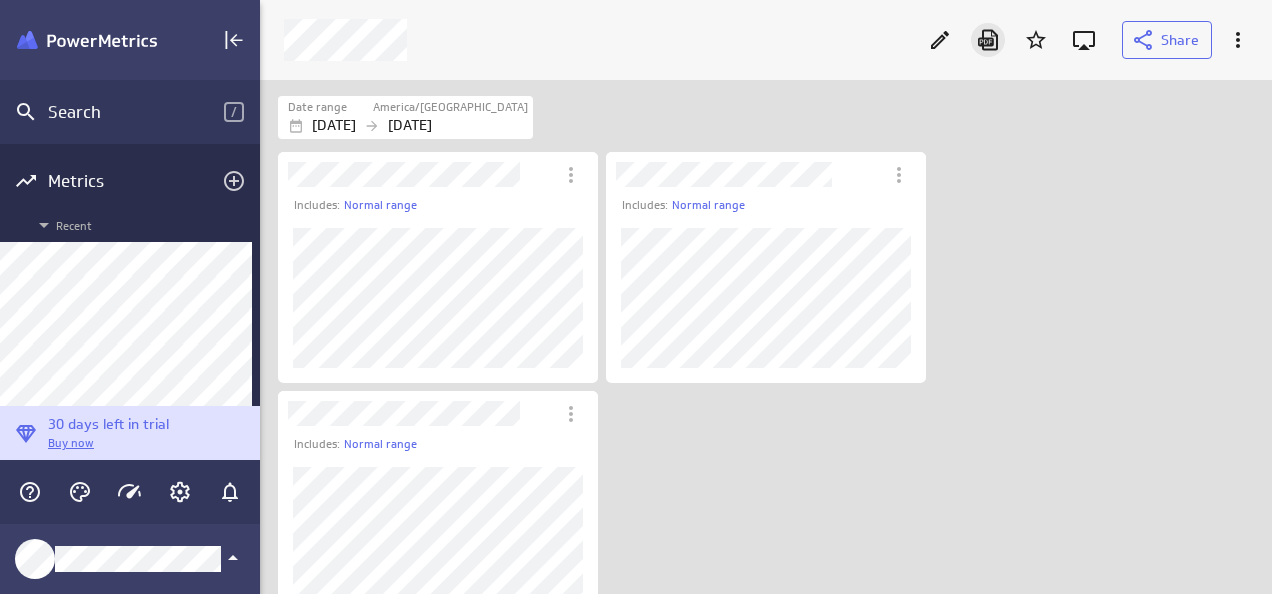 click 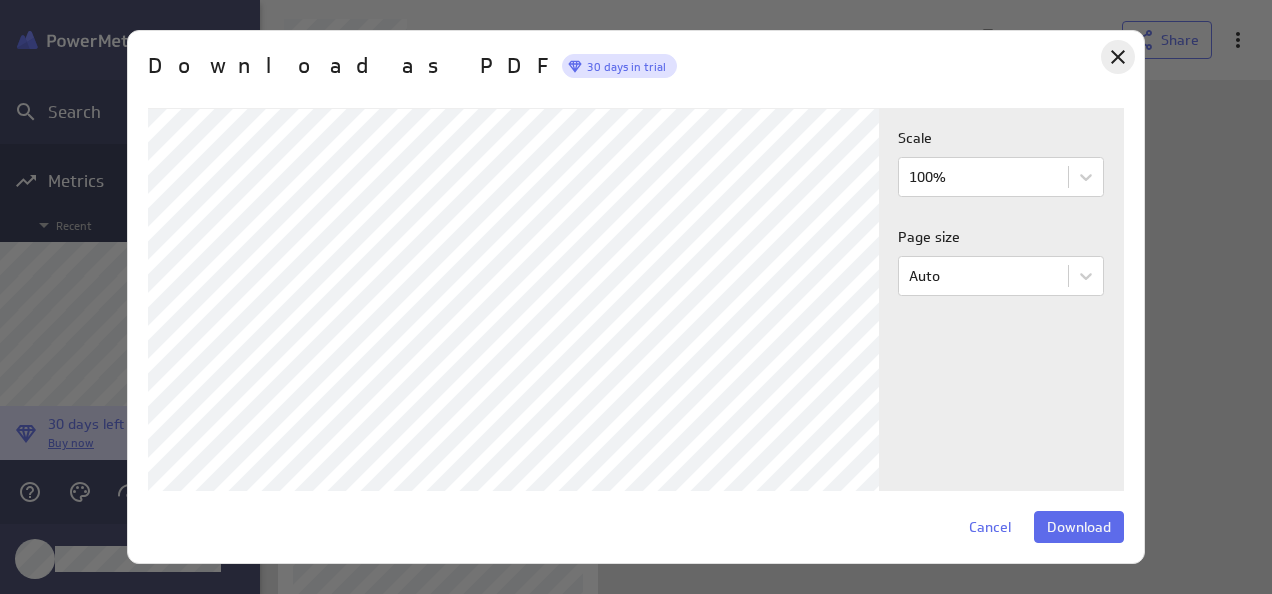 click 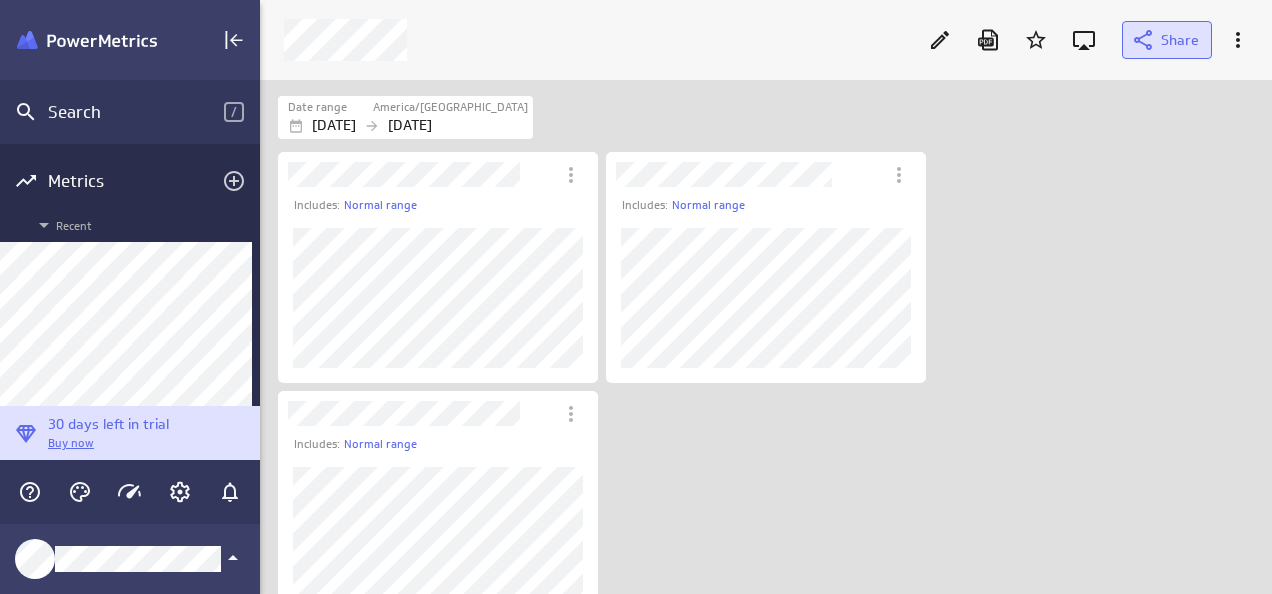 click on "Share" at bounding box center (1167, 40) 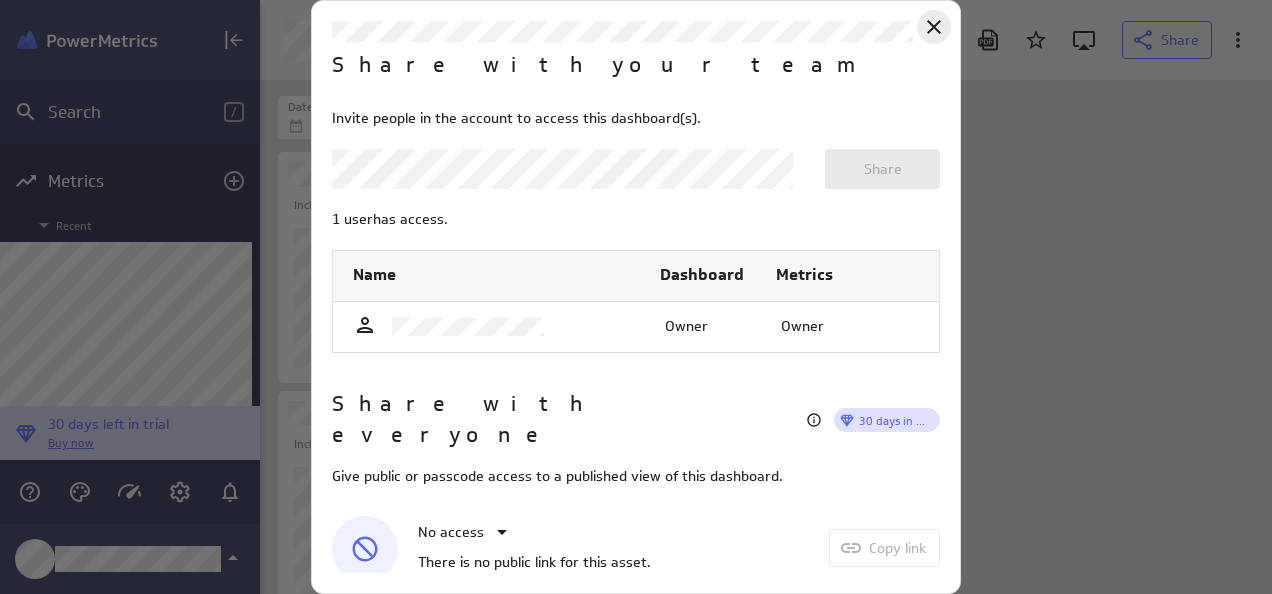 click 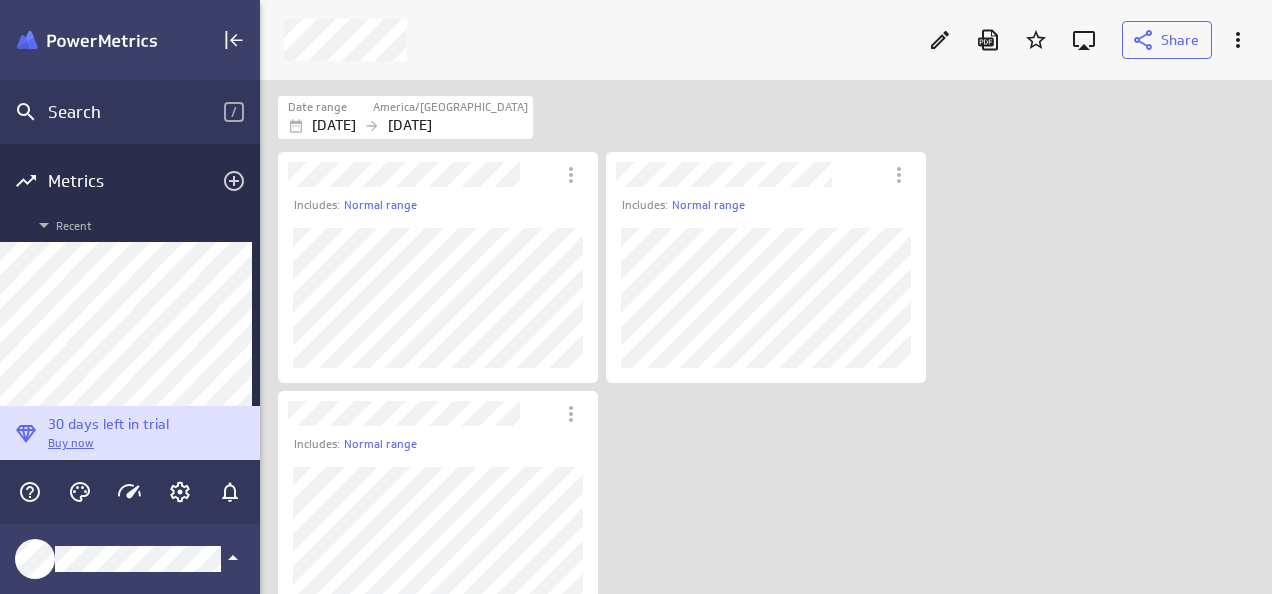 click on "Includes:  Normal range Includes:  Normal range Includes:  Normal range" at bounding box center [770, 387] 